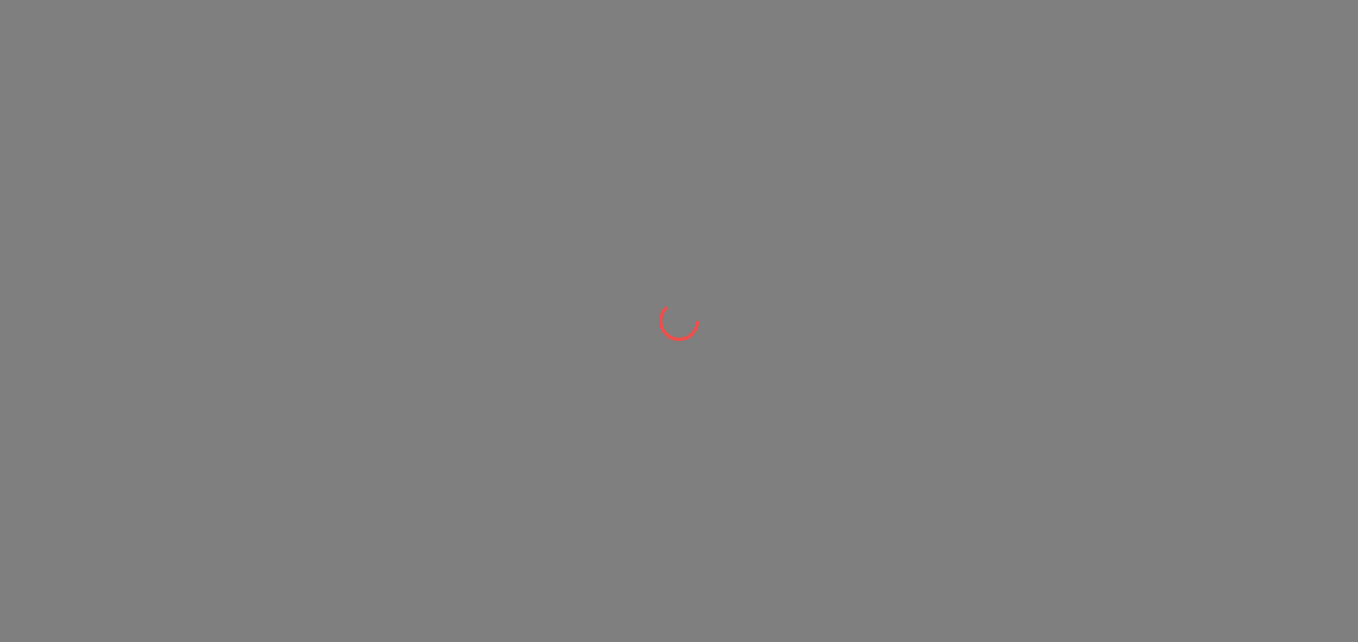 scroll, scrollTop: 0, scrollLeft: 0, axis: both 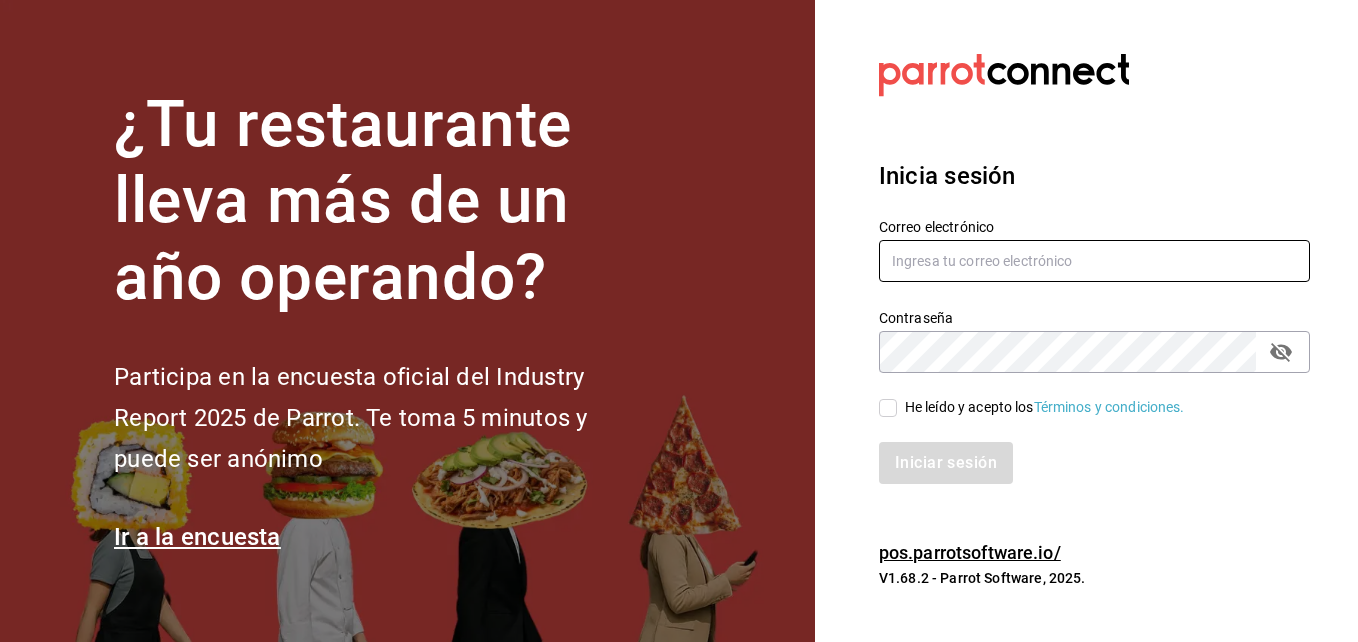 type on "[USERNAME]@example.com" 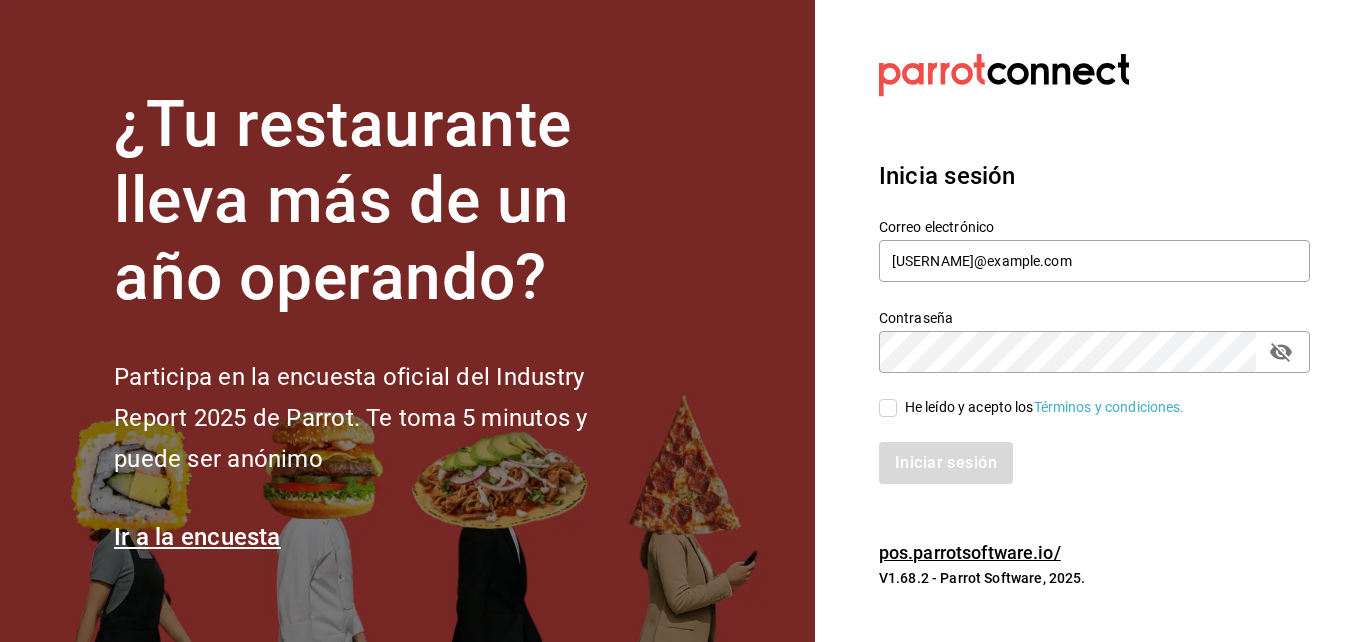 click on "He leído y acepto los  Términos y condiciones." at bounding box center (888, 408) 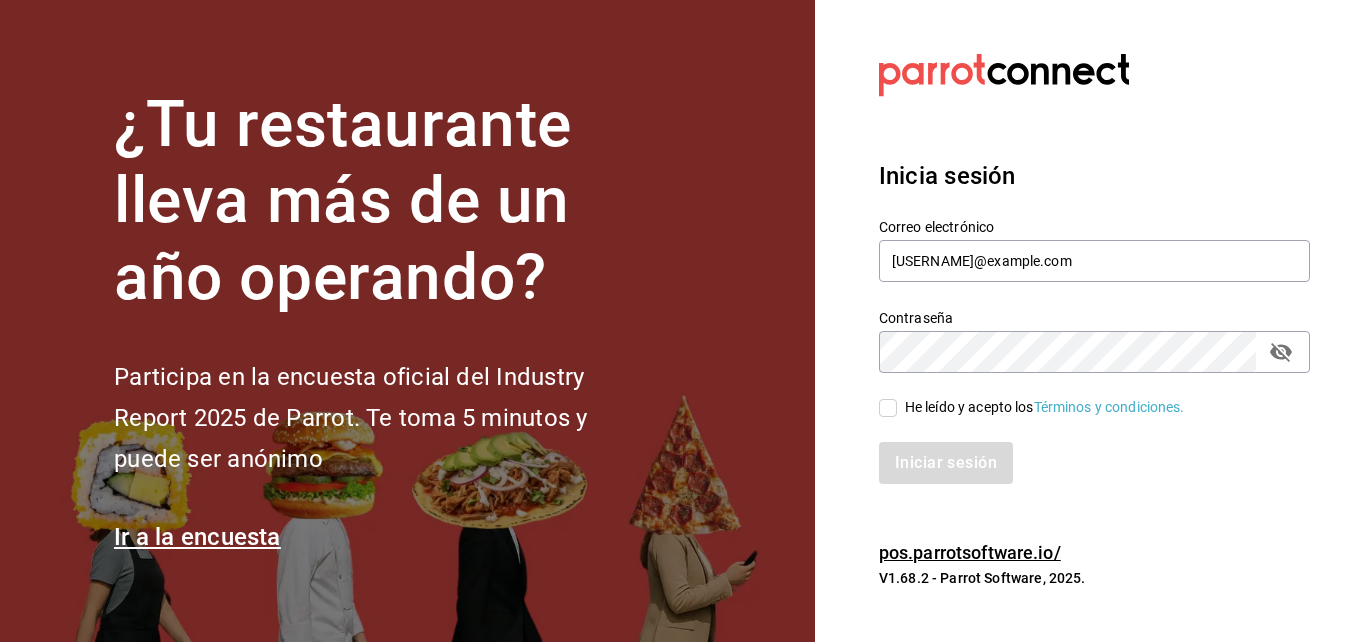 checkbox on "true" 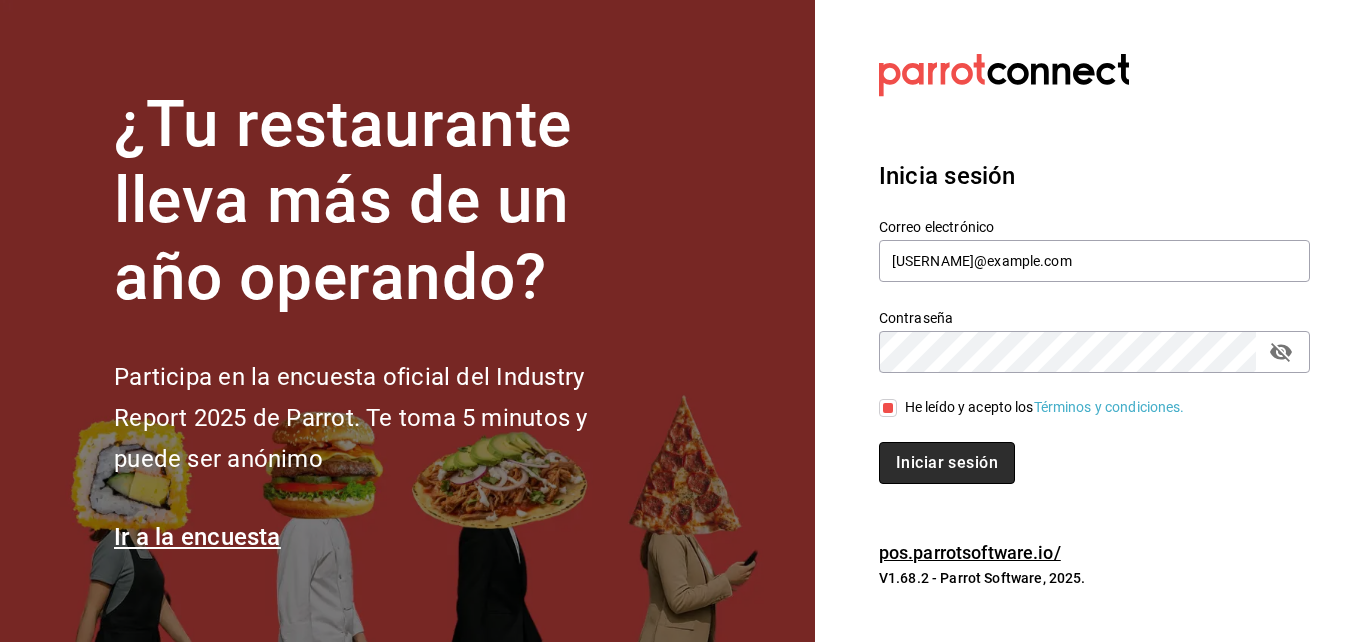 click on "Iniciar sesión" at bounding box center (947, 463) 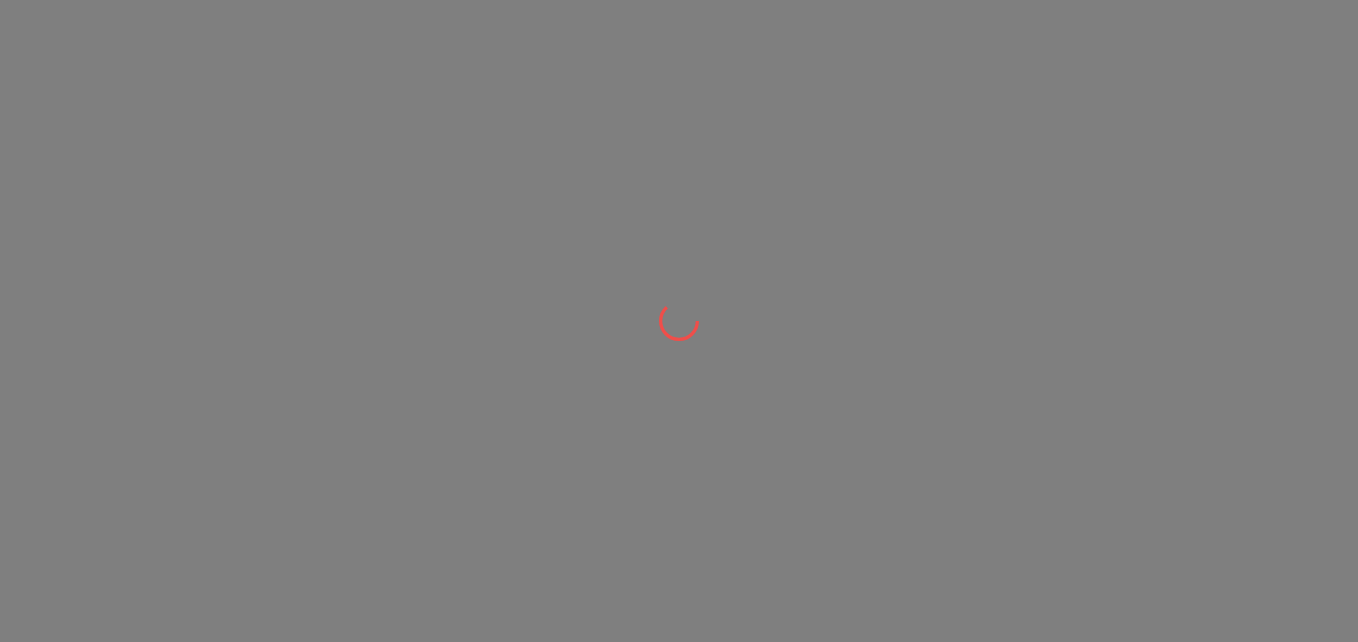 scroll, scrollTop: 0, scrollLeft: 0, axis: both 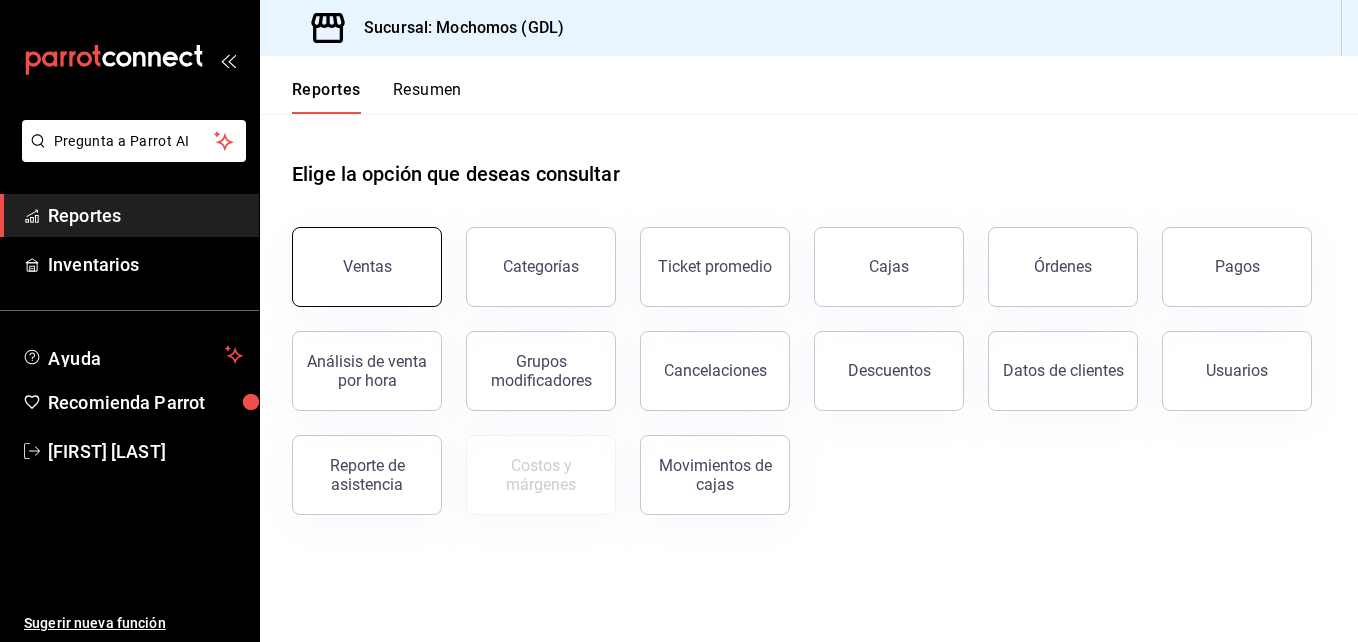 click on "Ventas" at bounding box center (367, 267) 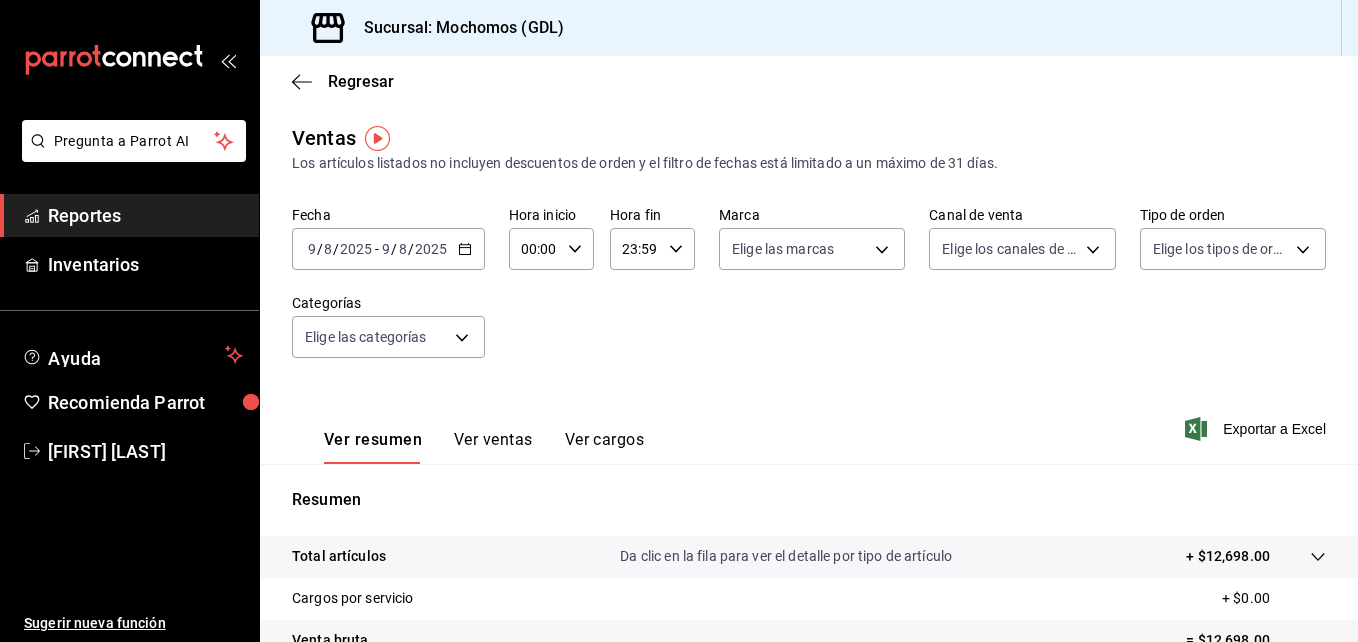 click 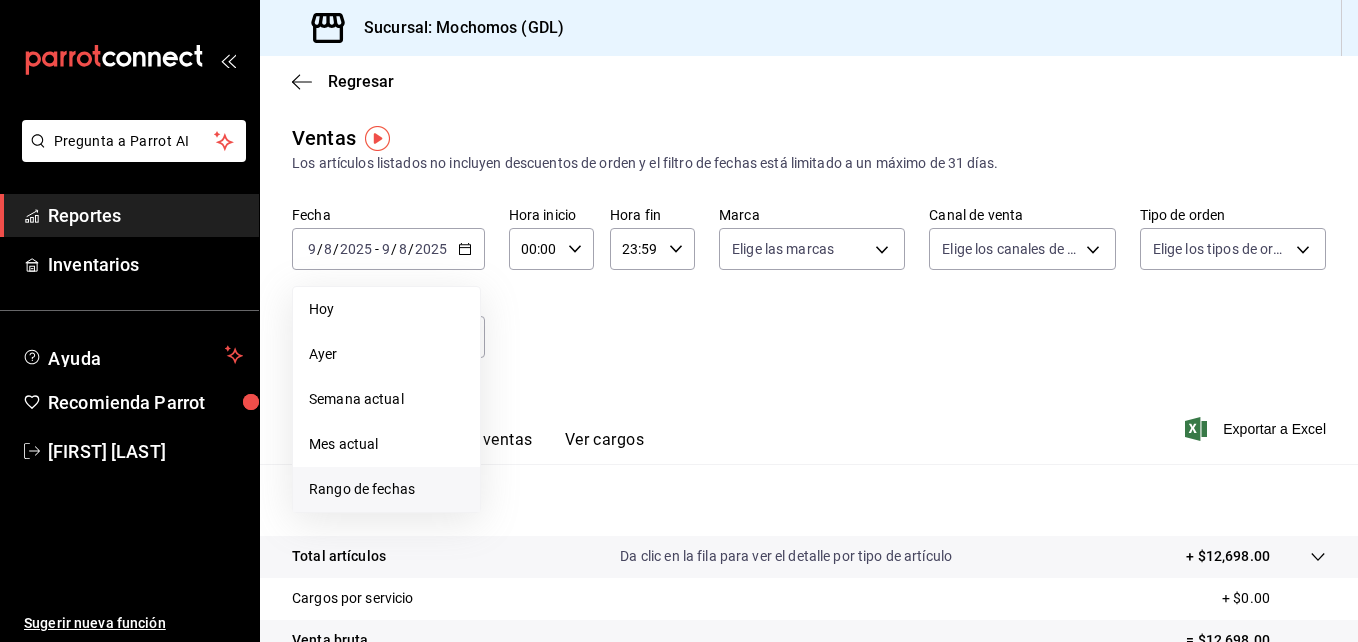 click on "Rango de fechas" at bounding box center [386, 489] 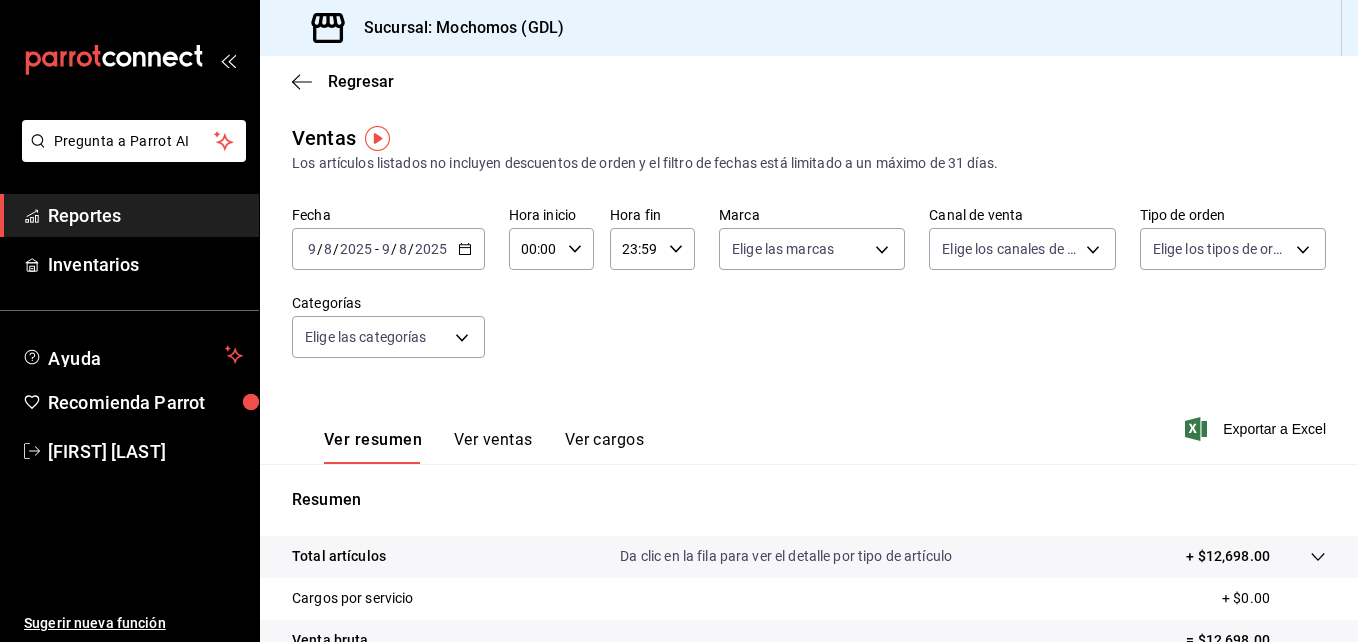 click 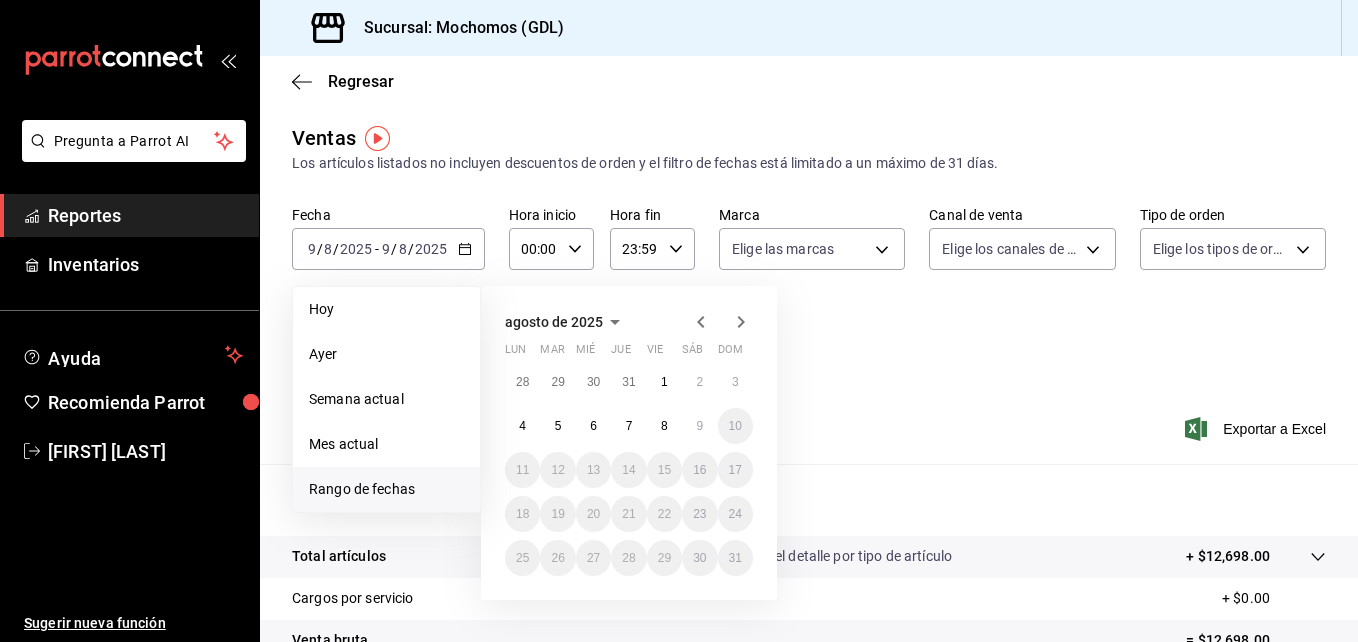 click on "Rango de fechas" at bounding box center (386, 489) 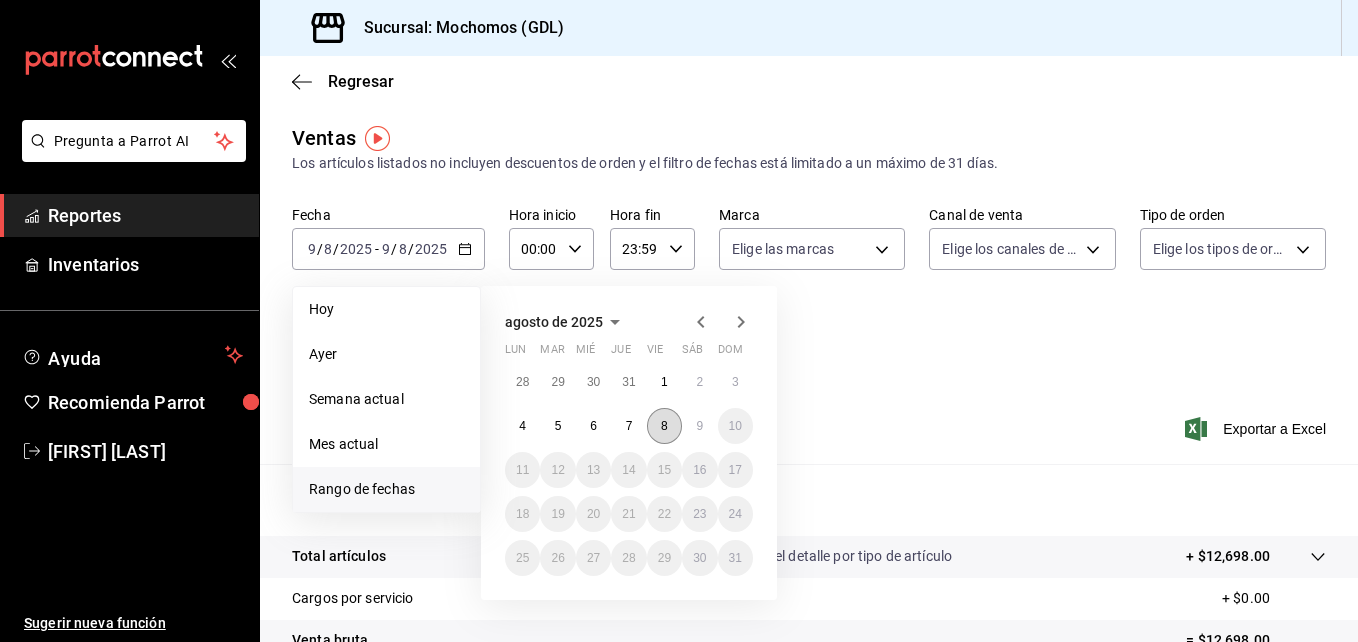 click on "8" at bounding box center (664, 426) 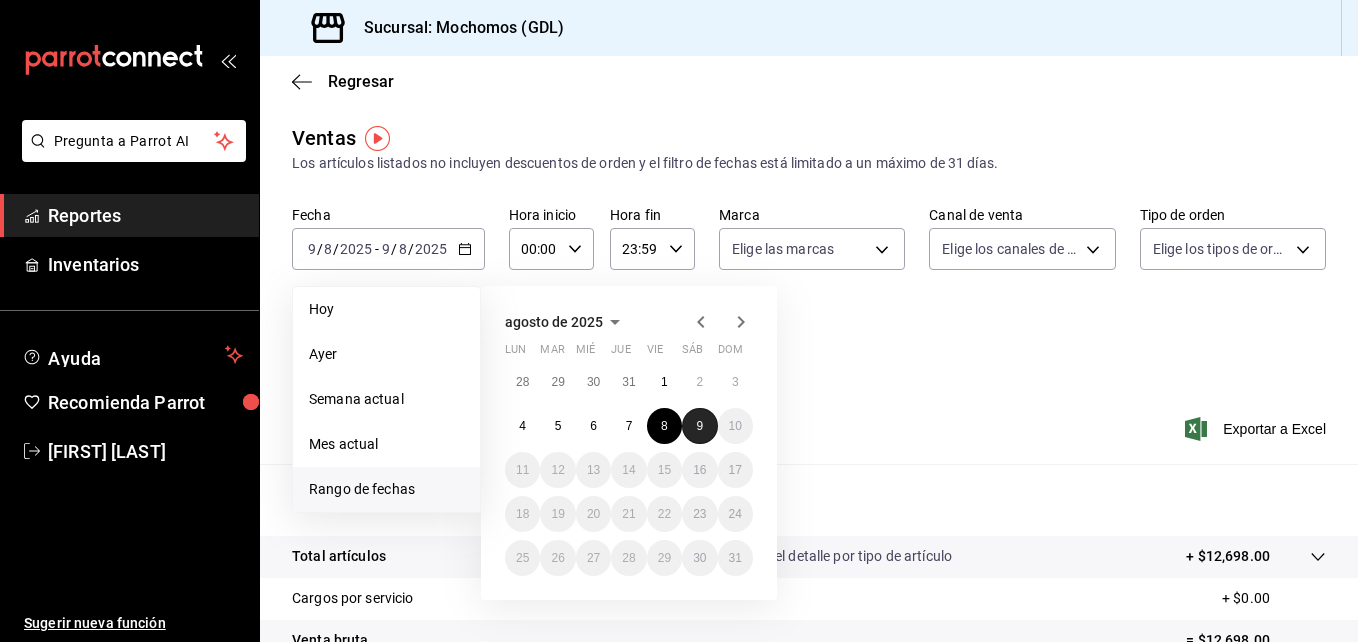 click on "9" at bounding box center (699, 426) 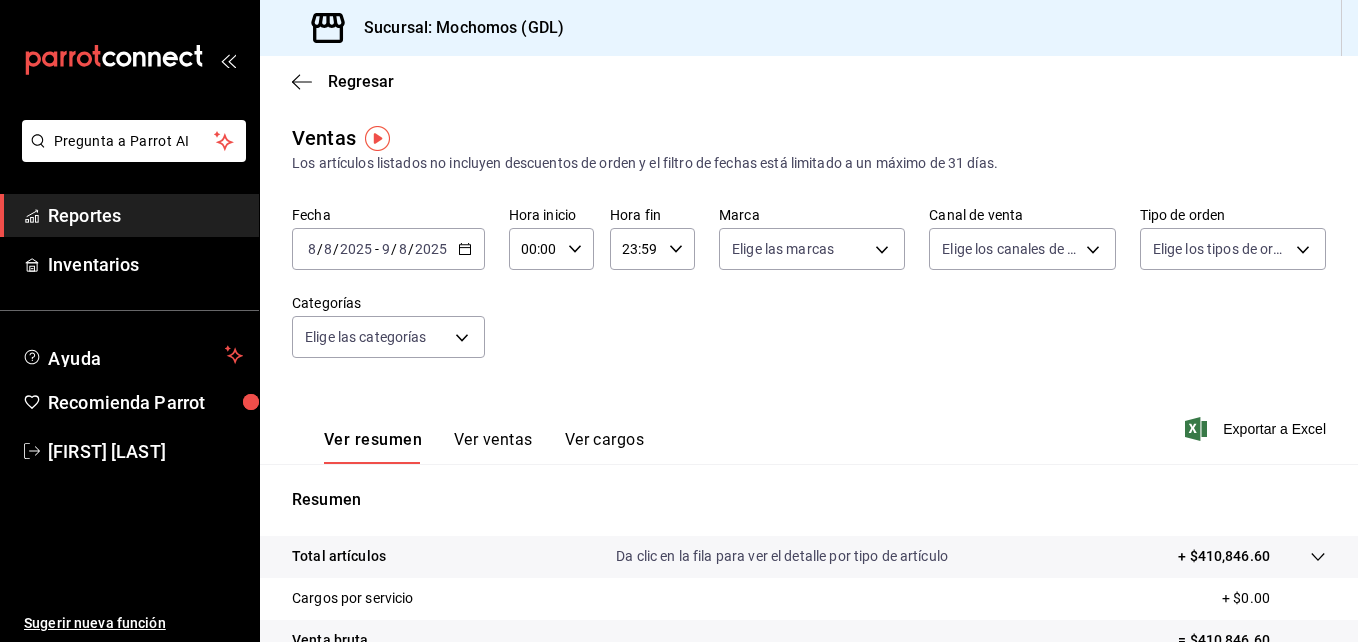 click 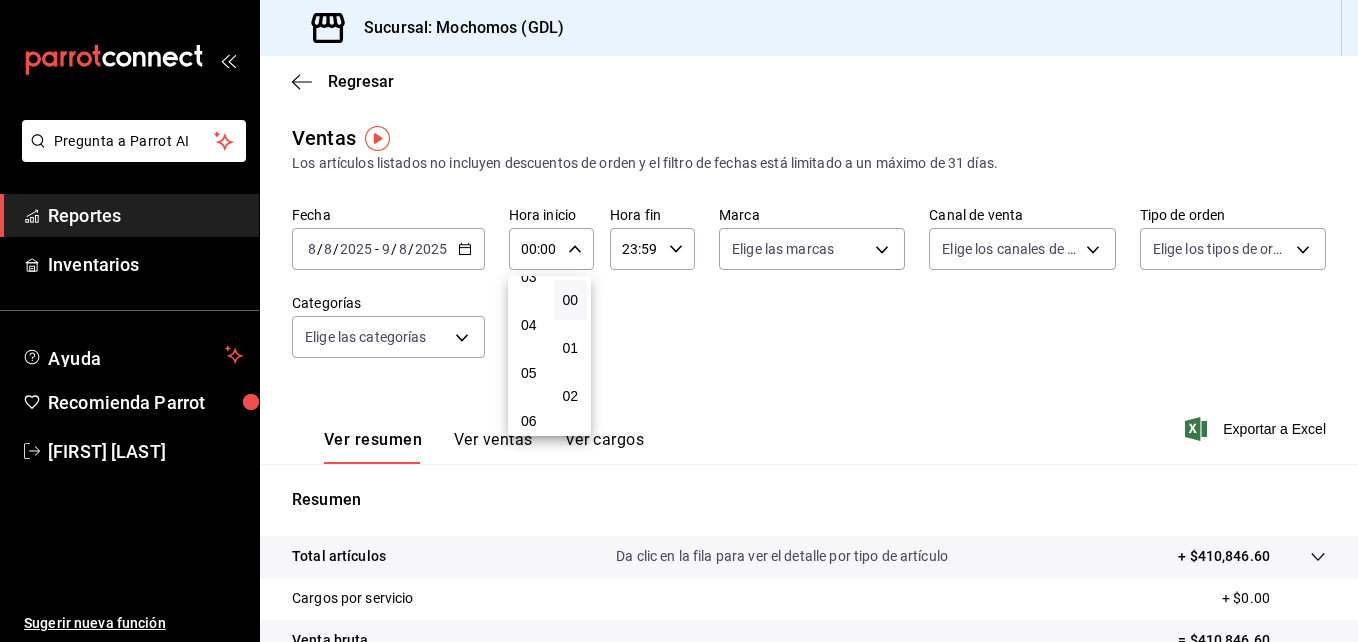 scroll, scrollTop: 168, scrollLeft: 0, axis: vertical 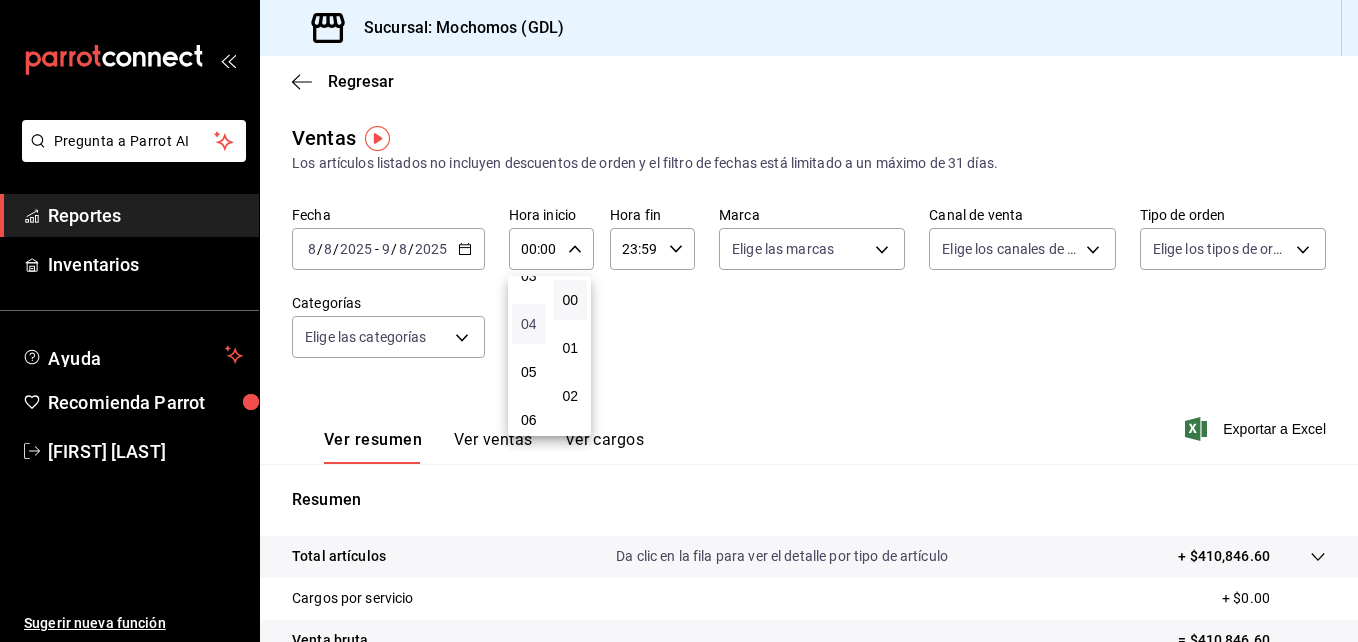 click on "04" at bounding box center [529, 324] 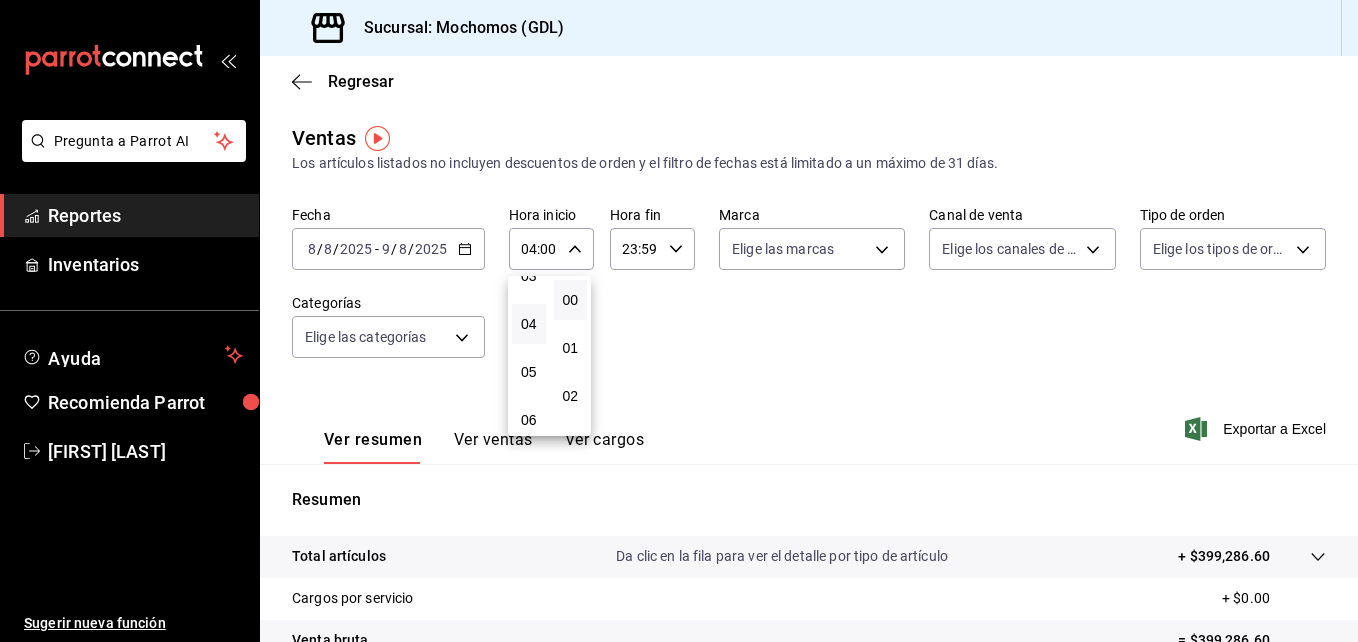 click at bounding box center [679, 321] 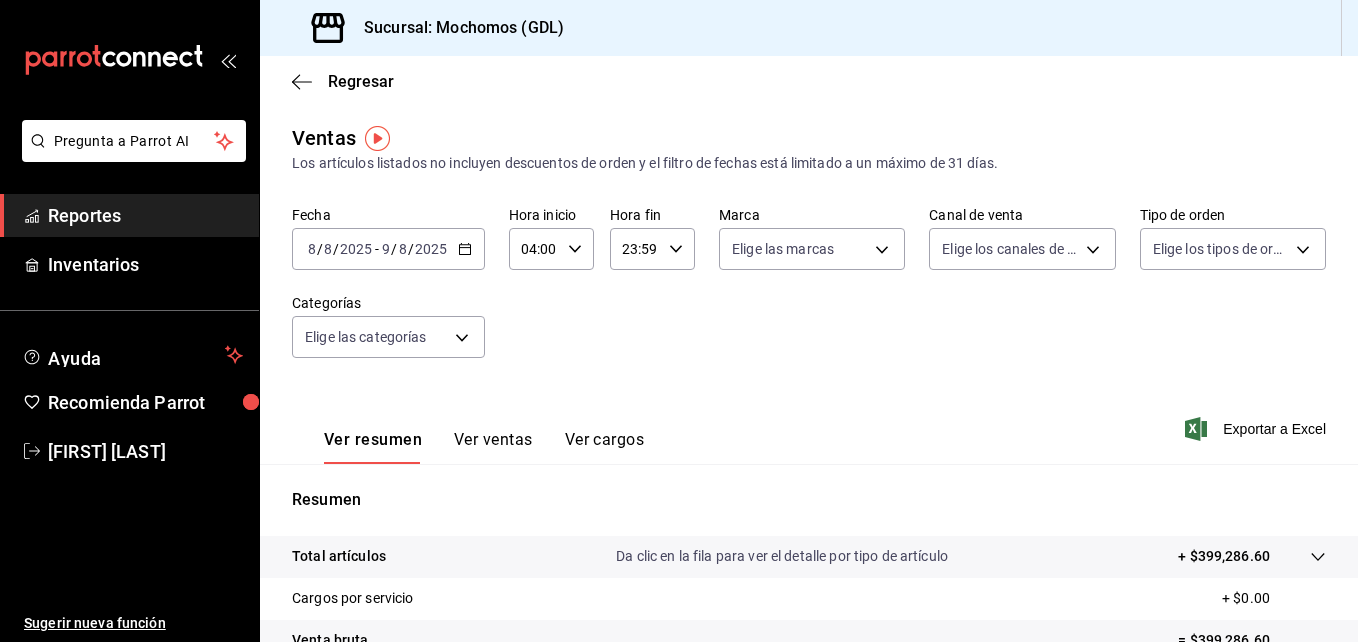 click 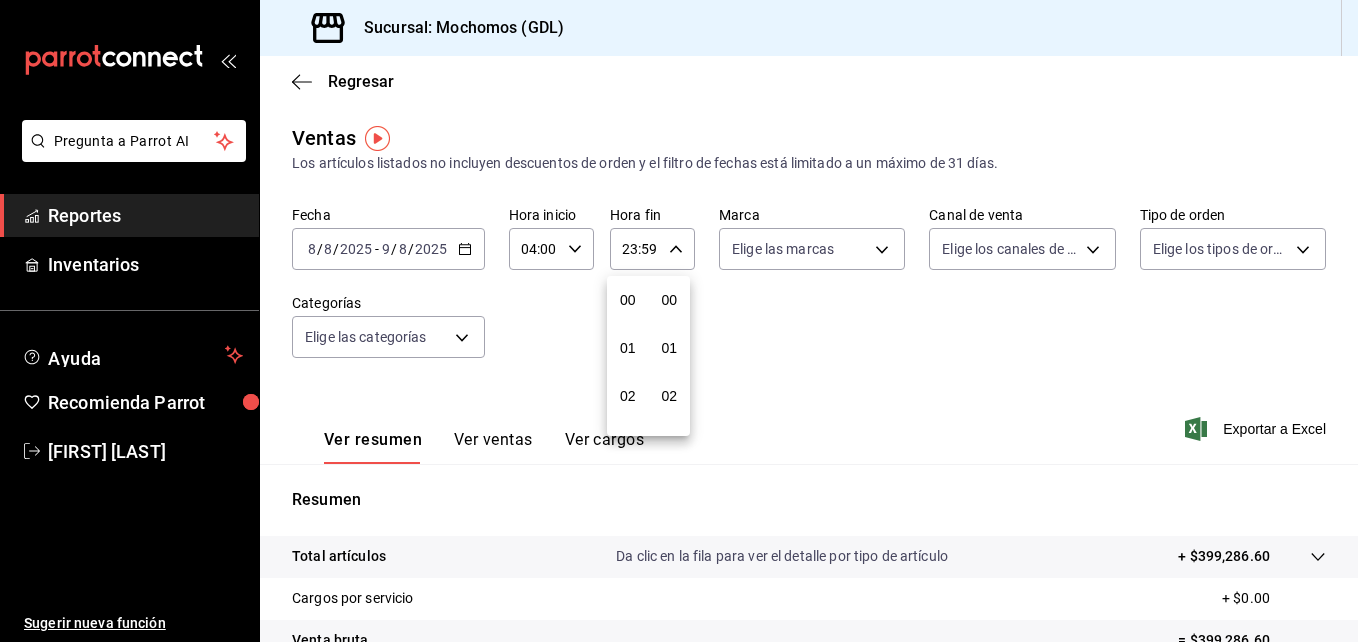 scroll, scrollTop: 992, scrollLeft: 0, axis: vertical 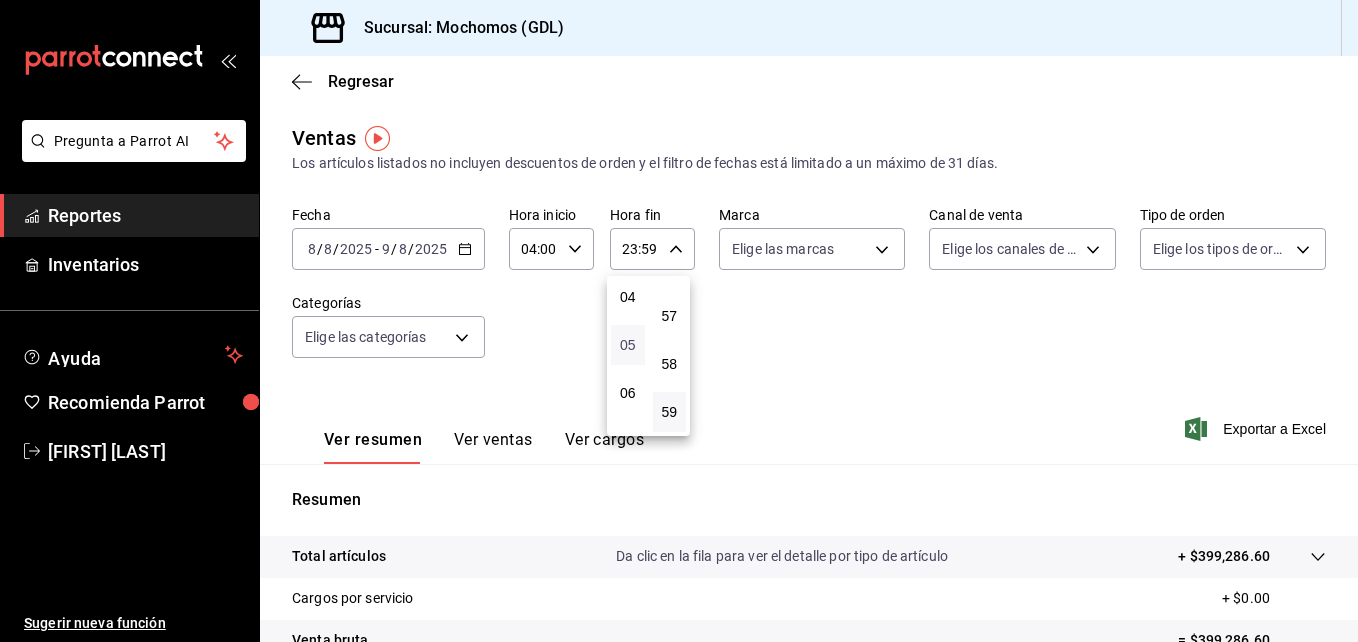 click on "05" at bounding box center [628, 345] 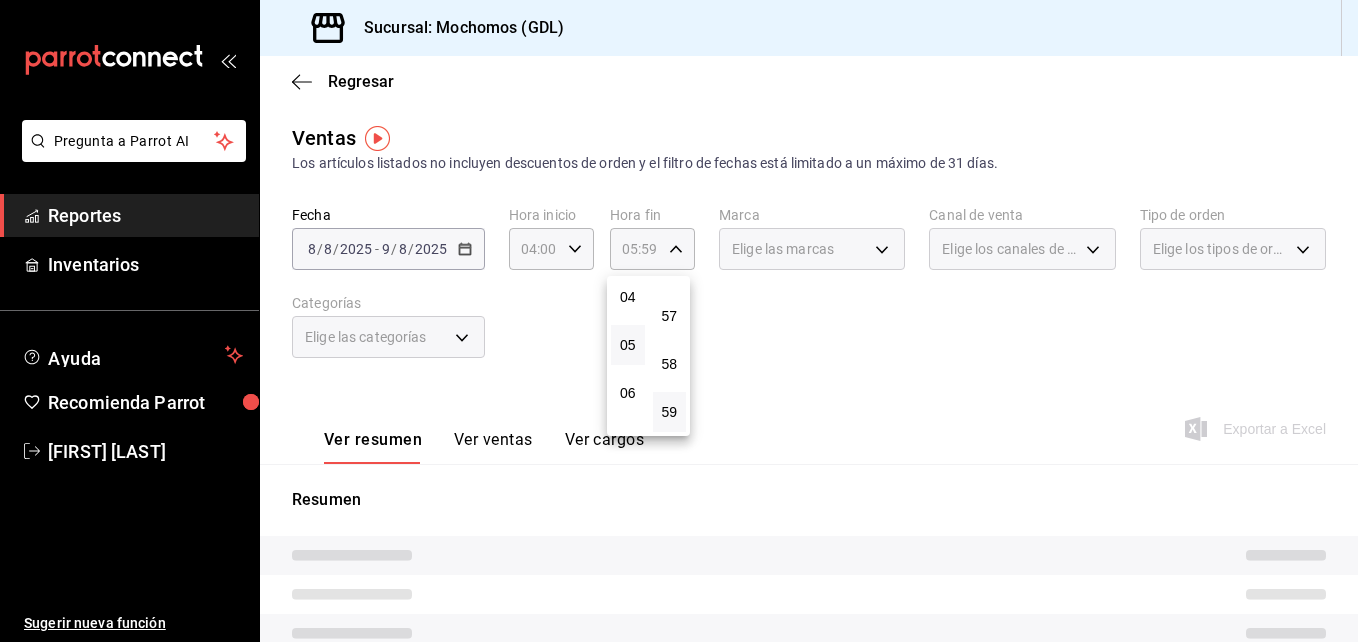 click on "05" at bounding box center [628, 345] 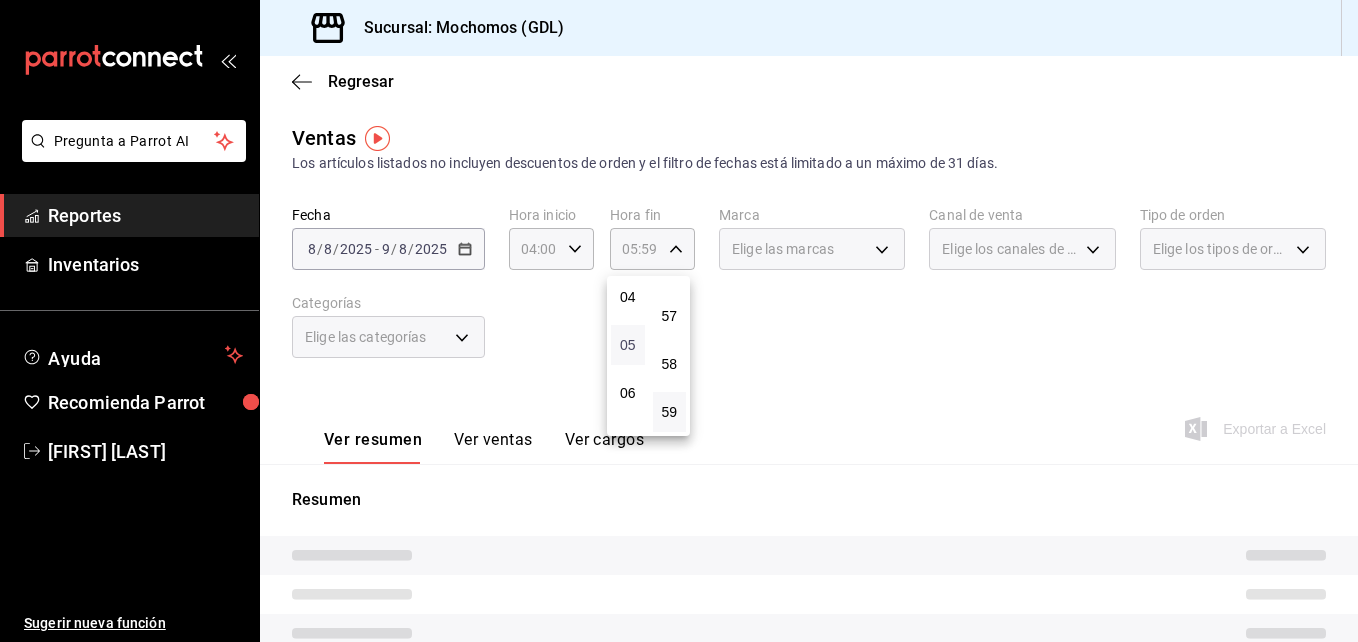 click on "05" at bounding box center [628, 345] 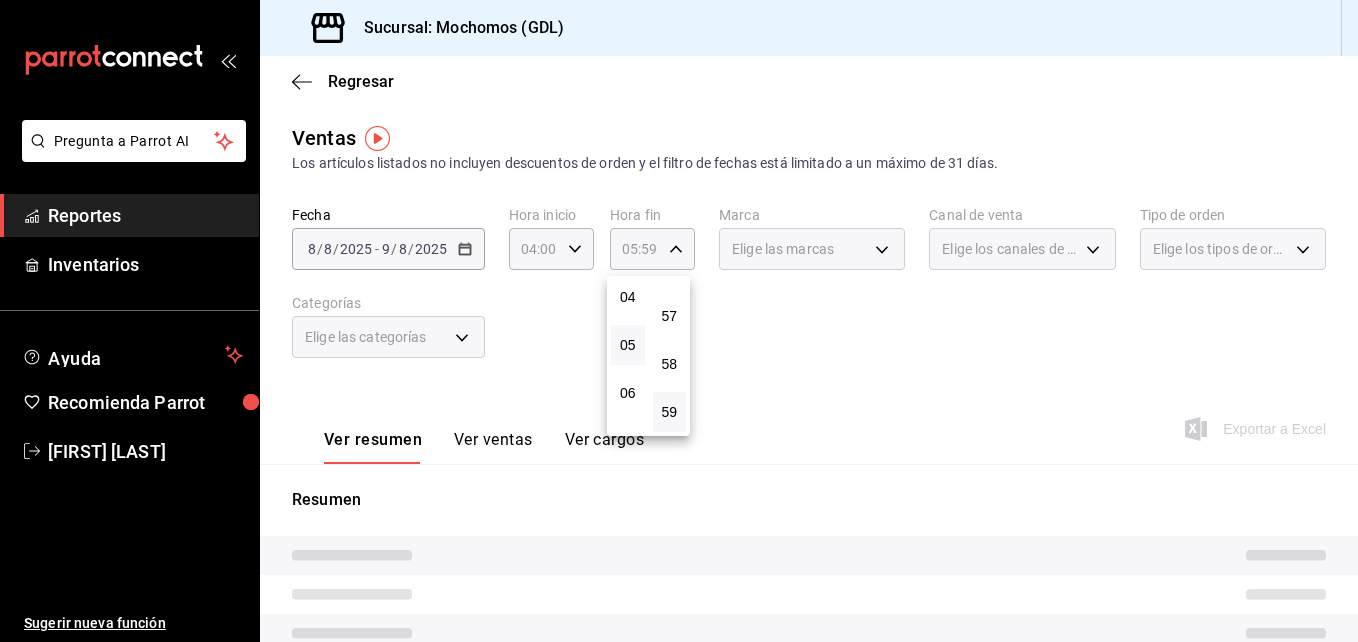 click at bounding box center (679, 321) 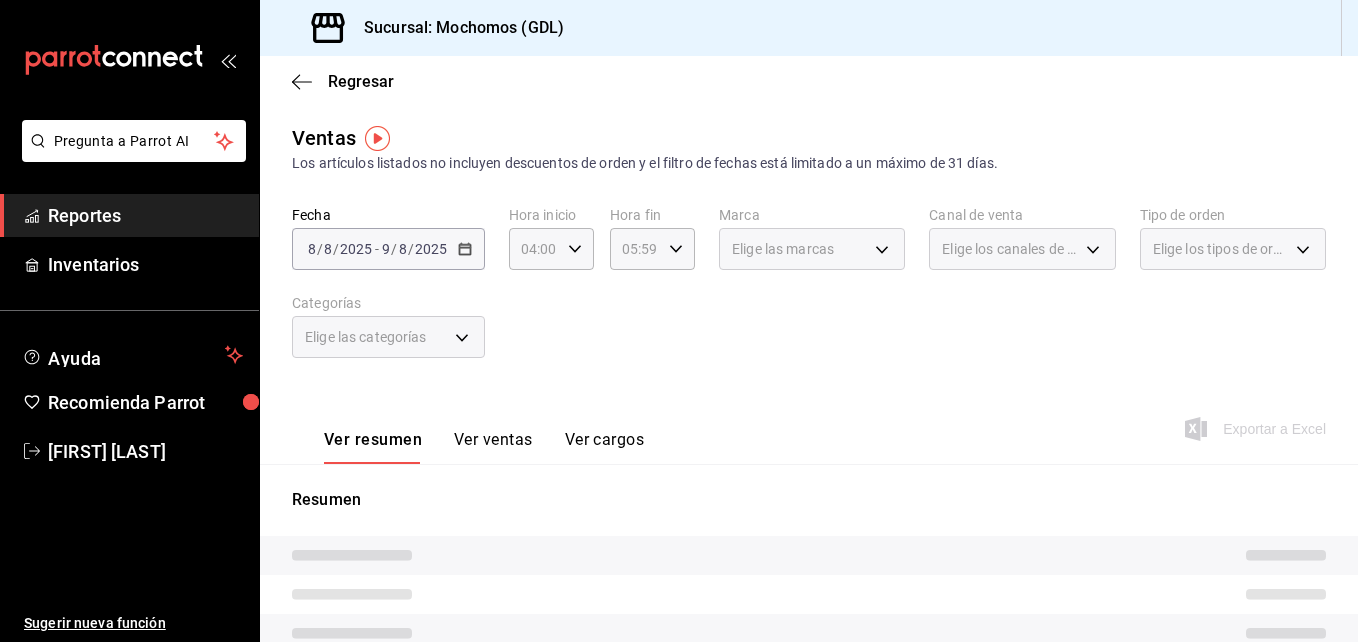 click on "Elige las marcas" at bounding box center [812, 249] 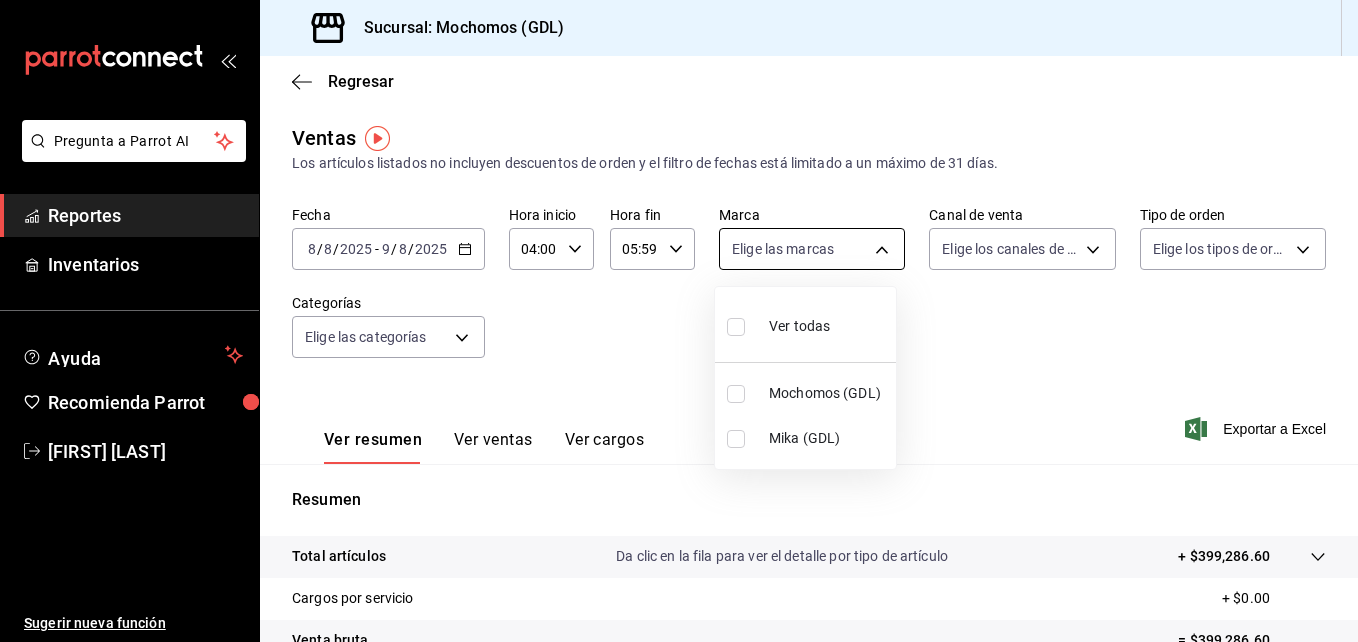 click on "Pregunta a Parrot AI Reportes   Inventarios   Ayuda Recomienda Parrot   [FIRST] [LAST]   Sugerir nueva función   Sucursal: Mochomos (GDL) Regresar Ventas Los artículos listados no incluyen descuentos de orden y el filtro de fechas está limitado a un máximo de 31 días. Fecha 2025-08-08 8 / 8 / 2025 - 2025-08-09 9 / 8 / 2025 Hora inicio 04:00 Hora inicio Hora fin 05:59 Hora fin Marca Elige las marcas Canal de venta Elige los canales de venta Tipo de orden Elige los tipos de orden Categorías Elige las categorías Ver resumen Ver ventas Ver cargos Exportar a Excel Resumen Total artículos Da clic en la fila para ver el detalle por tipo de artículo + $399,286.60 Cargos por servicio + $0.00 Venta bruta = $399,286.60 Descuentos totales - $1,108.00 Certificados de regalo - $3,601.00 Venta total = $394,577.60 Impuestos - $54,424.50 Venta neta = $340,153.10 Pregunta a Parrot AI Reportes   Inventarios   Ayuda Recomienda Parrot   [FIRST] [LAST]   Sugerir nueva función   GANA 1 MES GRATIS EN TU SUSCRIPCIÓN AQUÍ" at bounding box center (679, 321) 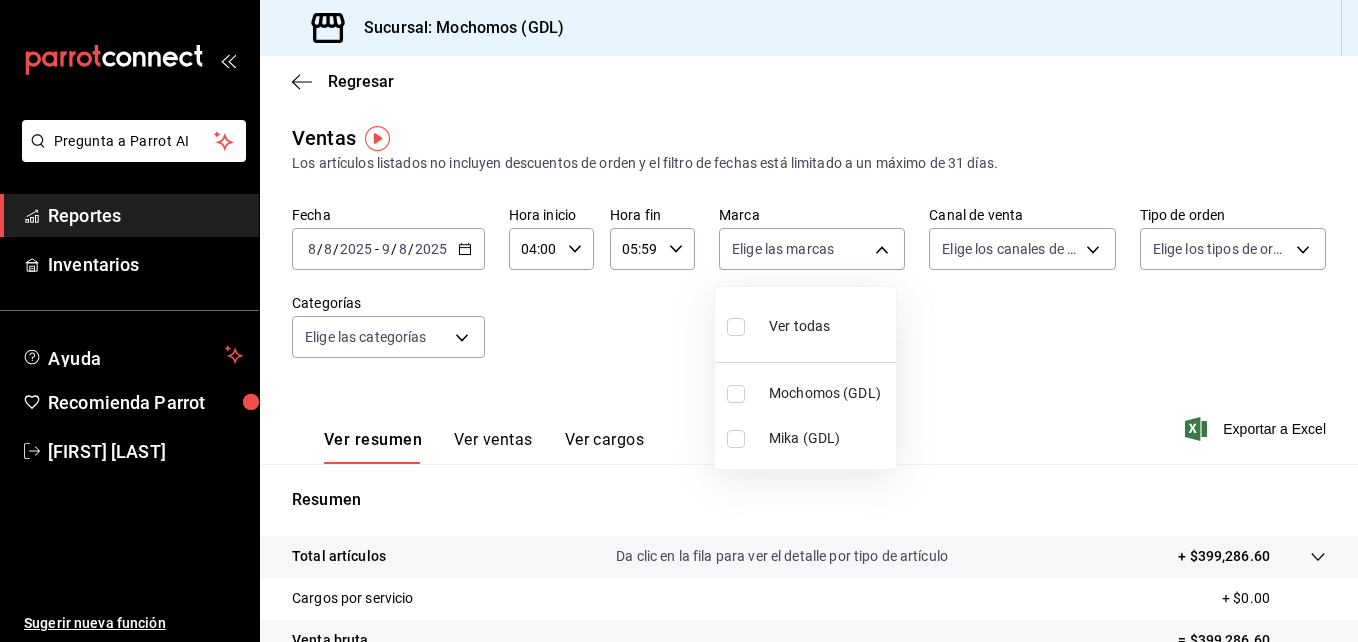 click at bounding box center (736, 394) 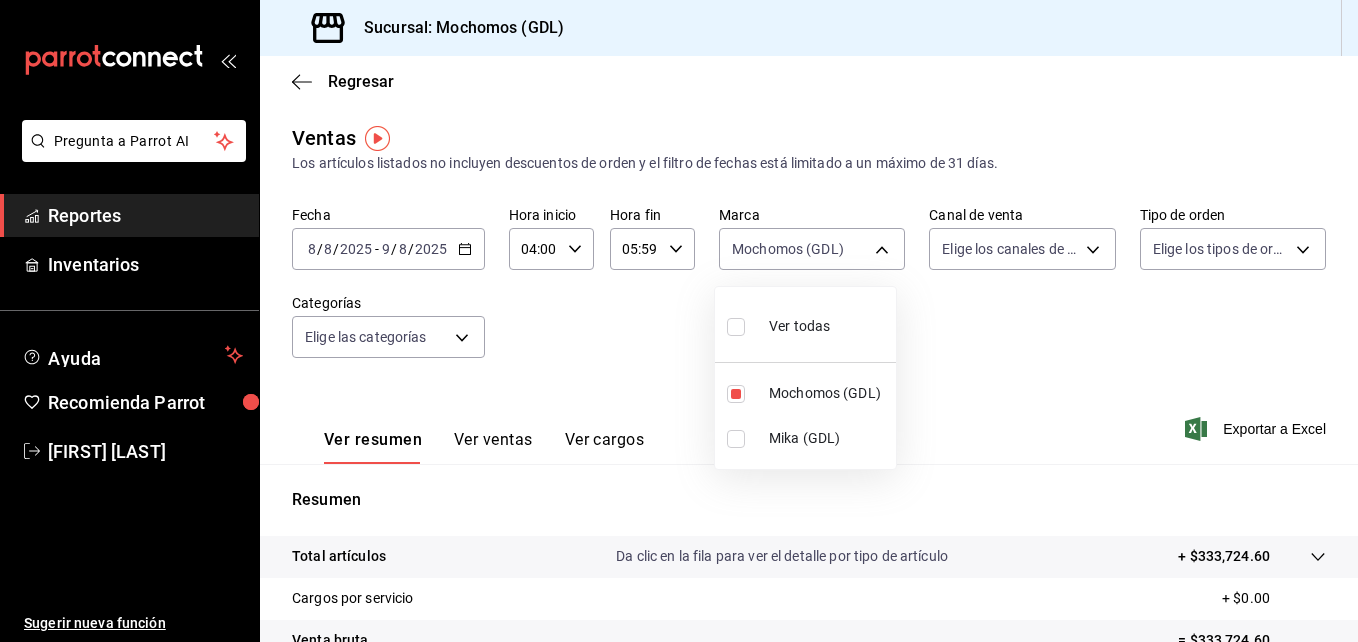 click at bounding box center [679, 321] 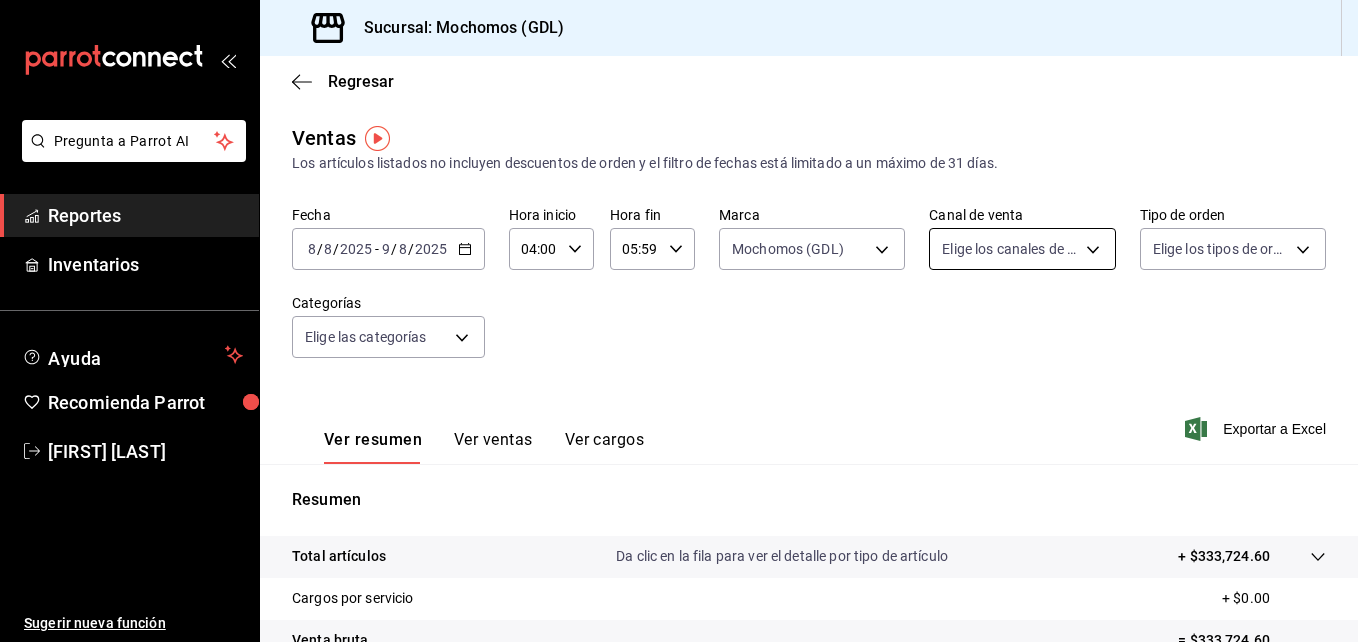 click on "Pregunta a Parrot AI Reportes   Inventarios   Ayuda Recomienda Parrot   [FIRST] [LAST]   Sugerir nueva función   Sucursal: Mochomos (GDL) Regresar Ventas Los artículos listados no incluyen descuentos de orden y el filtro de fechas está limitado a un máximo de 31 días. Fecha [DATE] [DATE] - [DATE] [DATE] Hora inicio [TIME] Hora inicio Hora fin [TIME] Hora fin Marca Mochomos (GDL) 36c25d4a-7cb0-456c-a434-e981d54830bc Canal de venta Elige los canales de venta Tipo de orden Elige los tipos de orden Categorías Elige las categorías Ver resumen Ver ventas Ver cargos Exportar a Excel Resumen Total artículos Da clic en la fila para ver el detalle por tipo de artículo + $333,724.60 Cargos por servicio + $0.00 Venta bruta = $333,724.60 Descuentos totales - $1,108.00 Certificados de regalo - $2,734.00 Venta total = $329,882.60 Impuestos - $45,501.05 Venta neta = $284,381.55 Pregunta a Parrot AI Reportes   Inventarios   Ayuda Recomienda Parrot   [FIRST] [LAST]   Sugerir nueva función   Ir a video" at bounding box center (679, 321) 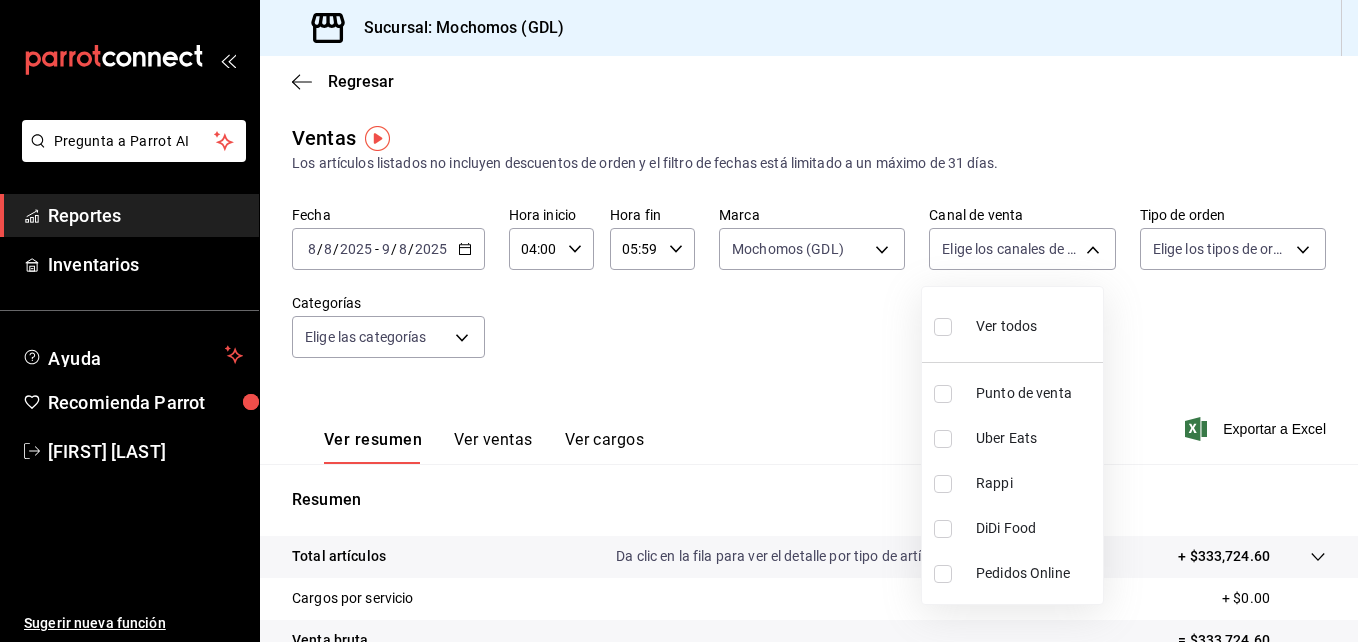 click at bounding box center [943, 327] 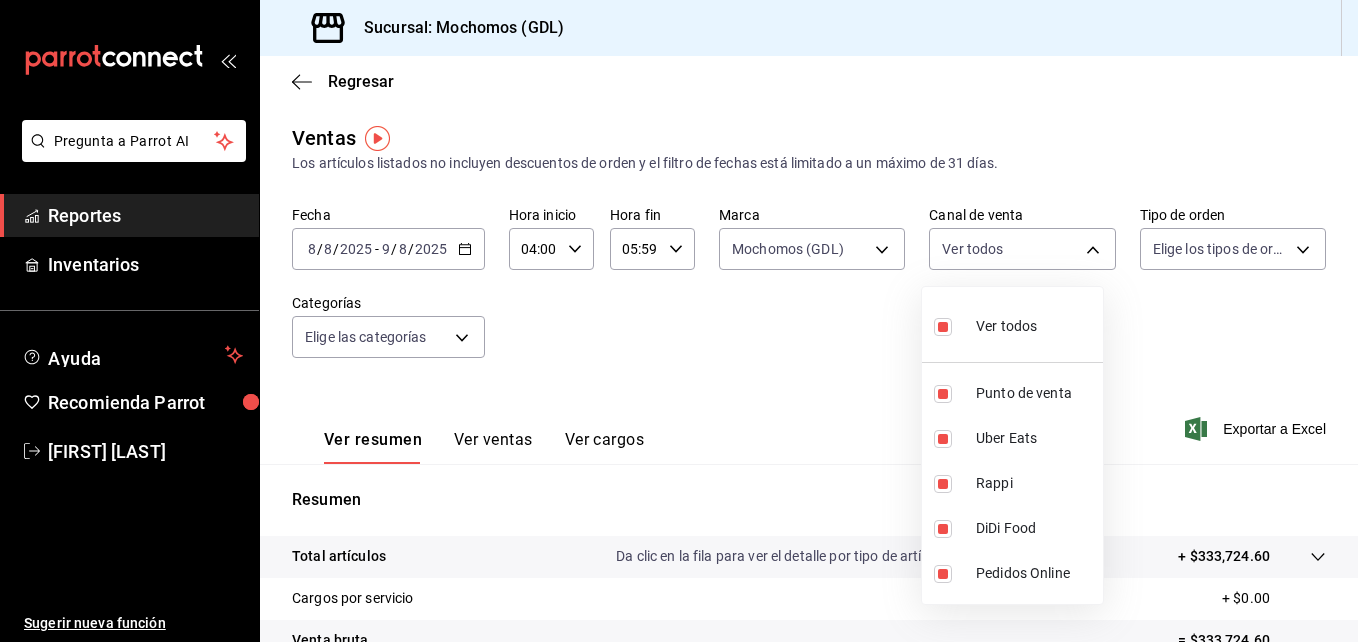 click at bounding box center [679, 321] 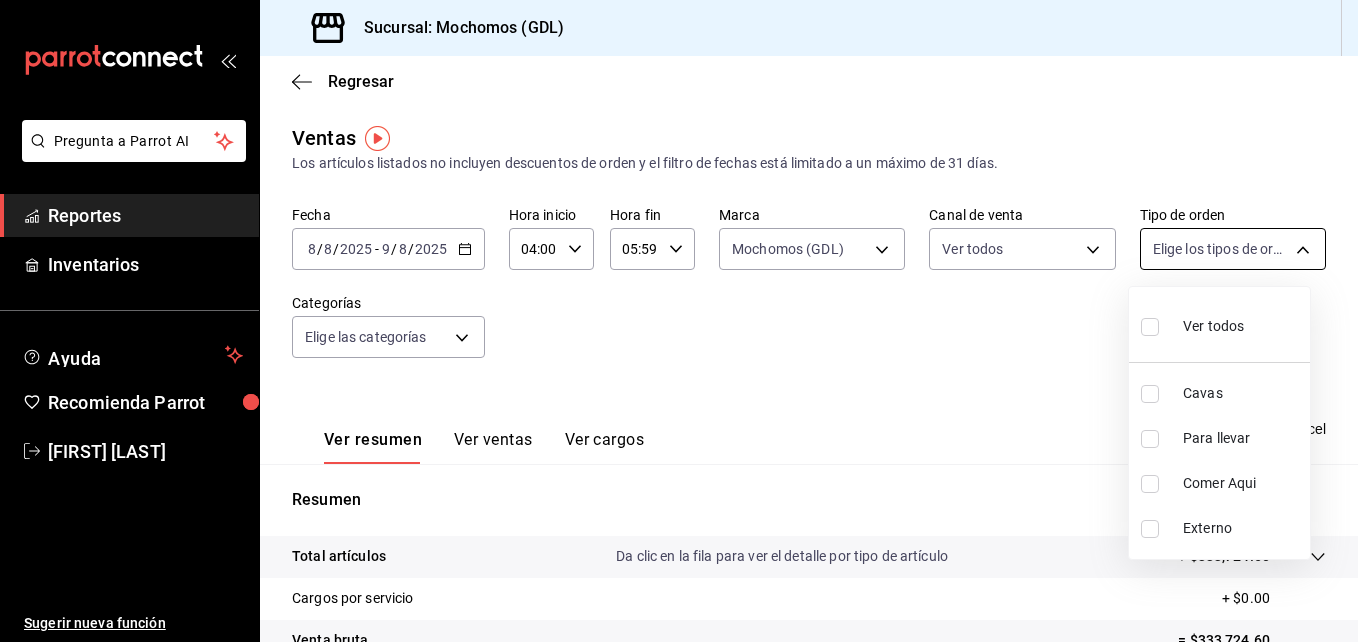 click on "Pregunta a Parrot AI Reportes   Inventarios   Ayuda Recomienda Parrot   [FIRST] [LAST]     Ir a video" at bounding box center [679, 321] 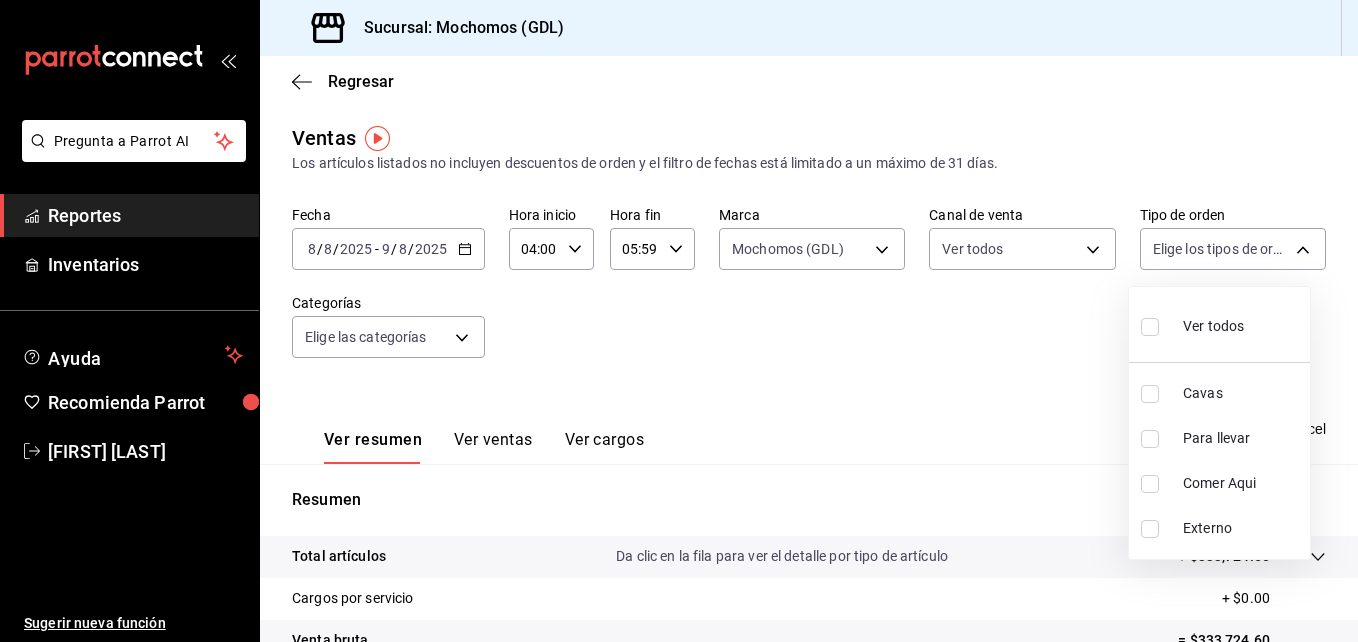 click at bounding box center (1150, 327) 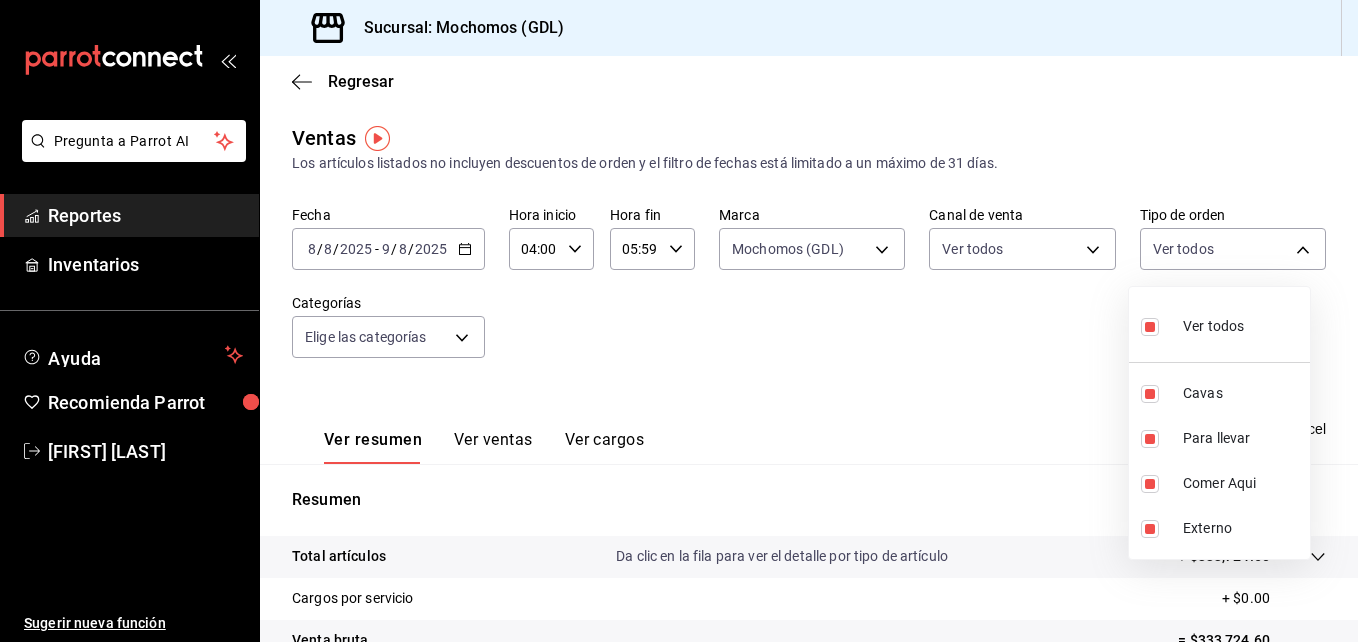 click at bounding box center (679, 321) 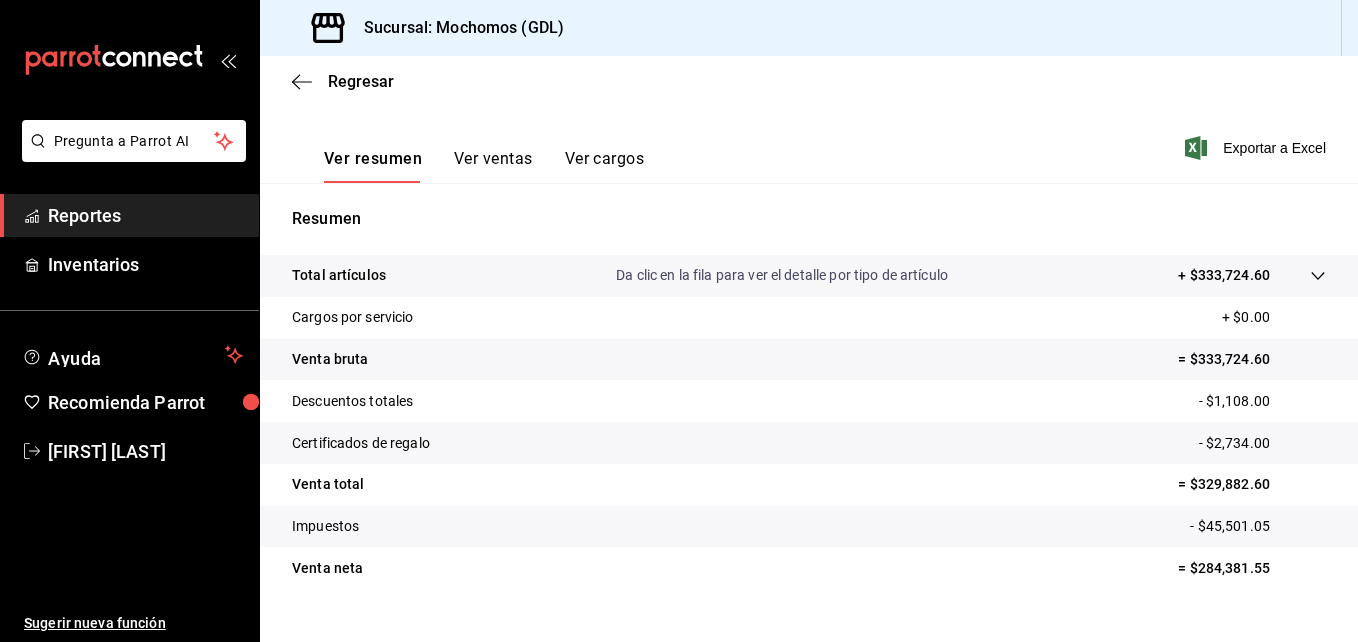 scroll, scrollTop: 298, scrollLeft: 0, axis: vertical 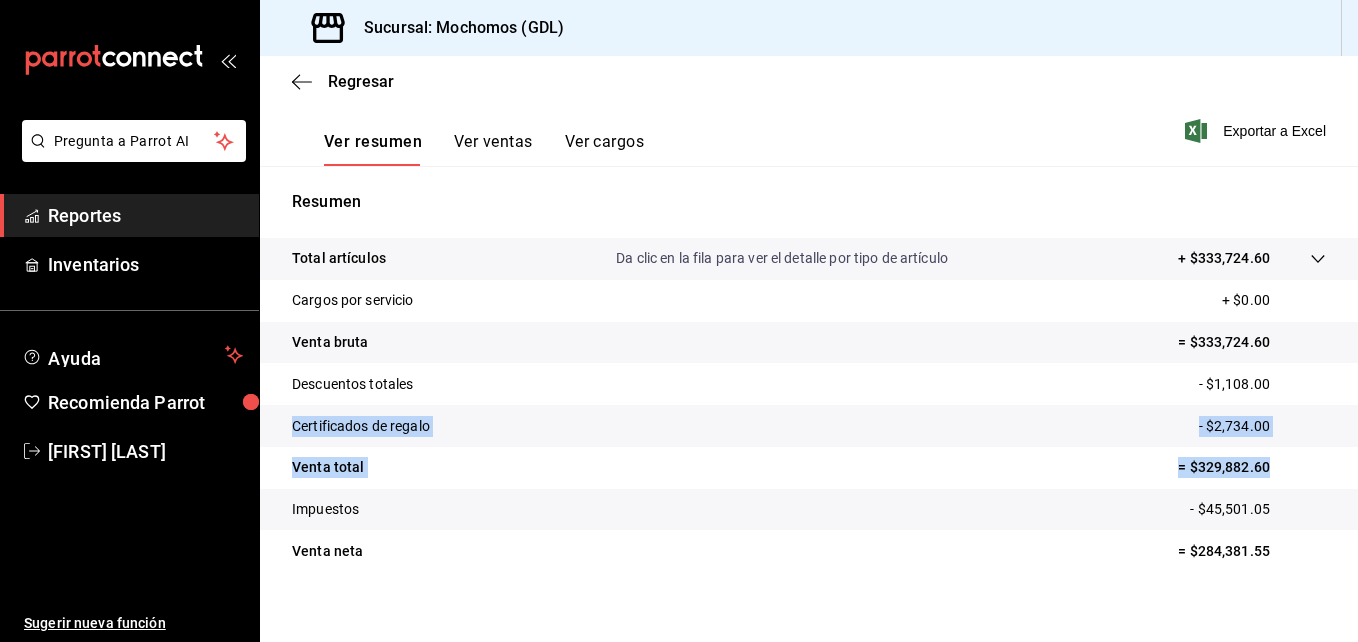 drag, startPoint x: 1317, startPoint y: 454, endPoint x: 1310, endPoint y: 375, distance: 79.30952 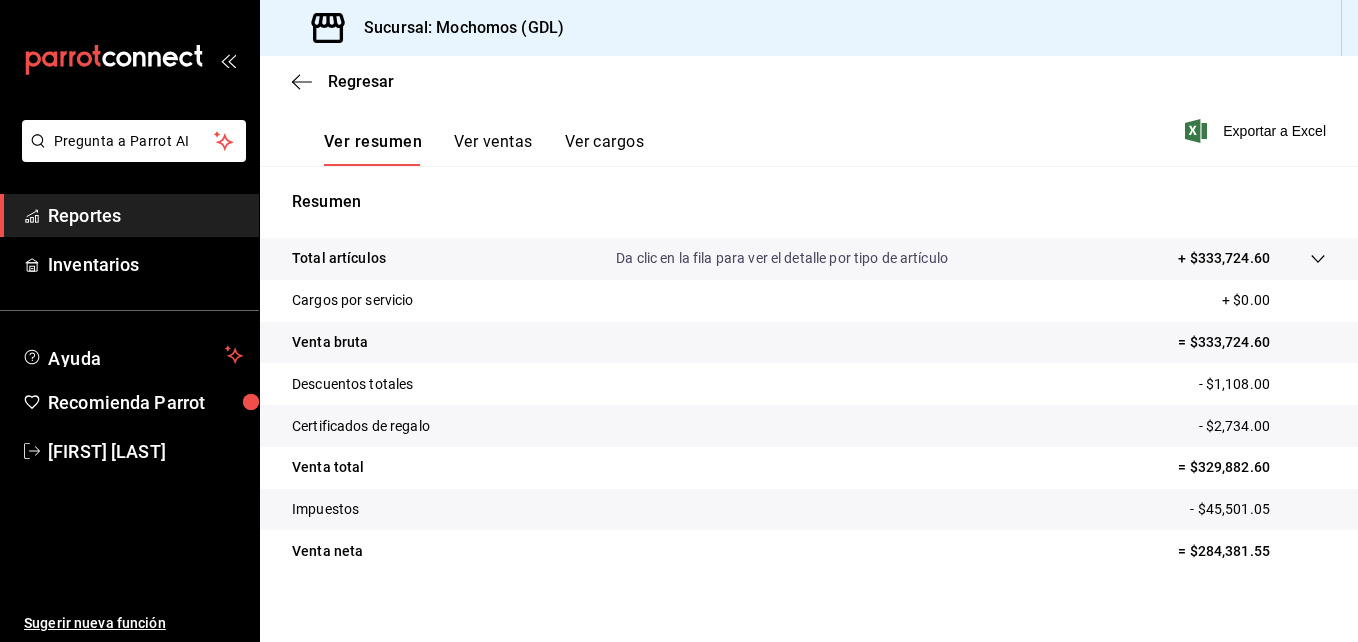 click on "Total artículos Da clic en la fila para ver el detalle por tipo de artículo + $333,724.60 Cargos por servicio + $0.00 Venta bruta = $333,724.60 Descuentos totales - $1,108.00 Certificados de regalo - $2,734.00 Venta total = $329,882.60 Impuestos - $45,501.05 Venta neta = $284,381.55" at bounding box center (809, 417) 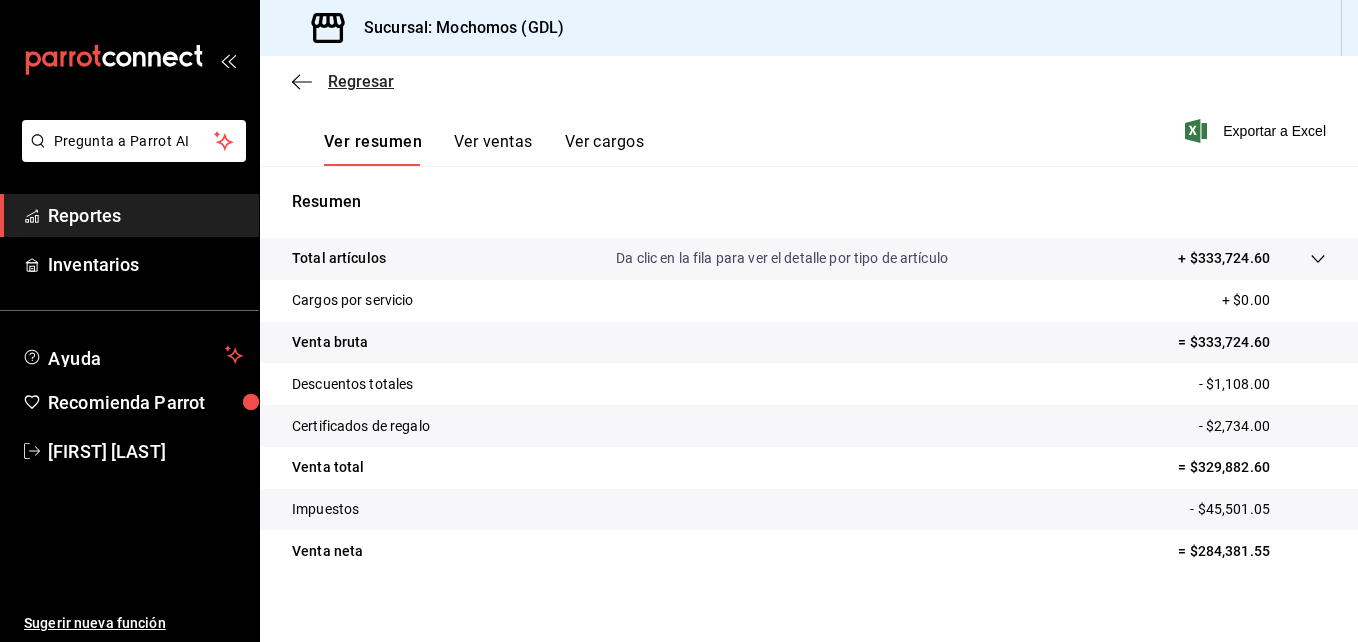 click 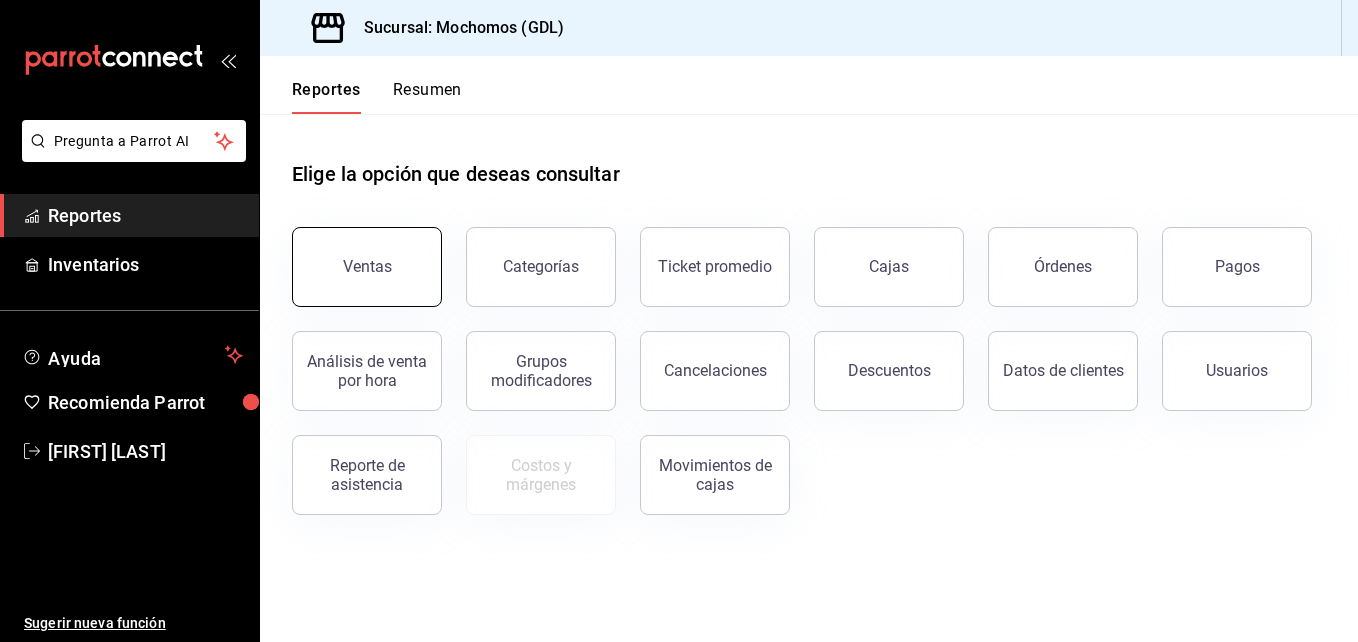 click on "Ventas" at bounding box center [367, 267] 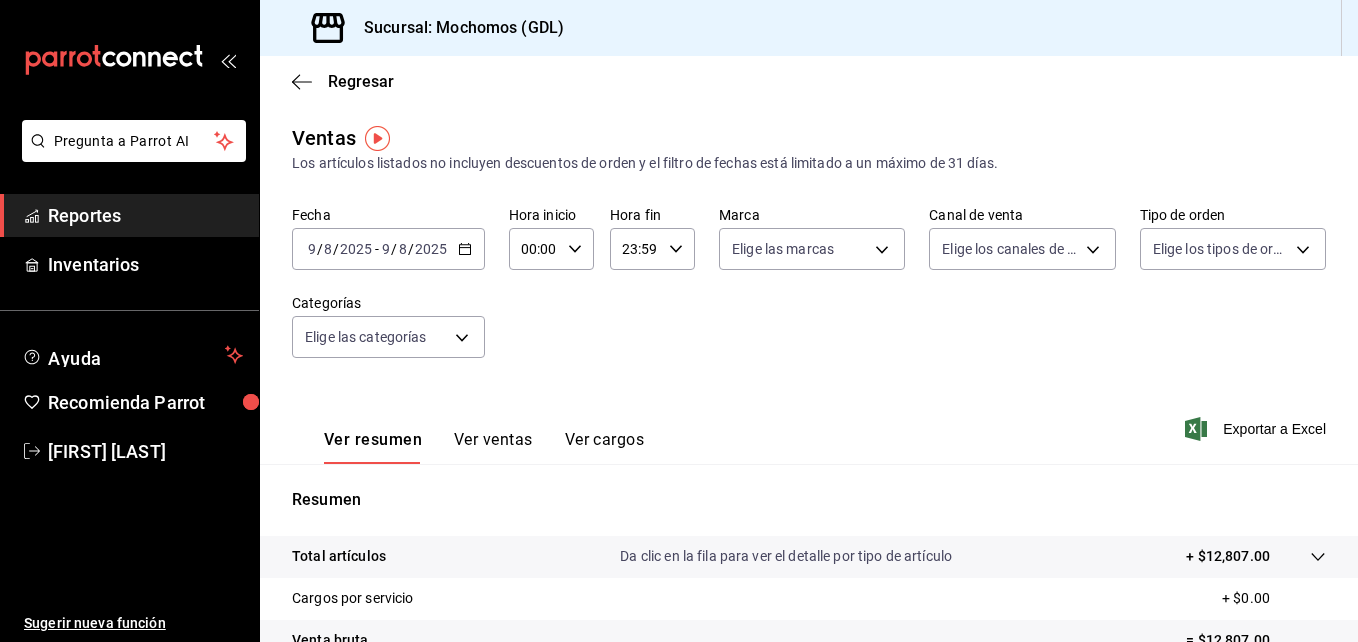 click on "[DATE] [DATE] - [DATE] [DATE]" at bounding box center (388, 249) 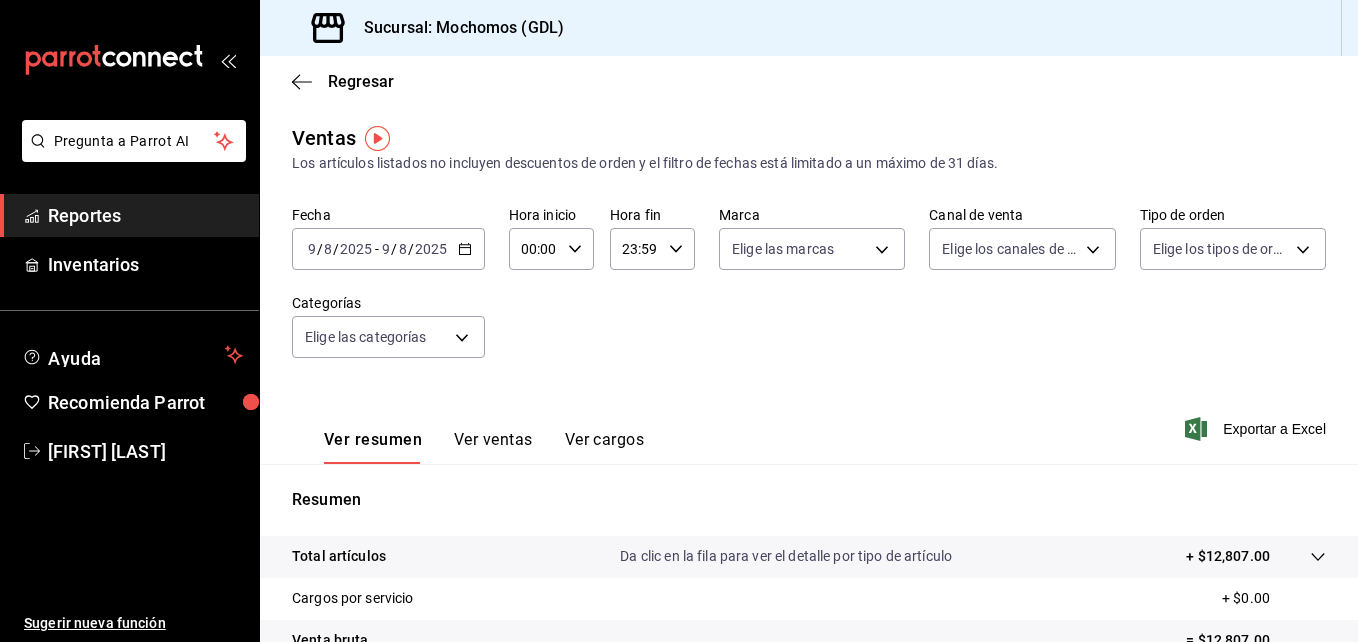 click 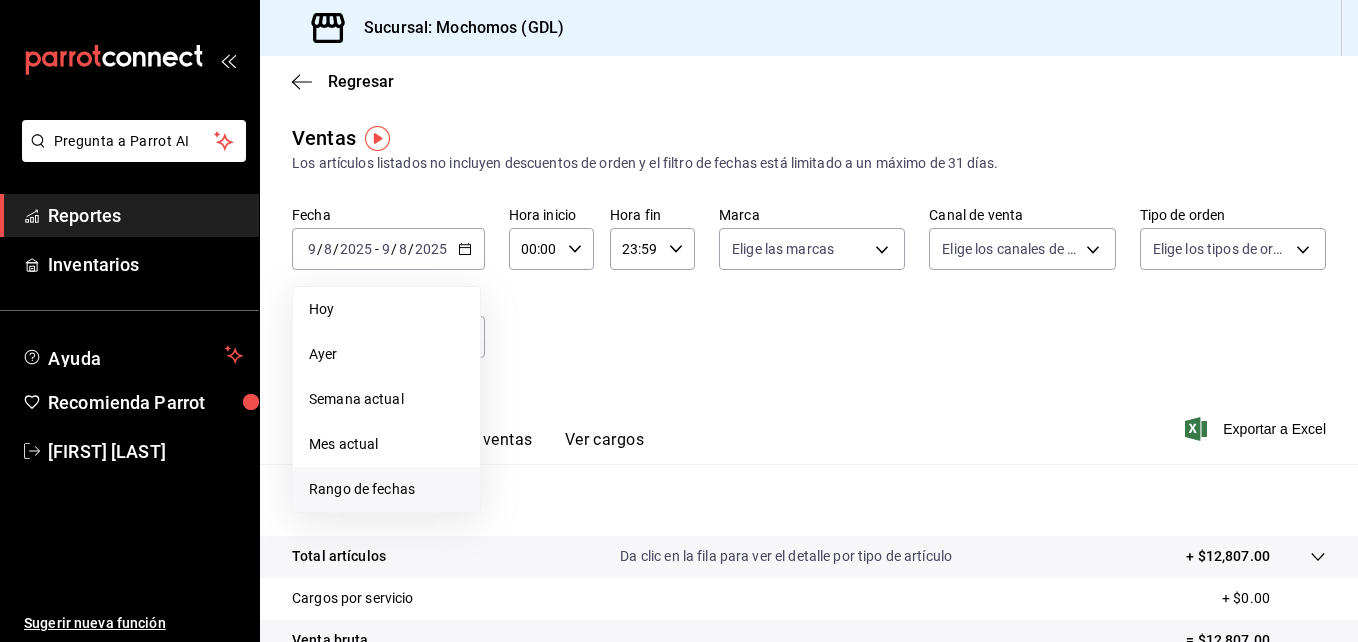 click on "Rango de fechas" at bounding box center [386, 489] 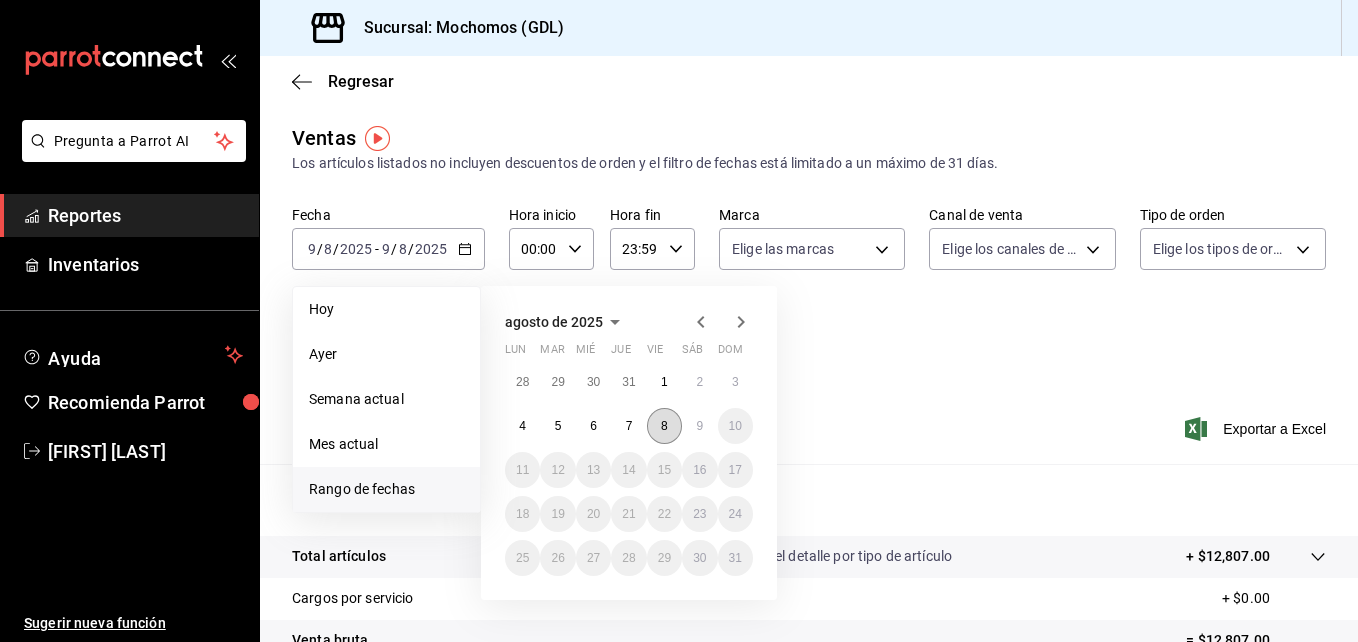click on "8" at bounding box center (664, 426) 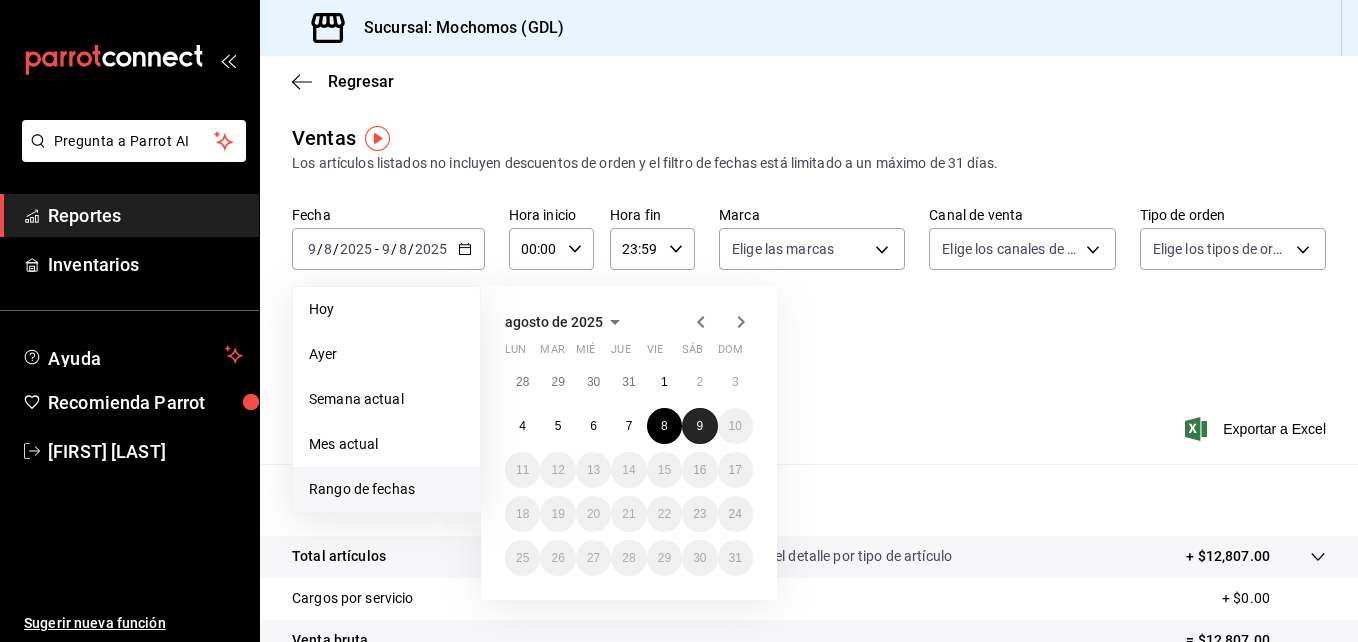 click on "9" at bounding box center [699, 426] 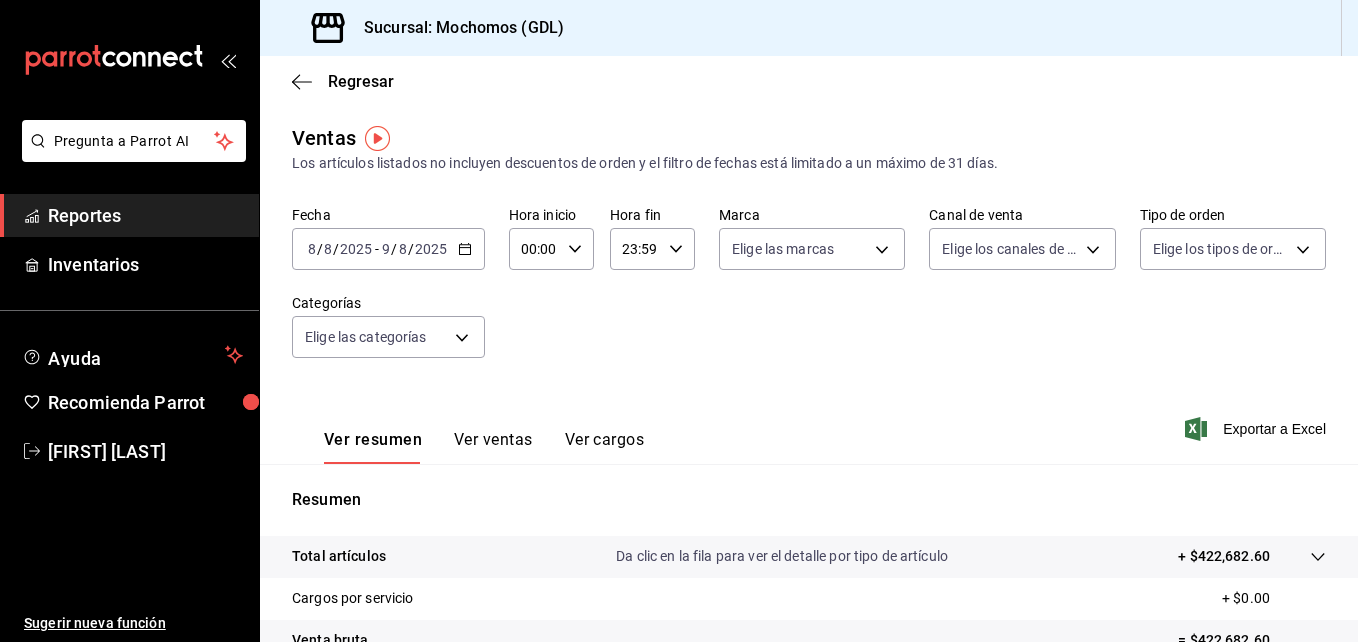 click 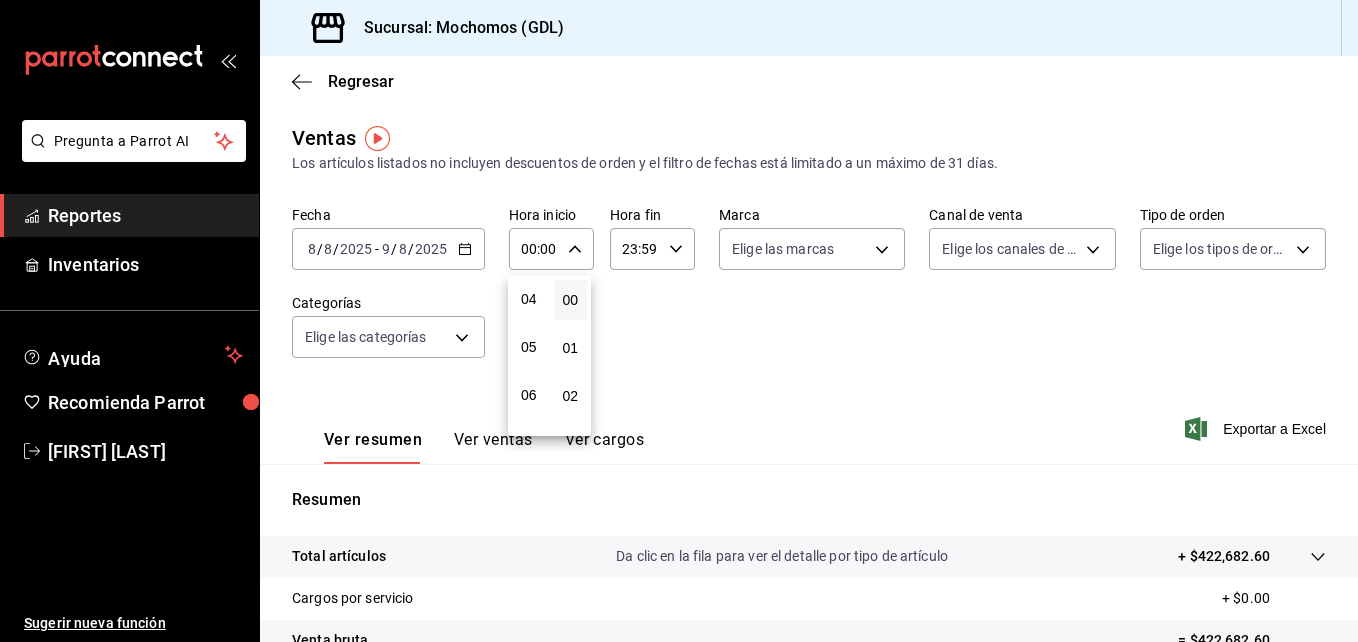scroll, scrollTop: 182, scrollLeft: 0, axis: vertical 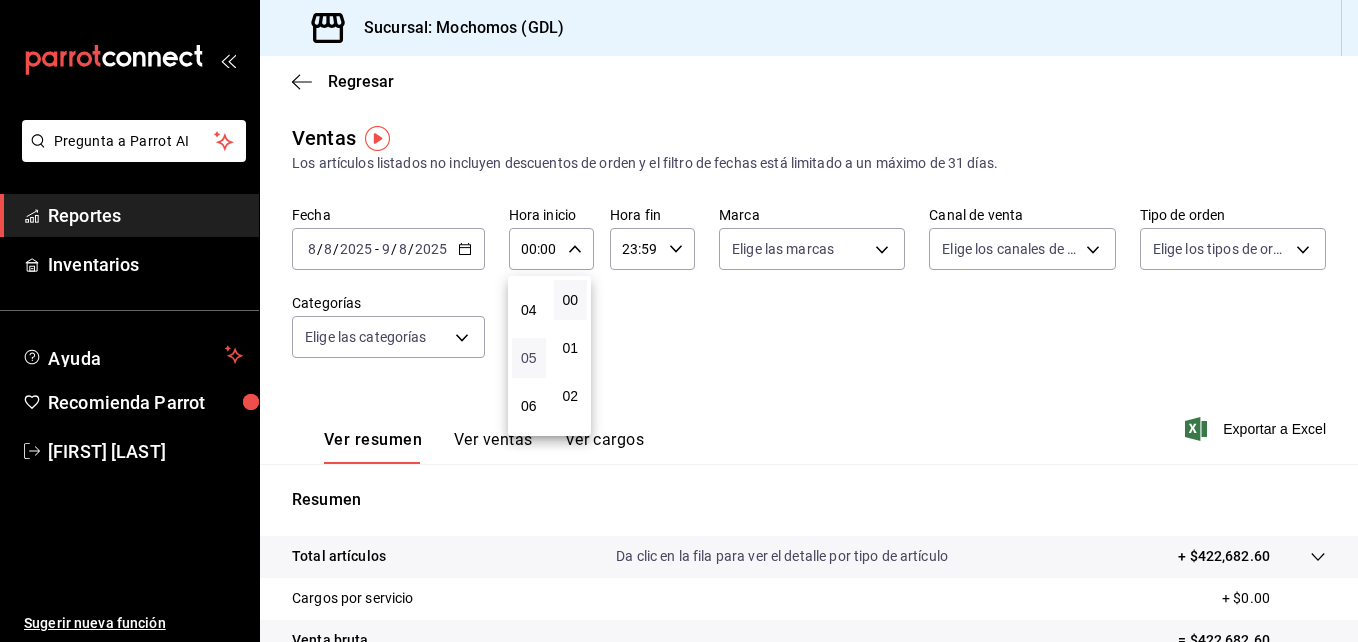 click on "05" at bounding box center (529, 358) 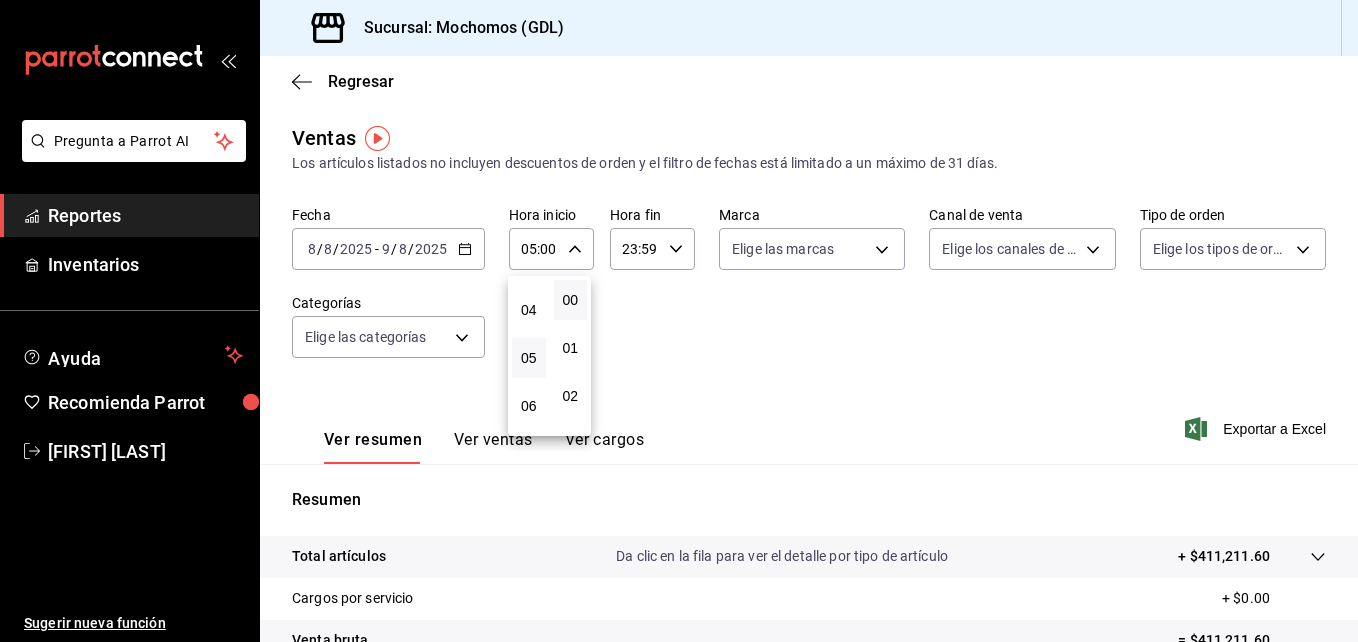 click at bounding box center (679, 321) 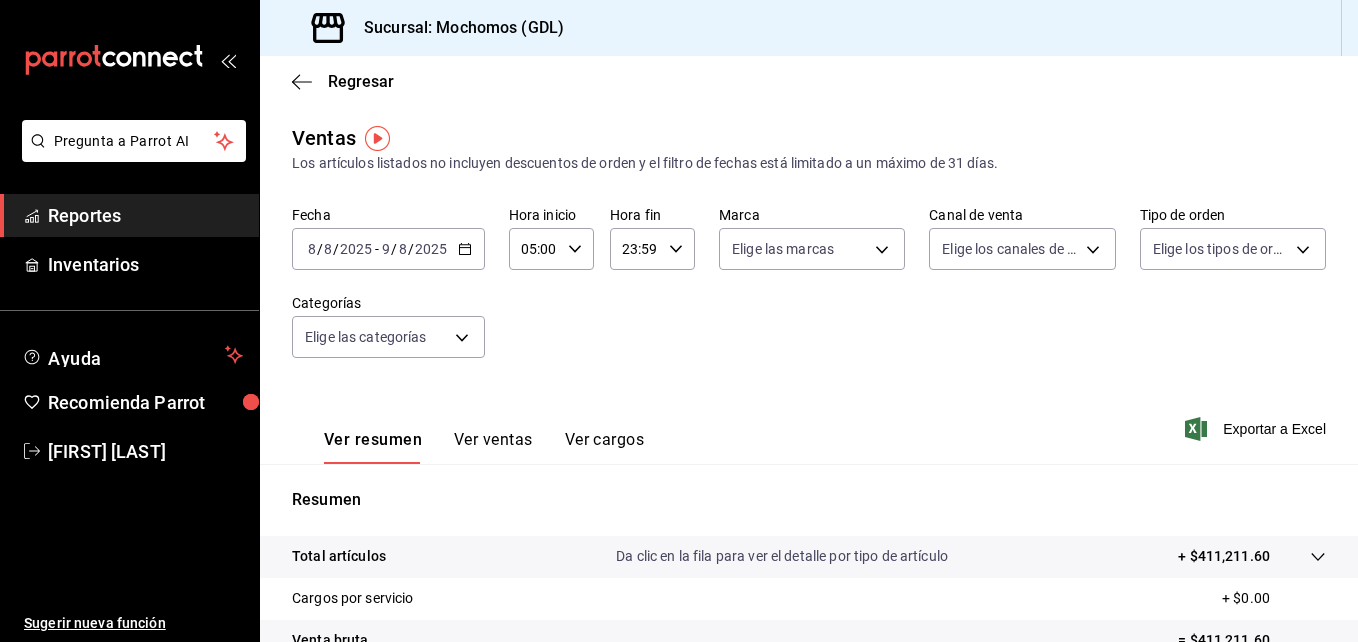 click 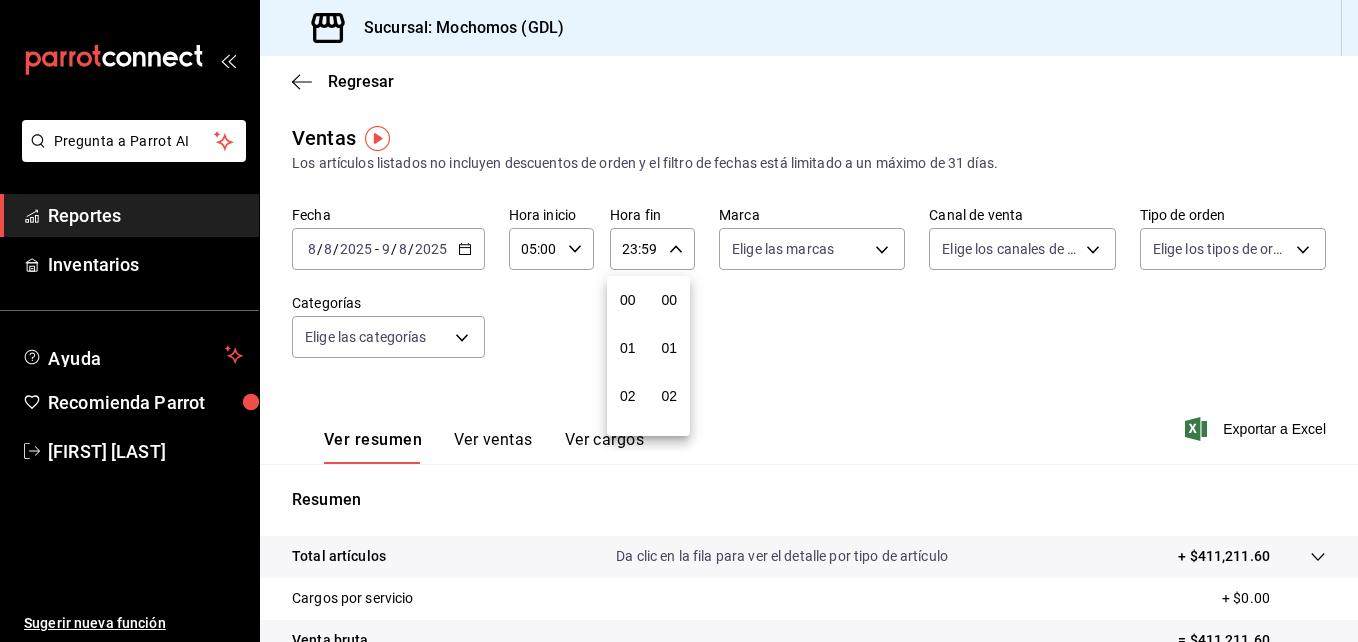 scroll, scrollTop: 992, scrollLeft: 0, axis: vertical 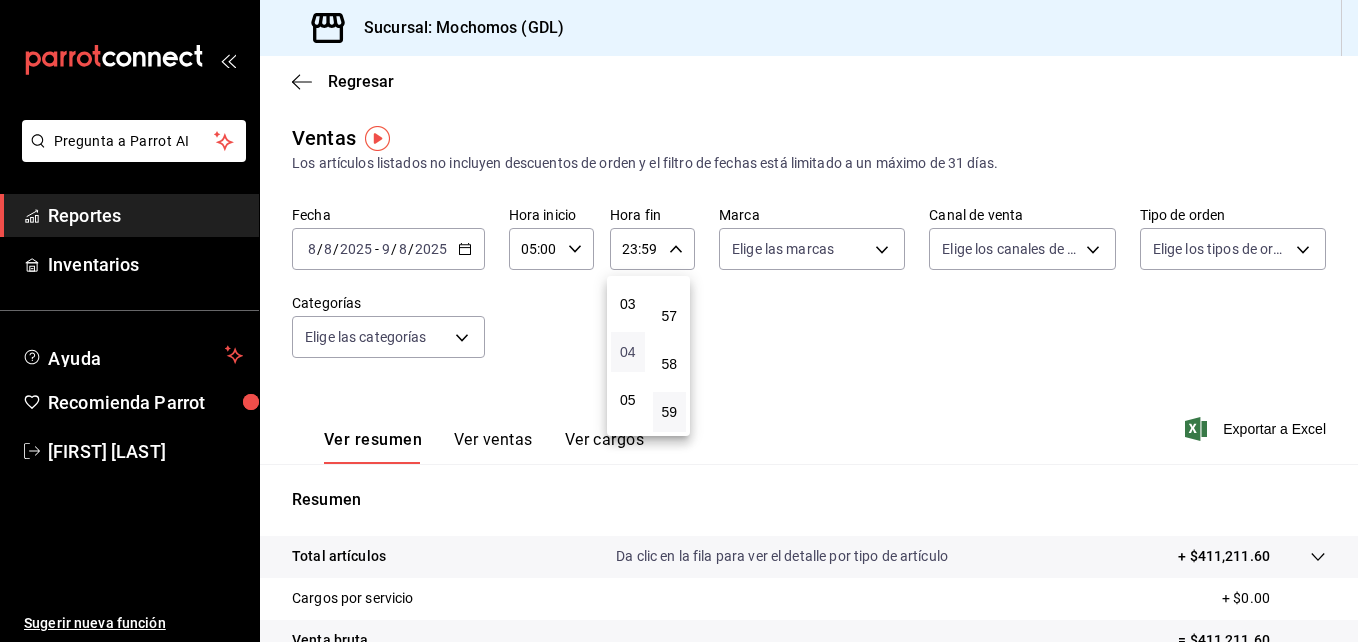 click on "04" at bounding box center [628, 352] 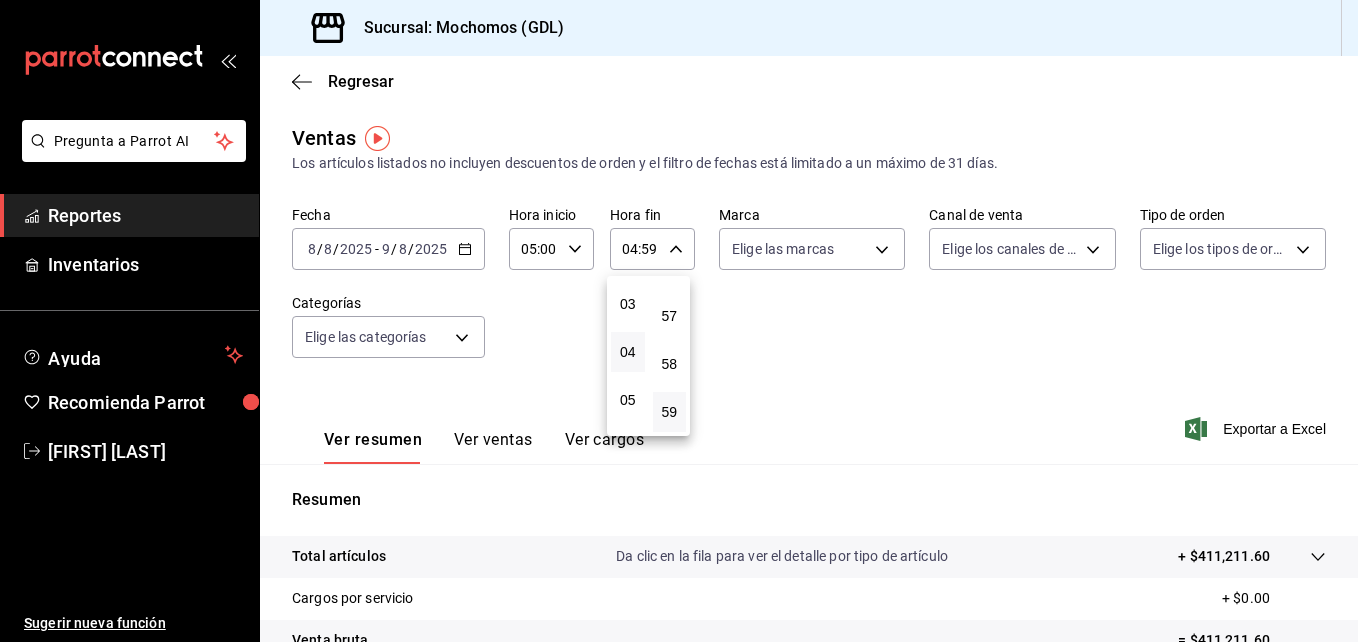 click at bounding box center [679, 321] 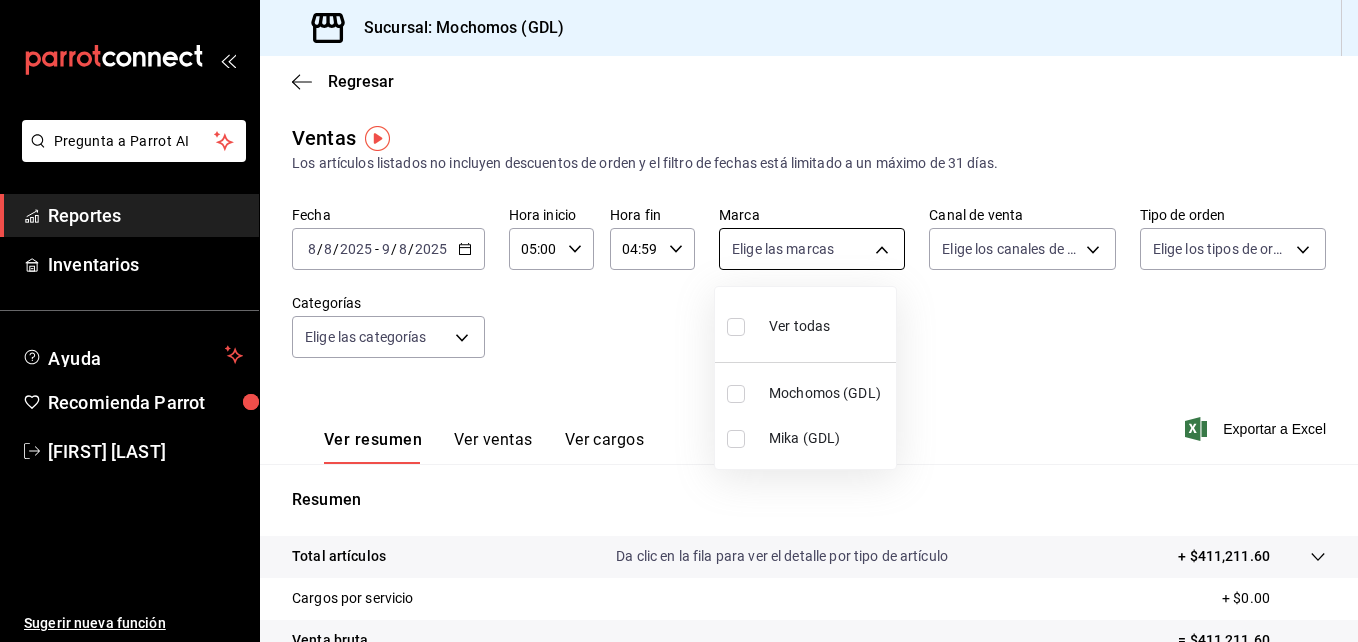 click on "Pregunta a Parrot AI Reportes   Inventarios   Ayuda Recomienda Parrot   [FIRST] [LAST]   Sugerir nueva función   Sucursal: Mochomos (GDL) Regresar Ventas Los artículos listados no incluyen descuentos de orden y el filtro de fechas está limitado a un máximo de 31 días. Fecha 2025-08-08 8 / 8 / 2025 - 2025-08-09 9 / 8 / 2025 Hora inicio 05:00 Hora inicio Hora fin 04:59 Hora fin Marca Elige las marcas Canal de venta Elige los canales de venta Tipo de orden Elige los tipos de orden Categorías Elige las categorías Ver resumen Ver ventas Ver cargos Exportar a Excel Resumen Total artículos Da clic en la fila para ver el detalle por tipo de artículo + $411,211.60 Cargos por servicio + $0.00 Venta bruta = $411,211.60 Descuentos totales - $1,108.00 Certificados de regalo - $3,601.00 Venta total = $406,502.60 Impuestos - $56,069.32 Venta neta = $350,433.28 Pregunta a Parrot AI Reportes   Inventarios   Ayuda Recomienda Parrot   [FIRST] [LAST]   Sugerir nueva función   GANA 1 MES GRATIS EN TU SUSCRIPCIÓN AQUÍ" at bounding box center [679, 321] 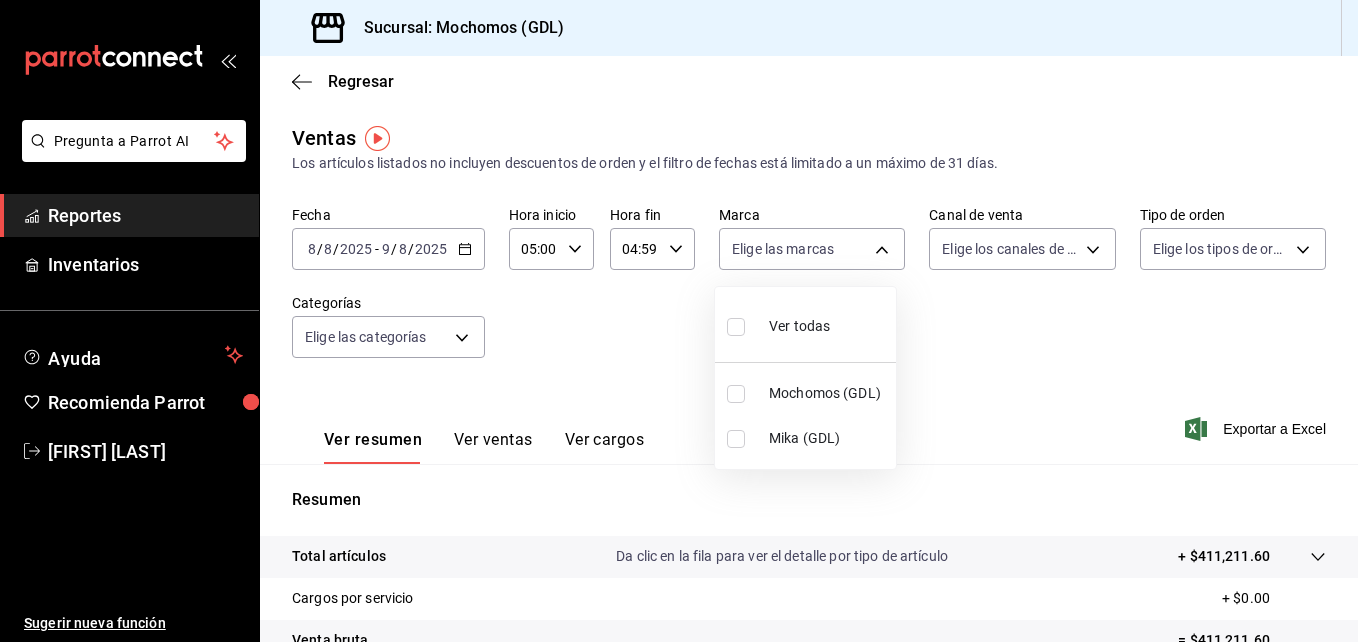 click at bounding box center [736, 394] 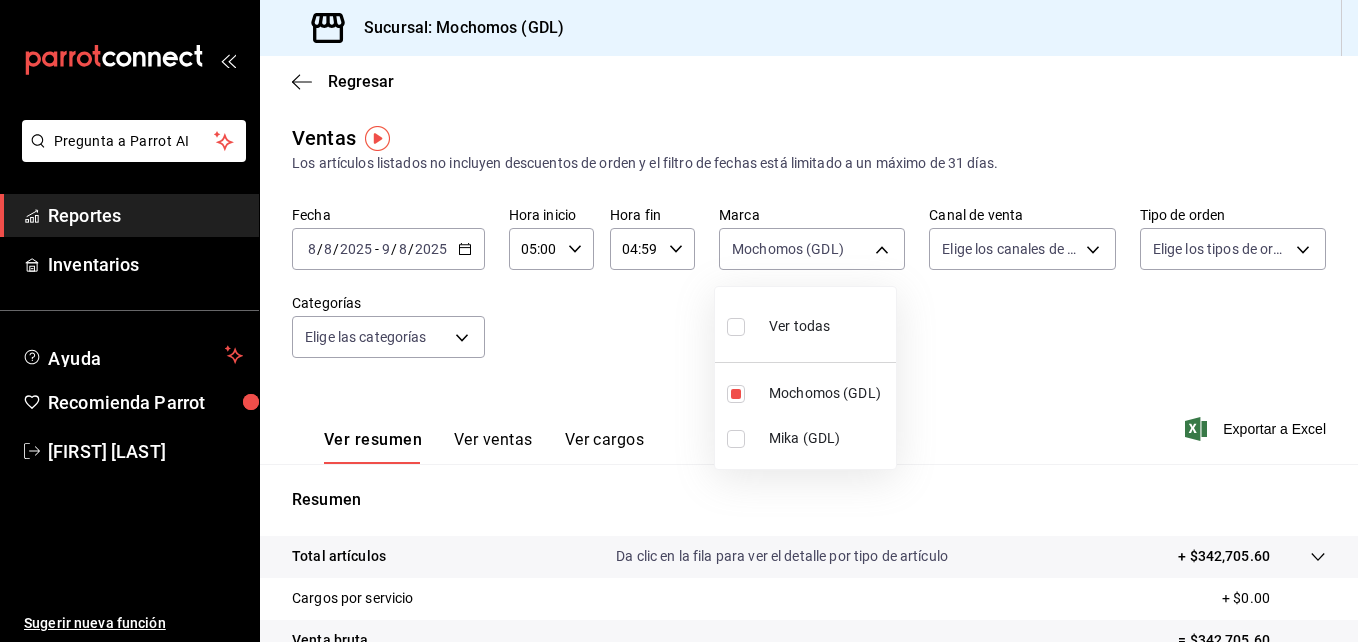 click at bounding box center (679, 321) 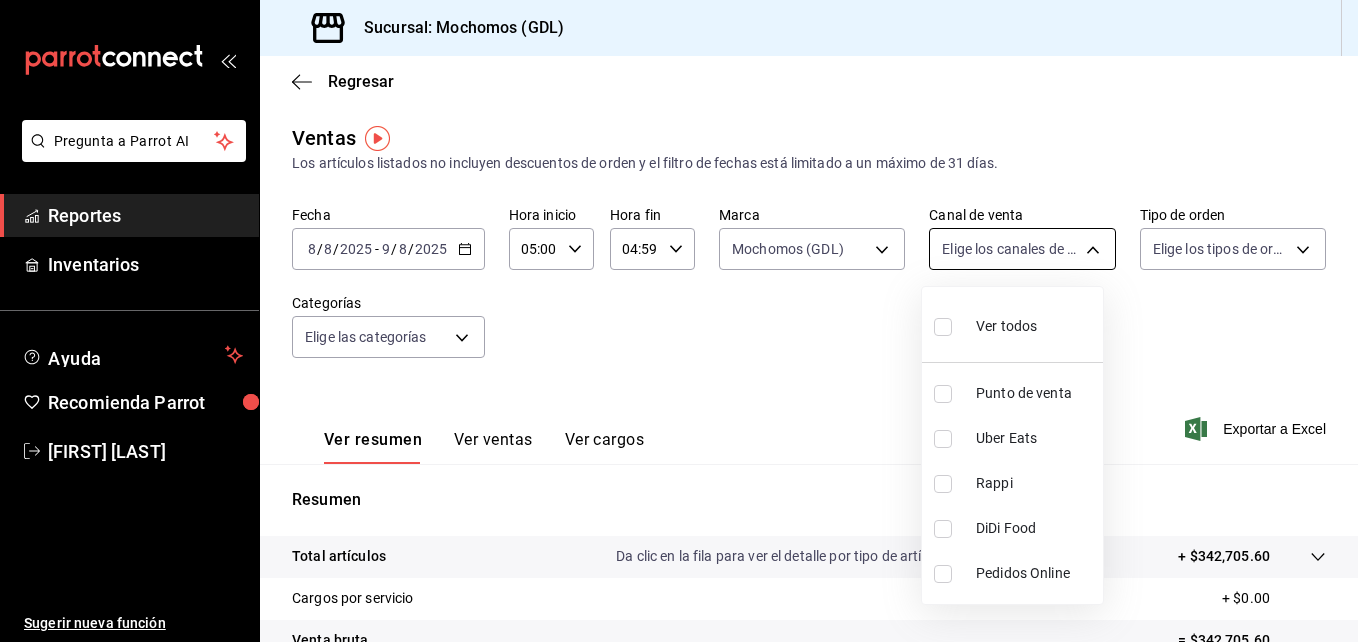 click on "Pregunta a Parrot AI Reportes   Inventarios   Ayuda Recomienda Parrot   [FIRST] [LAST]   Sugerir nueva función   Sucursal: Mochomos (GDL) Regresar Ventas Los artículos listados no incluyen descuentos de orden y el filtro de fechas está limitado a un máximo de 31 días. Fecha [DATE] [DATE] - [DATE] [DATE] Hora inicio [TIME] Hora inicio Hora fin [TIME] Hora fin Marca Mochomos (GDL) [UUID] Canal de venta Elige los canales de venta Tipo de orden Elige los tipos de orden Categorías Elige las categorías Ver resumen Ver ventas Ver cargos Exportar a Excel Resumen Total artículos Da clic en la fila para ver el detalle por tipo de artículo + $342,705.60 Cargos por servicio + $0.00 Venta bruta = $342,705.60 Descuentos totales - $2,298.00 Certificados de regalo - $2,734.00 Venta total = $337,673.60 Impuestos - $46,575.67 Venta neta = $291,097.93 Pregunta a Parrot AI Reportes   Inventarios   Ayuda Recomienda Parrot   [FIRST] [LAST]   Sugerir nueva función   Ir a video" at bounding box center (679, 321) 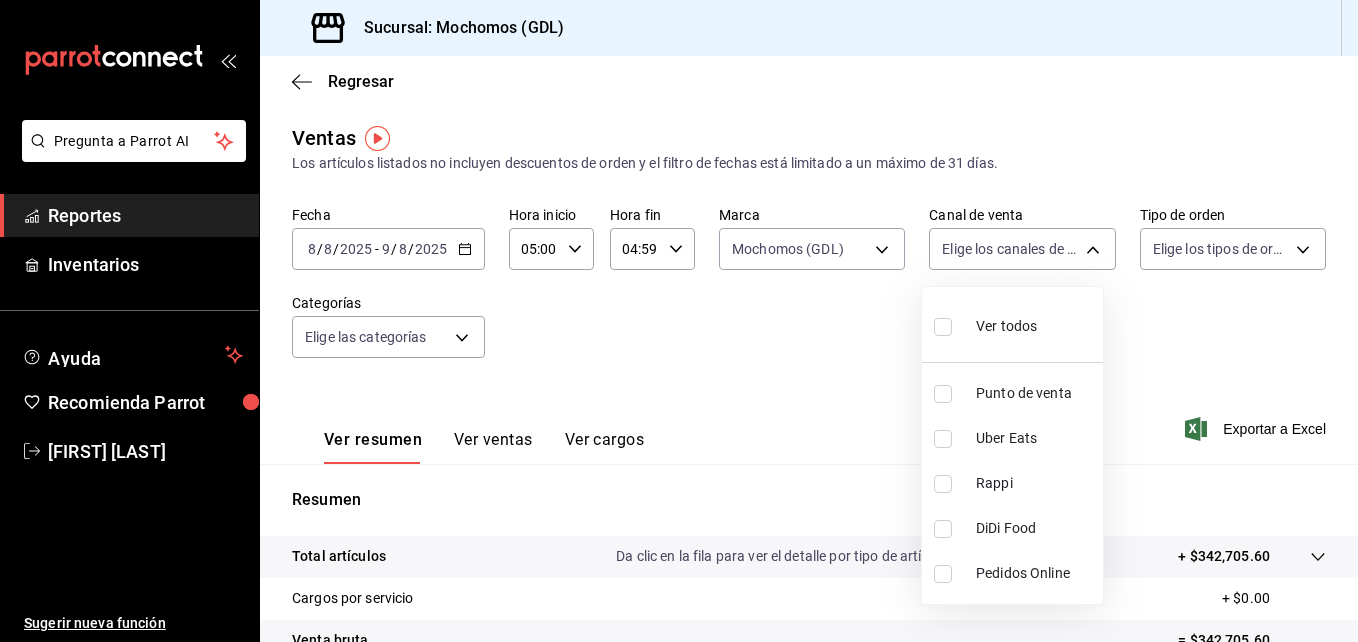 click at bounding box center [943, 327] 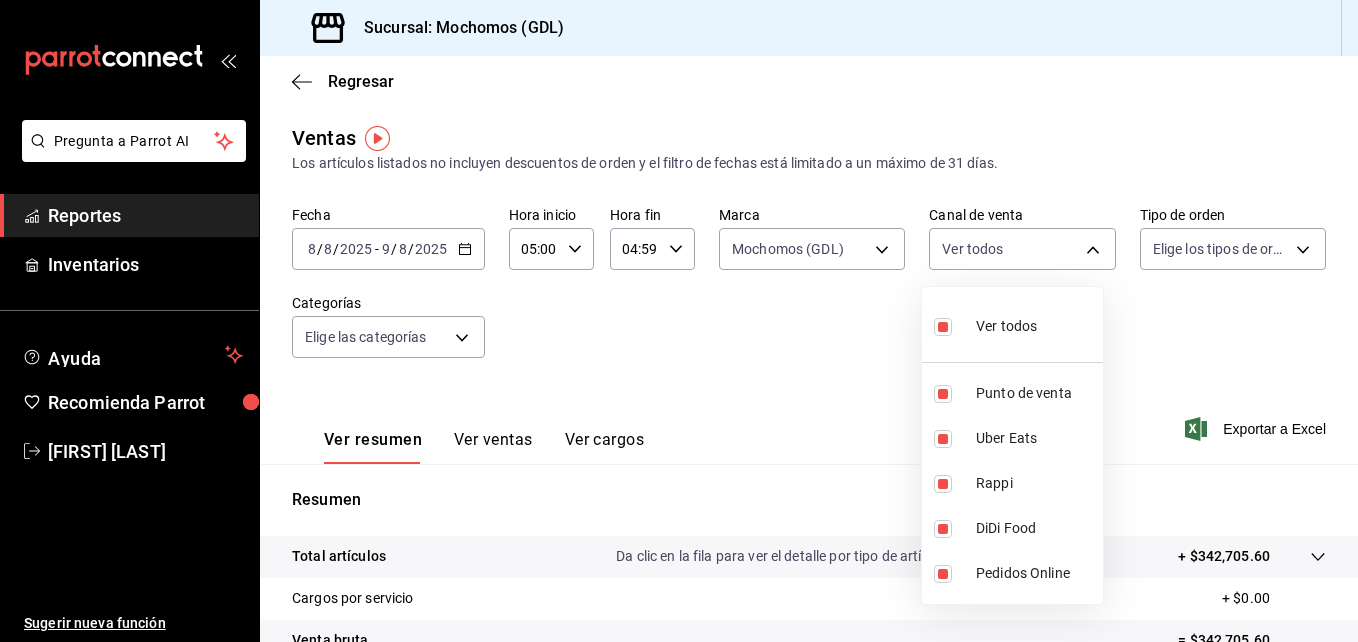 click at bounding box center [679, 321] 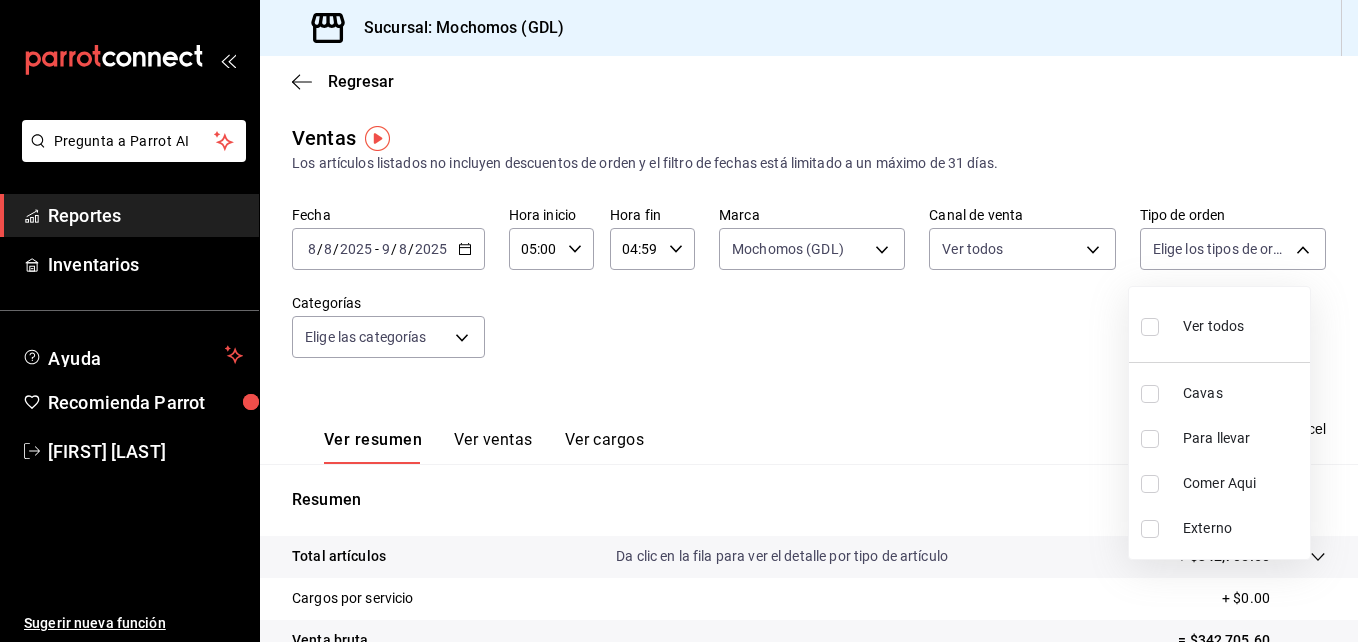 click on "Pregunta a Parrot AI Reportes   Inventarios   Ayuda Recomienda Parrot   [FIRST] [LAST]   Sugerir nueva función   Sucursal: Mochomos (GDL) Regresar Ventas Los artículos listados no incluyen descuentos de orden y el filtro de fechas está limitado a un máximo de 31 días. Fecha [DATE] [DATE] - [DATE] [DATE] Hora inicio [TIME] Hora inicio Hora fin [TIME] Hora fin Marca Mochomos (GDL) [UUID] Canal de venta Ver todos PARROT,UBER_EATS,RAPPI,DIDI_FOOD,ONLINE Tipo de orden Elige los tipos de orden Categorías Elige las categorías Ver resumen Ver ventas Ver cargos Exportar a Excel Resumen Total artículos Da clic en la fila para ver el detalle por tipo de artículo + $333,724.60 Cargos por servicio + $0.00 Venta bruta = $333,724.60 Descuentos totales - $1,108.00 Certificados de regalo - $2,734.00 Venta total = $329,882.60 Impuestos - $45,501.05 Venta neta = $284,381.55 Pregunta a Parrot AI Reportes   Inventarios   Ayuda Recomienda Parrot   [FIRST] [LAST]     Ir a video" at bounding box center [679, 321] 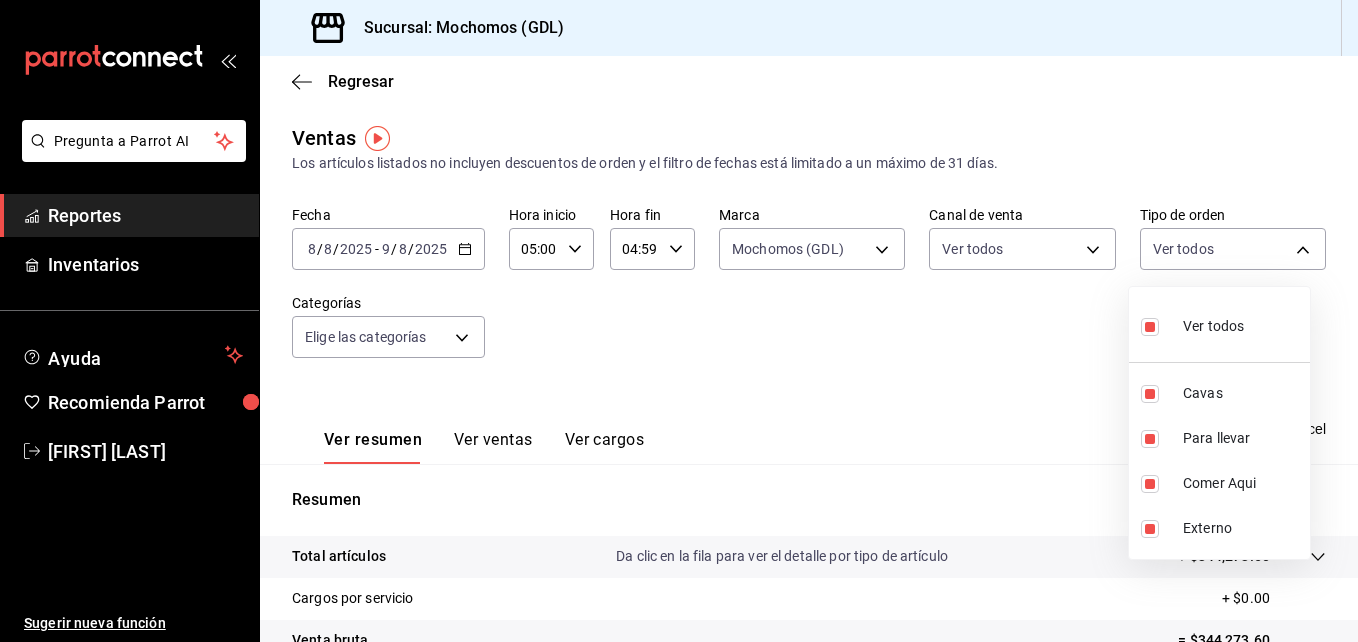 click at bounding box center (679, 321) 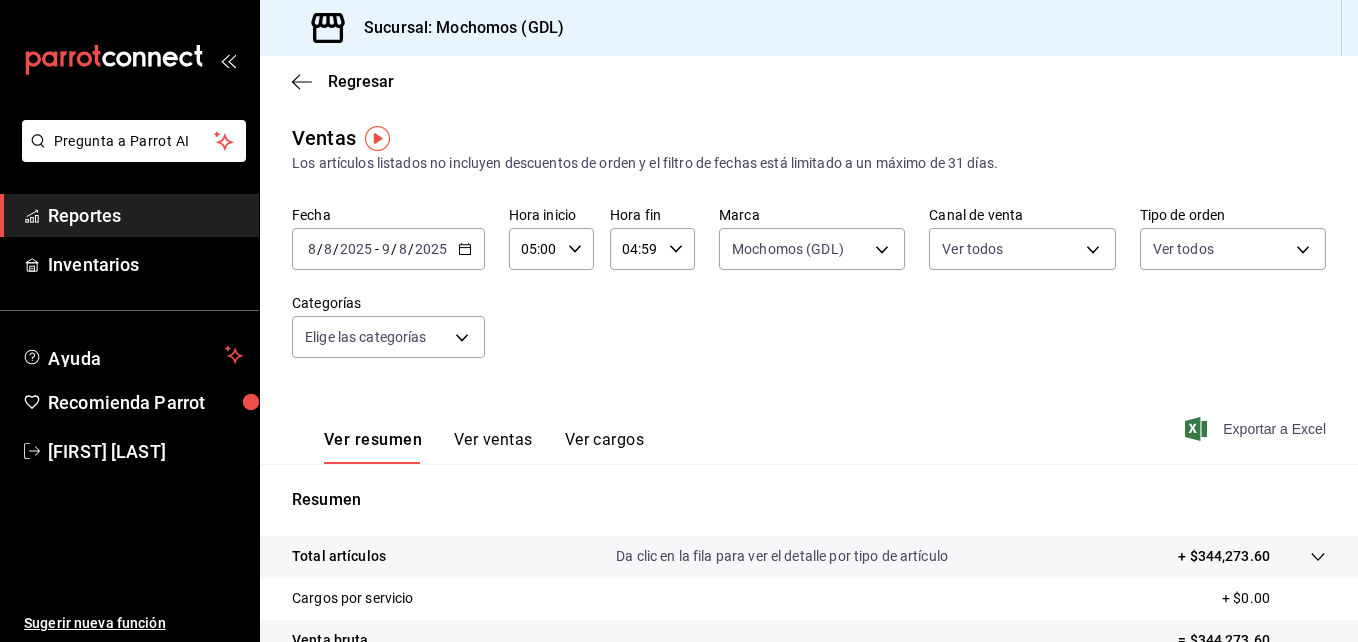 click on "Exportar a Excel" at bounding box center [1257, 429] 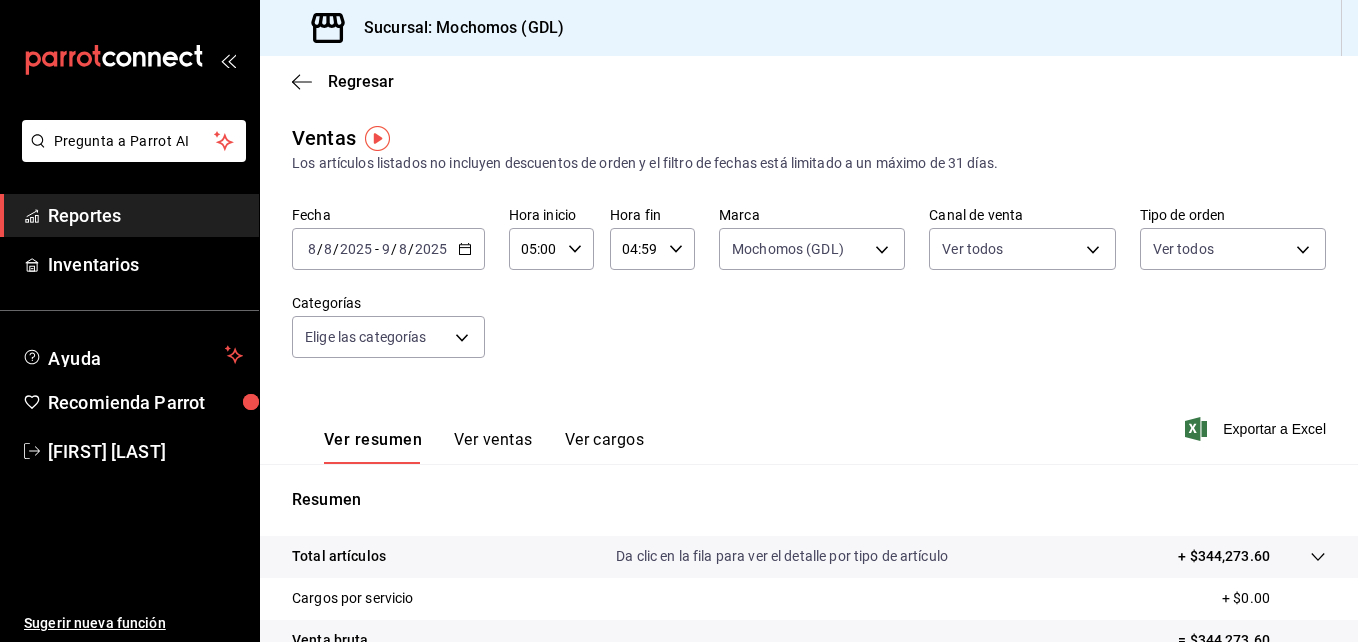 click 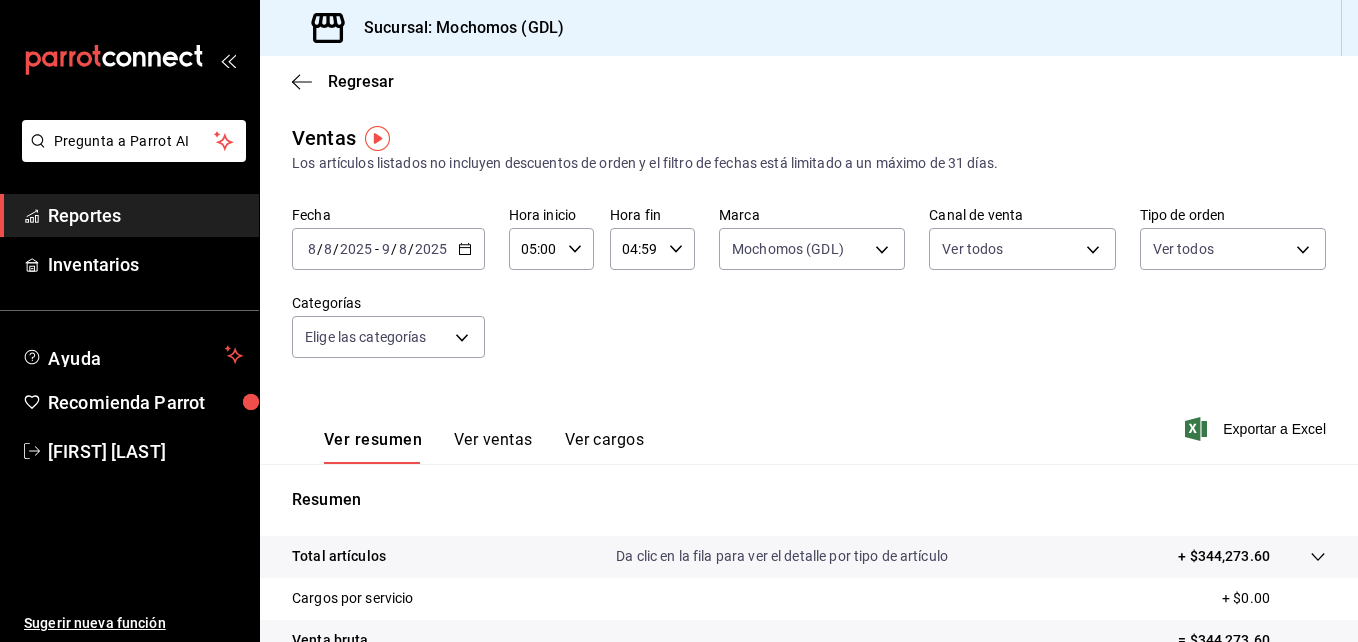 click on "Fecha 2025-08-08 8 / 8 / 2025 - 2025-08-09 9 / 8 / 2025 Hora inicio 05:00 Hora inicio Hora fin 04:59 Hora fin Marca Mochomos (GDL) 36c25d4a-7cb0-456c-a434-e981d54830bc Canal de venta Ver todos PARROT,UBER_EATS,RAPPI,DIDI_FOOD,ONLINE Tipo de orden Ver todos c3d0baef-30c0-4718-9d76-caab43e27316,13c4cc4a-99d2-42c0-ba96-c3de8c08c13d,7b7918ed-1db5-442d-955d-303d5b4c53c3,EXTERNAL Categorías Elige las categorías" at bounding box center (809, 294) 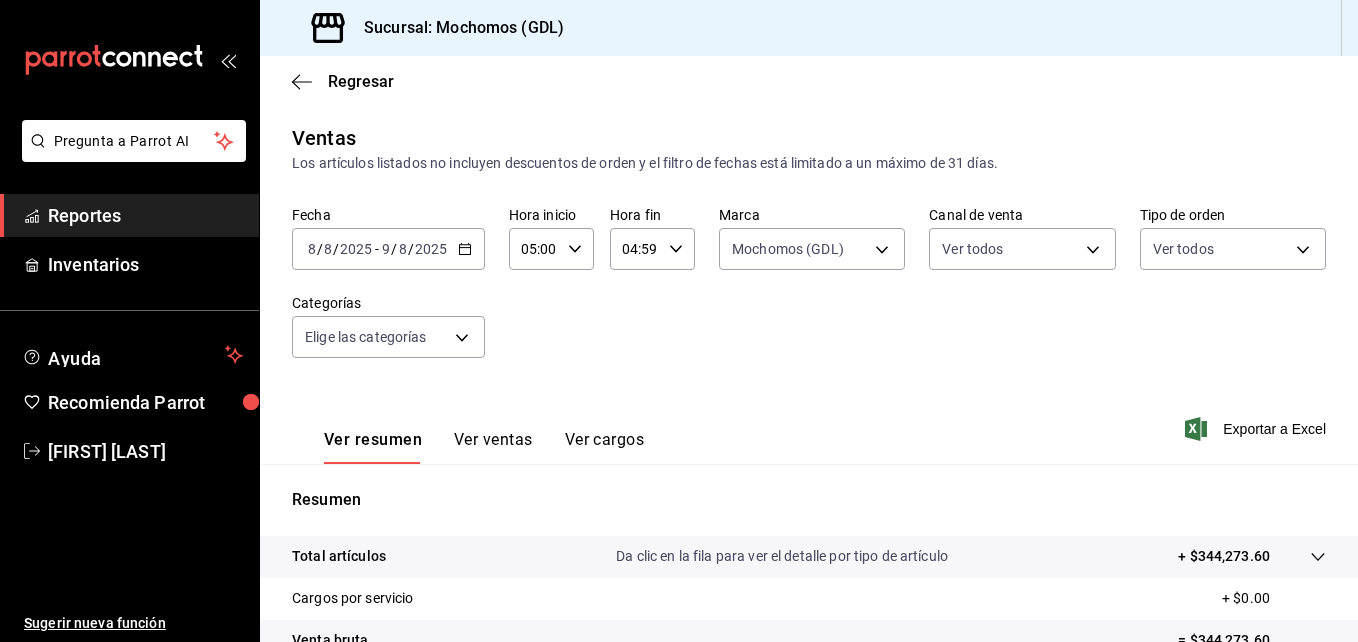 scroll, scrollTop: 316, scrollLeft: 0, axis: vertical 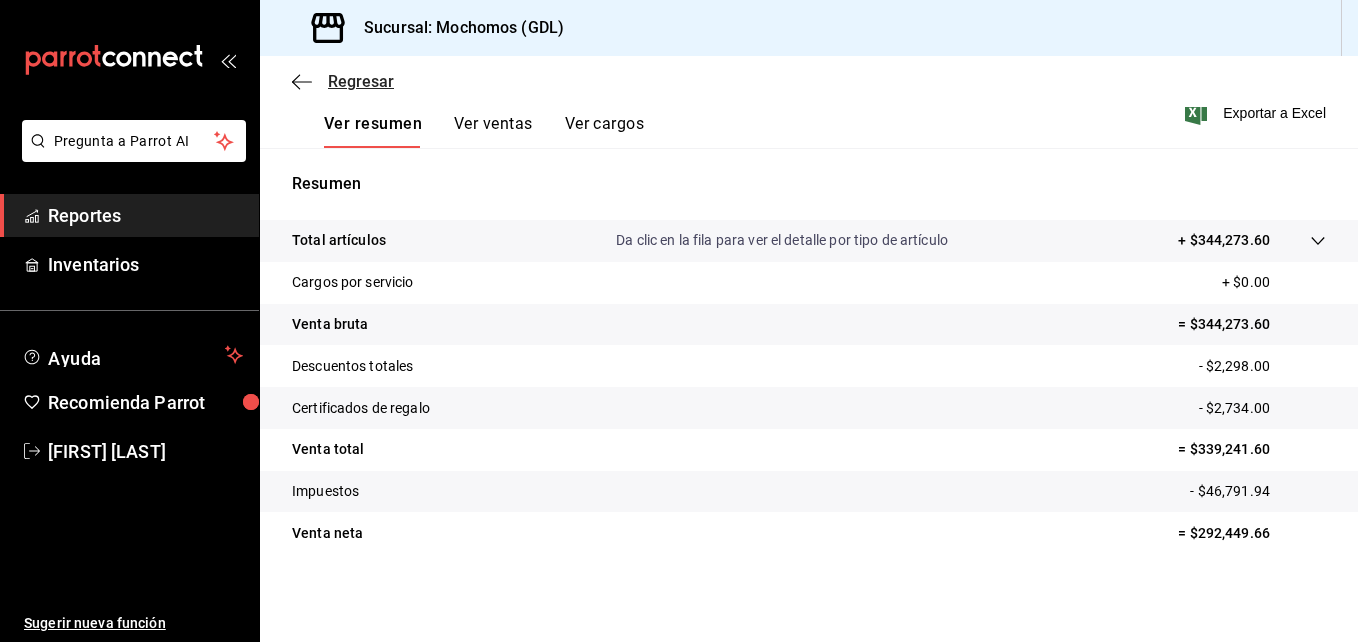 click 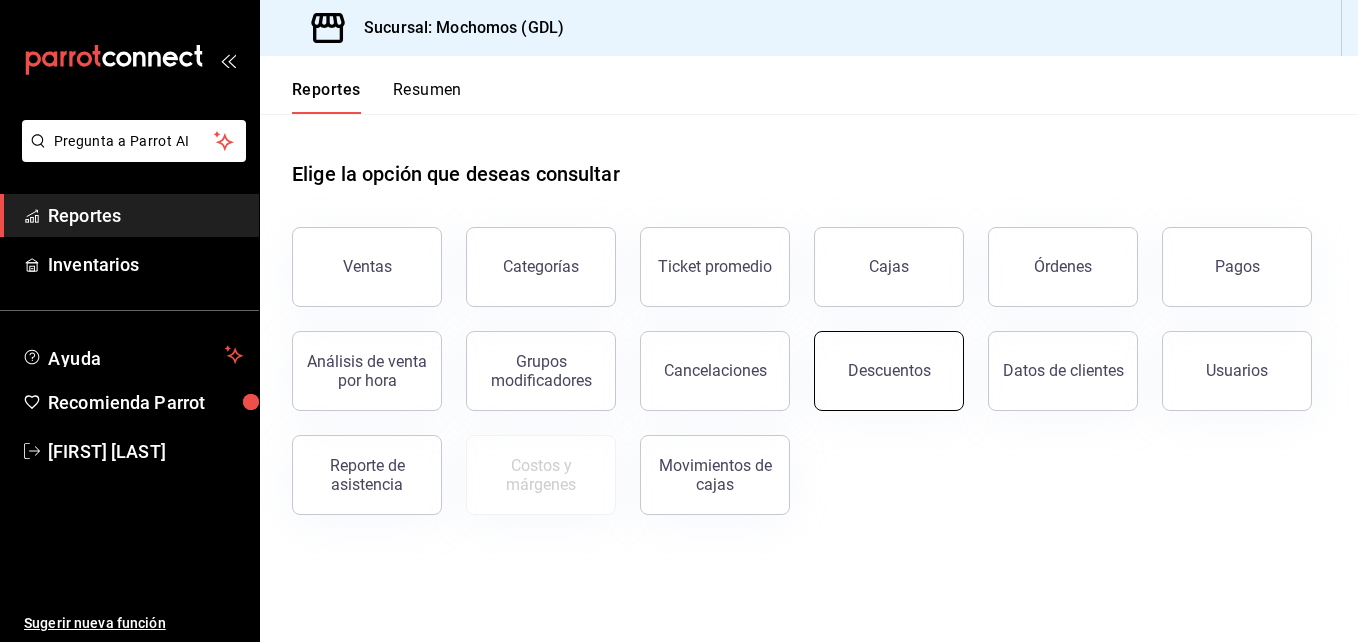 click on "Descuentos" at bounding box center [889, 371] 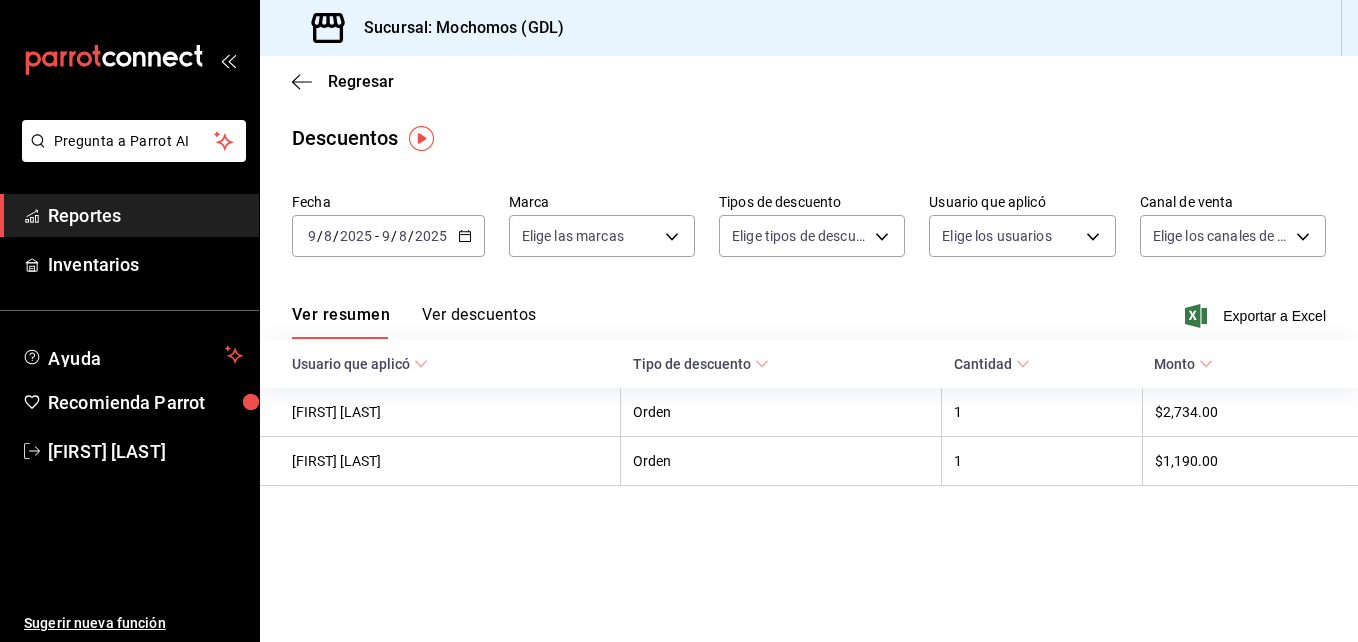 click 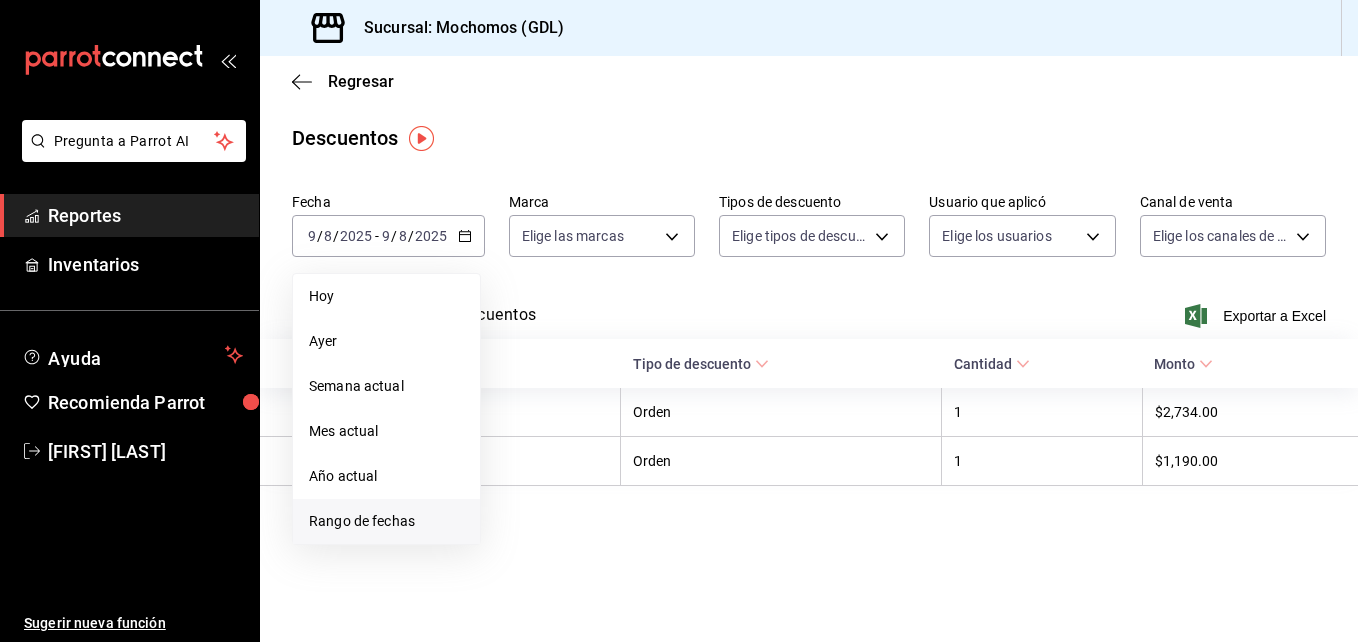 click on "Rango de fechas" at bounding box center (386, 521) 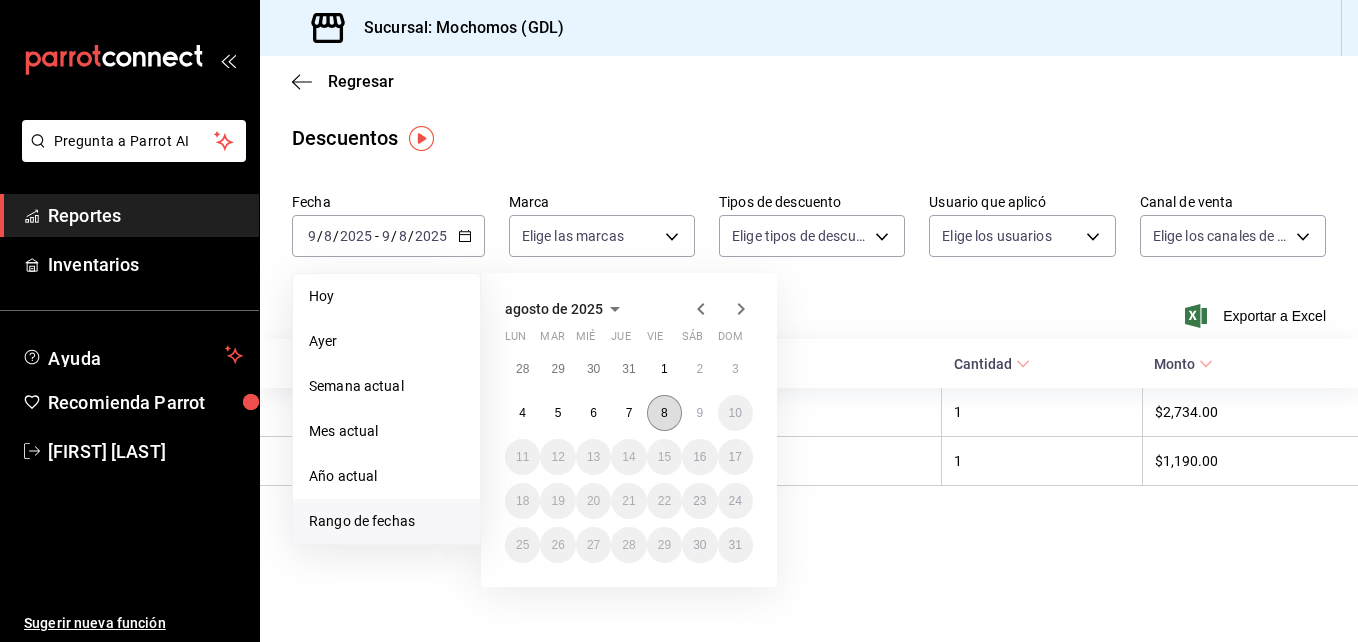 click on "8" at bounding box center [664, 413] 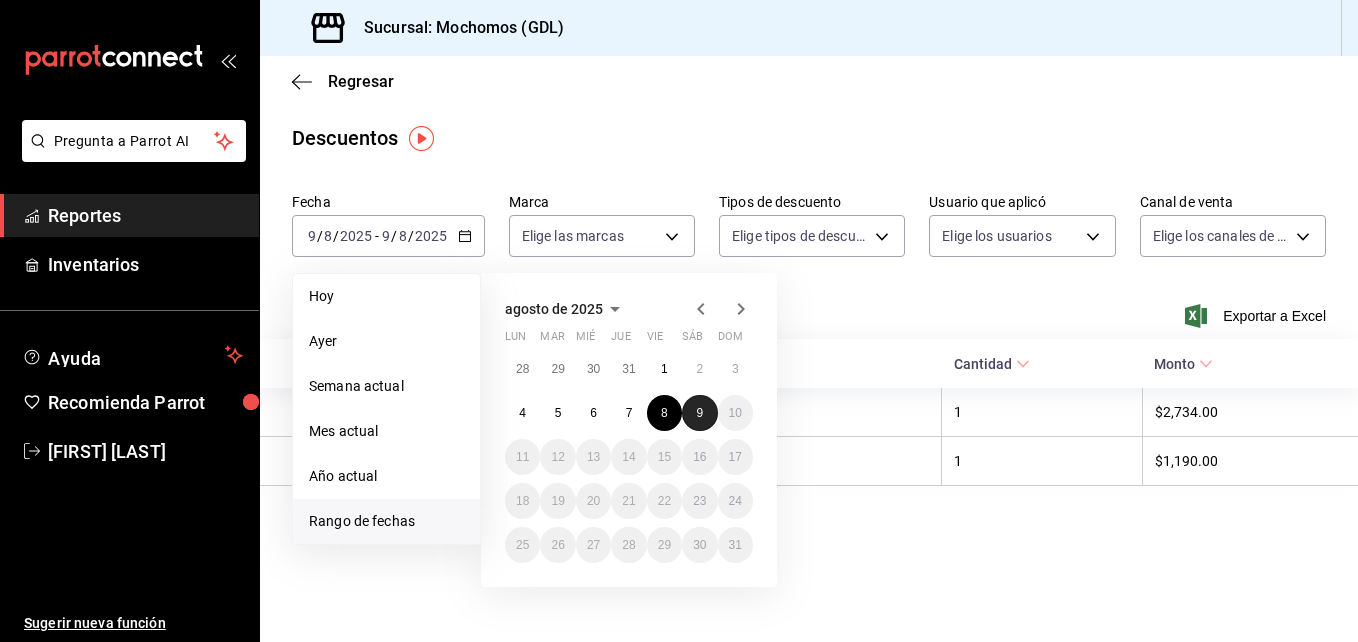 click on "9" at bounding box center [699, 413] 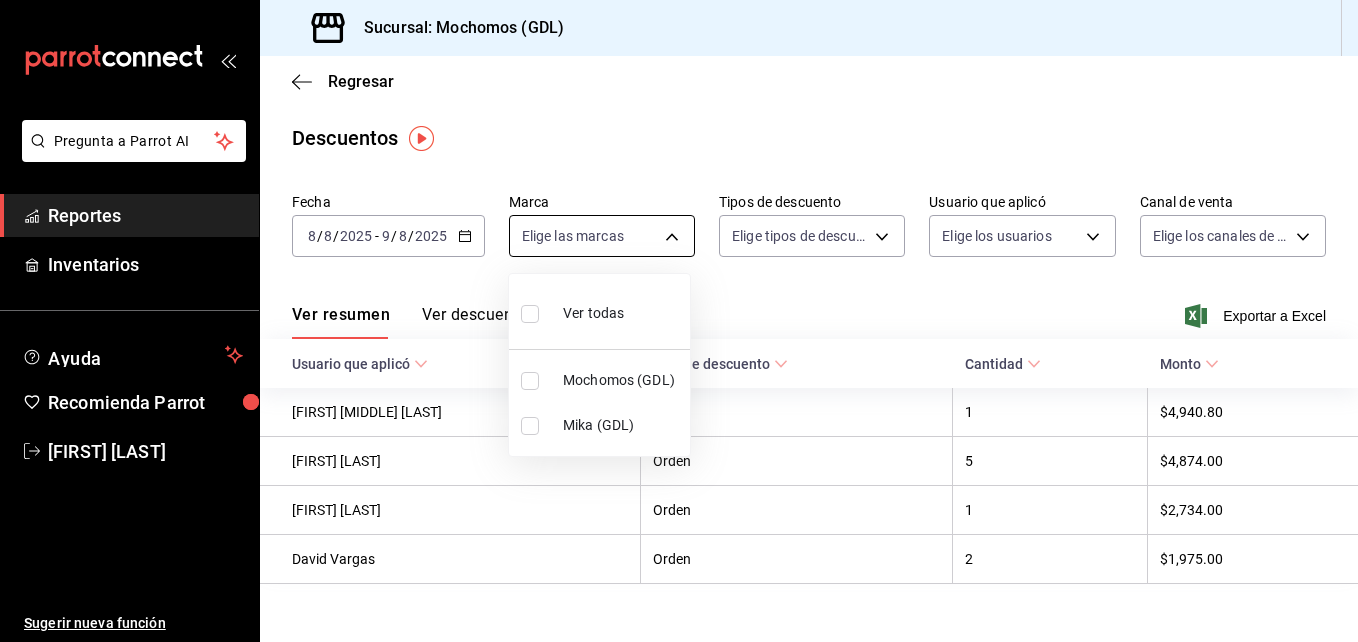 click on "Pregunta a Parrot AI Reportes   Inventarios   Ayuda Recomienda Parrot   [FIRST] [LAST]   Sugerir nueva función   Sucursal: Mochomos (GDL) Regresar Descuentos Fecha 2025-08-08 8 / 8 / 2025 - 2025-08-09 9 / 8 / 2025 Marca Elige las marcas Tipos de descuento Elige tipos de descuento Usuario que aplicó Elige los usuarios Canal de venta Elige los canales de venta Ver resumen Ver descuentos Exportar a Excel Usuario que aplicó Tipo de descuento Cantidad Monto [FIRST] [LAST] Orden 1 $4,940.80 [FIRST] [LAST] Orden 5 $4,874.00 [FIRST] [LAST] Orden 1 $2,734.00 [FIRST] [LAST] Orden 2 $1,975.00 Pregunta a Parrot AI Reportes   Inventarios   Ayuda Recomienda Parrot   [FIRST] [LAST]   Sugerir nueva función   GANA 1 MES GRATIS EN TU SUSCRIPCIÓN AQUÍ ¿Recuerdas cómo empezó tu restaurante?
Hoy puedes ayudar a un colega a tener el mismo cambio que tú viviste.
Recomienda Parrot directamente desde tu Portal Administrador.
Es fácil y rápido.
🎁 Por cada restaurante que se una, ganas 1 mes gratis. Ver video tutorial" at bounding box center (679, 321) 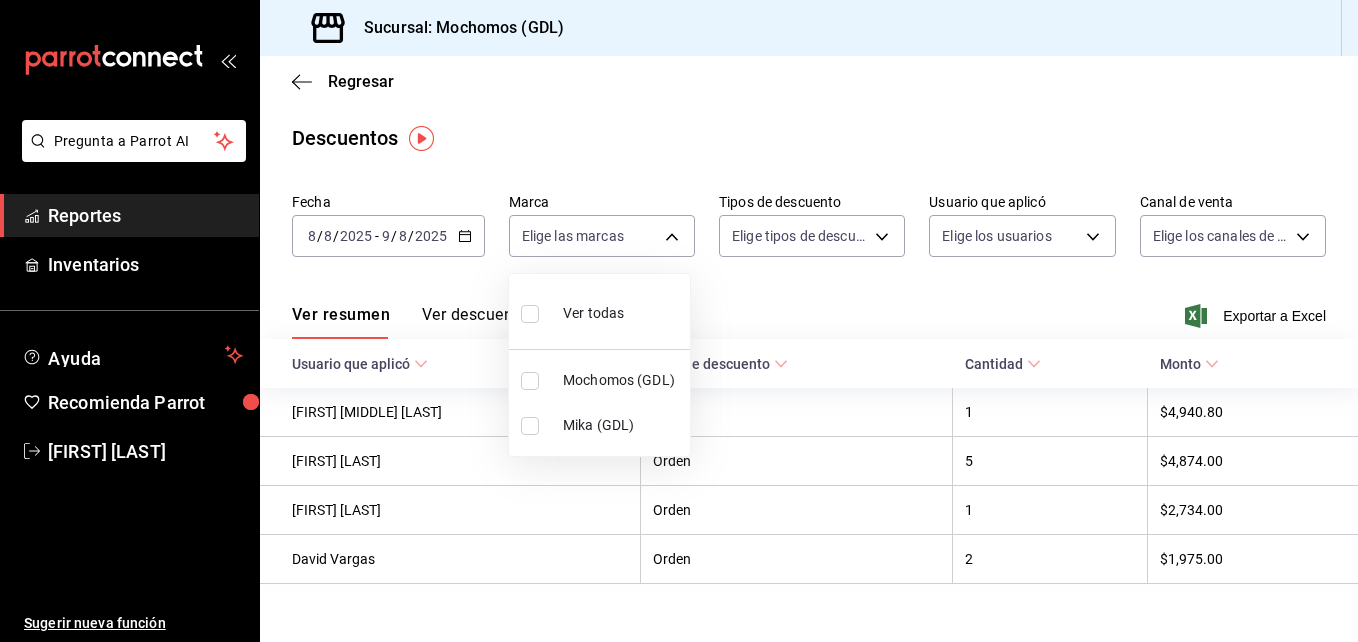 click at bounding box center [530, 381] 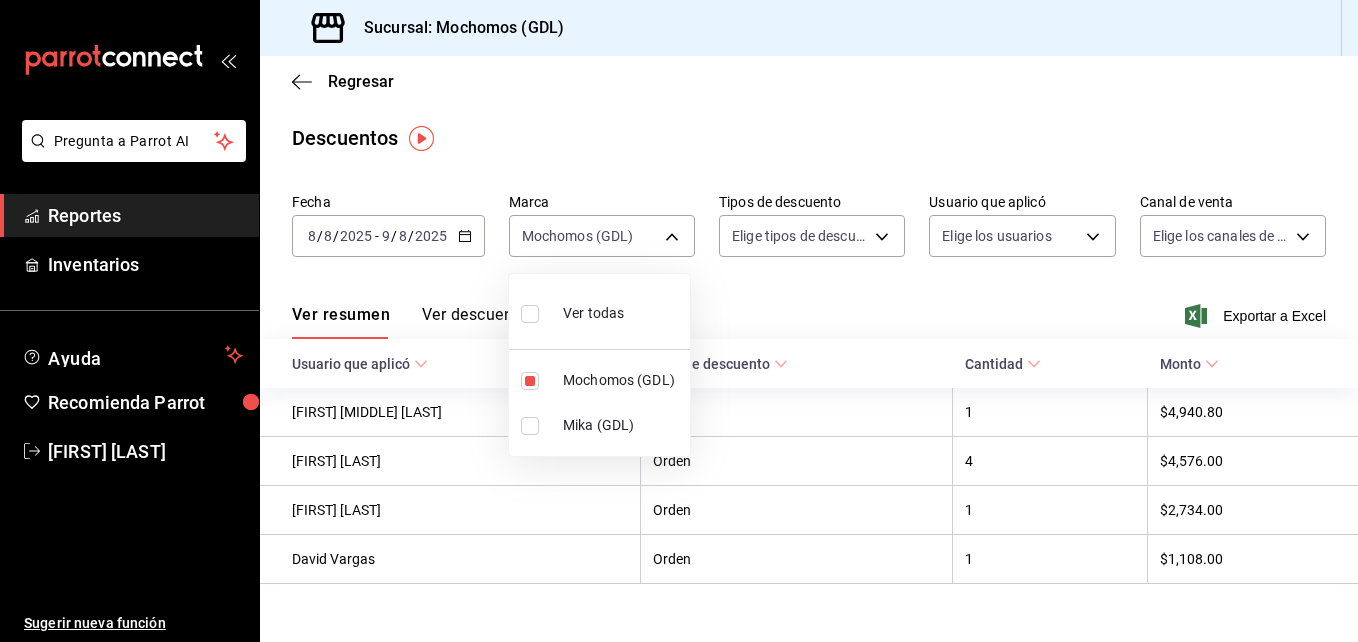 click at bounding box center [679, 321] 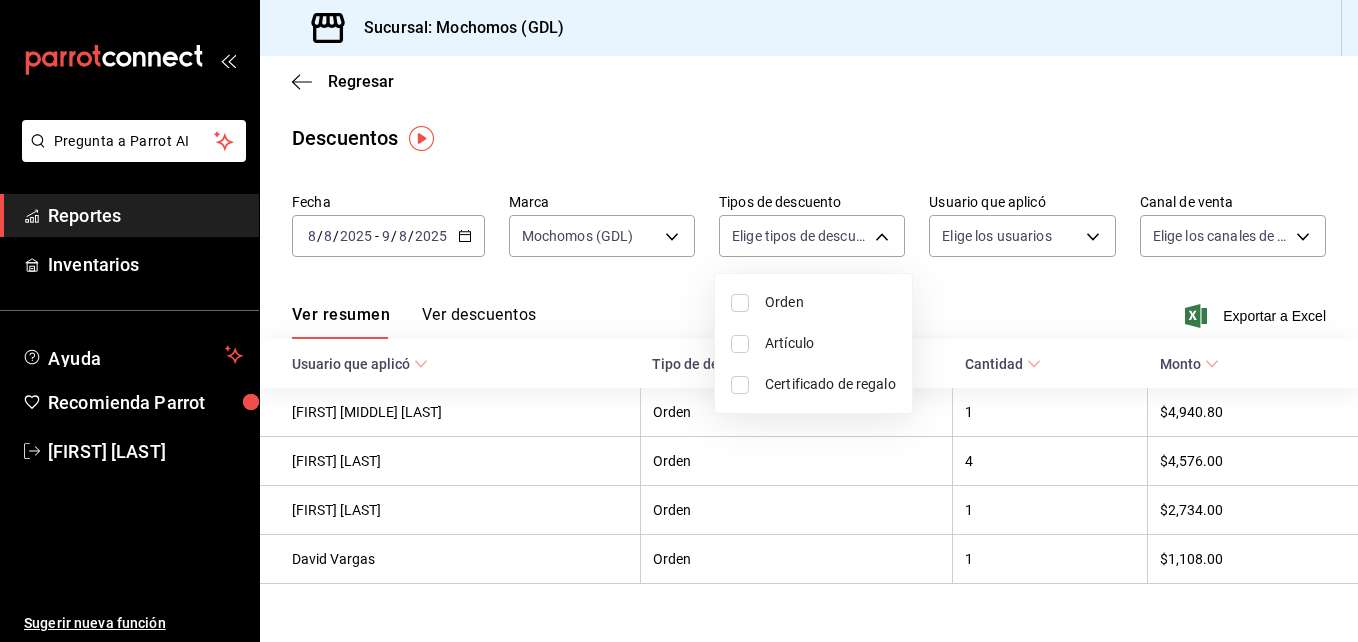click on "Pregunta a Parrot AI Reportes   Inventarios   Ayuda Recomienda Parrot   [FIRST] [LAST]   Sugerir nueva función   Sucursal: Mochomos (GDL) Regresar Descuentos Fecha 2025-08-08 8 / 8 / 2025 - 2025-08-09 9 / 8 / 2025 Marca Mochomos (GDL) 36c25d4a-7cb0-456c-a434-e981d54830bc Tipos de descuento Elige tipos de descuento Usuario que aplicó Elige los usuarios Canal de venta Elige los canales de venta Ver resumen Ver descuentos Exportar a Excel Usuario que aplicó Tipo de descuento Cantidad Monto [FIRST] [LAST] Orden 1 $4,940.80 [FIRST] [LAST] Orden 4 $4,576.00 [FIRST] [LAST] Orden 1 $2,734.00 [FIRST] [LAST] Orden 1 $1,108.00 Pregunta a Parrot AI Reportes   Inventarios   Ayuda Recomienda Parrot   [FIRST] [LAST]   Sugerir nueva función   GANA 1 MES GRATIS EN TU SUSCRIPCIÓN AQUÍ Ver video tutorial Ir a video Visitar centro de ayuda (81) 2046 6363 soporte@parrotsoftware.io Visitar centro de ayuda (81) 2046 6363 soporte@parrotsoftware.io Orden Artículo Certificado de regalo" at bounding box center (679, 321) 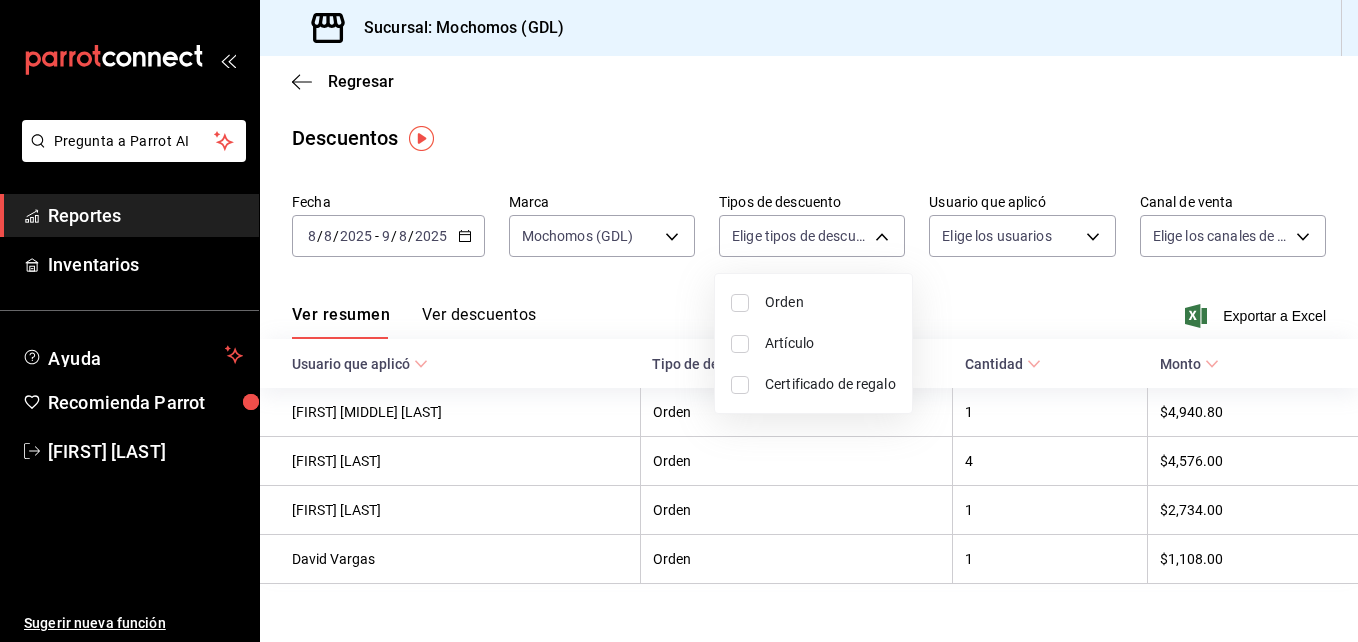 click at bounding box center [740, 385] 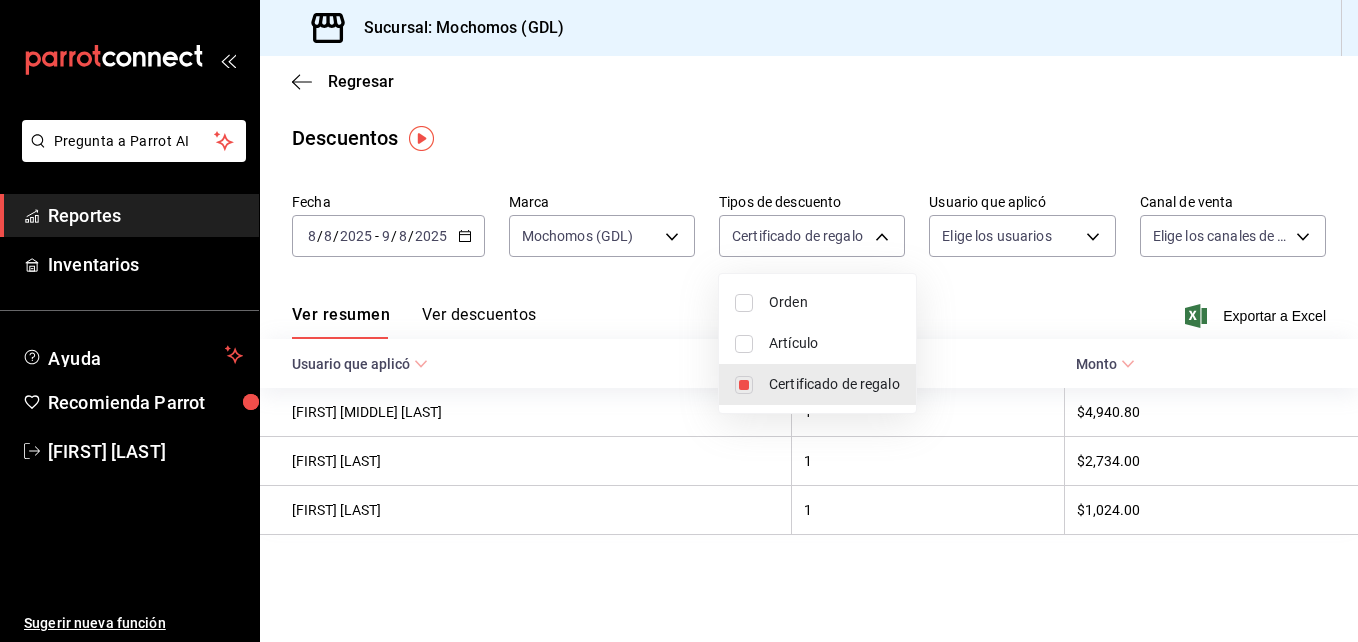 click at bounding box center (744, 344) 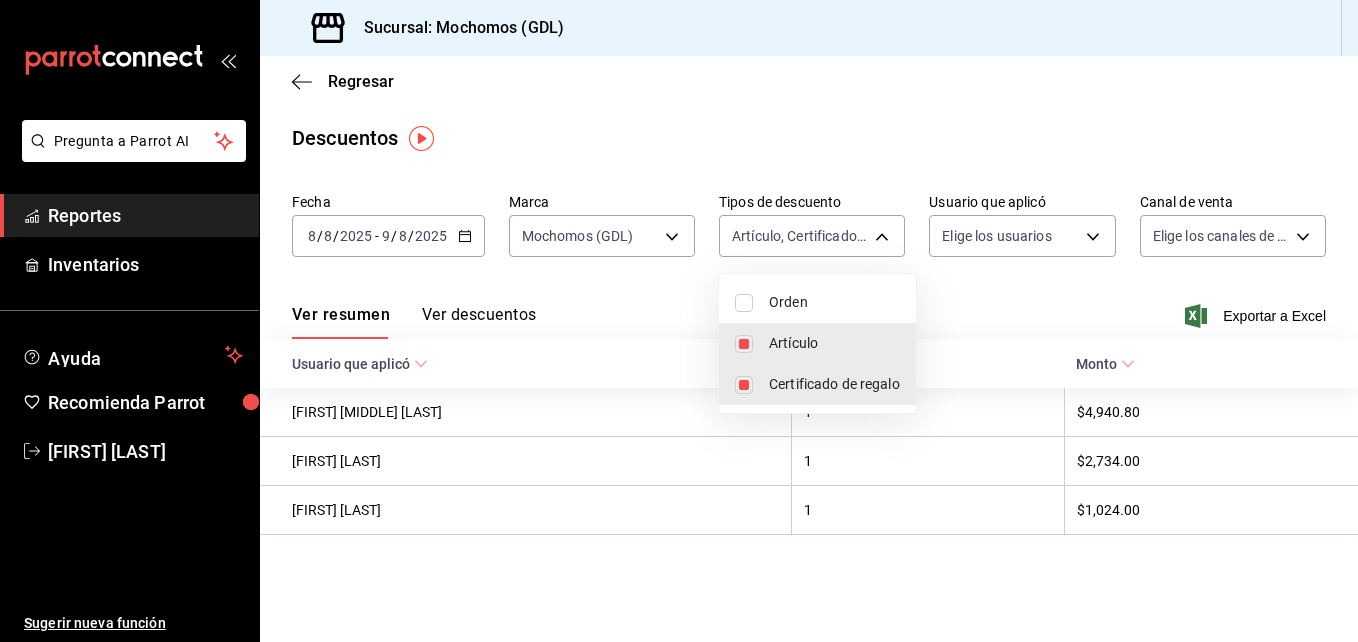 click at bounding box center [744, 303] 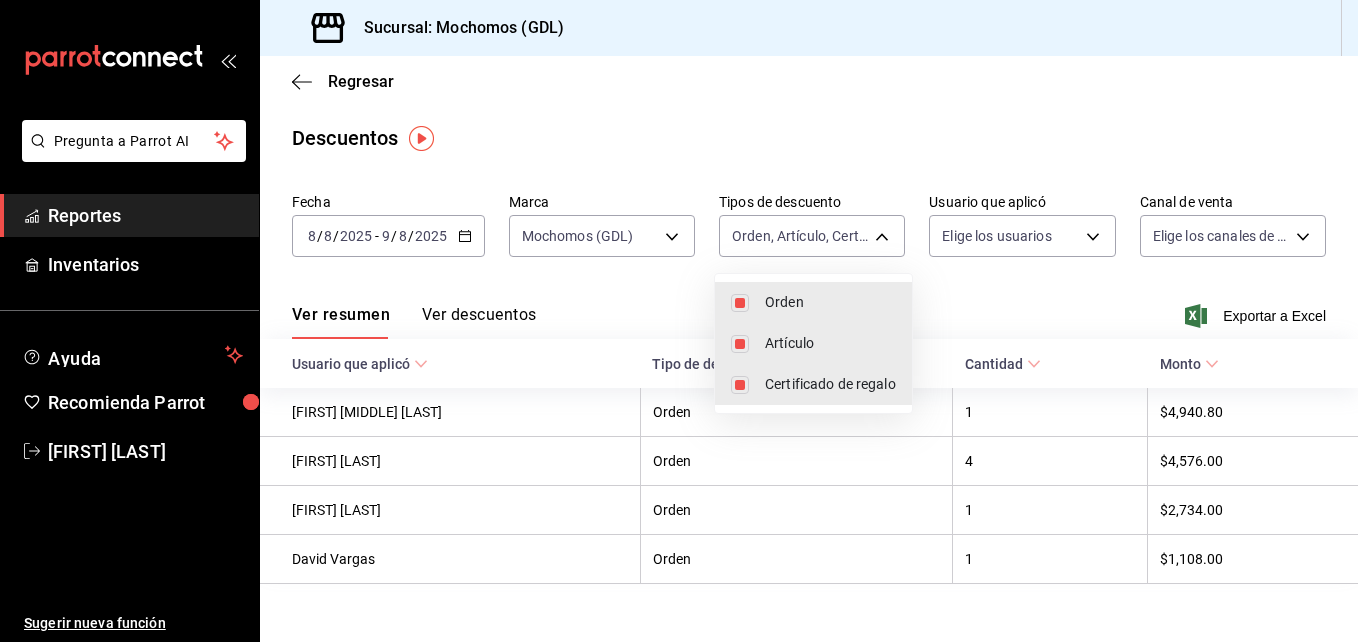 click at bounding box center (679, 321) 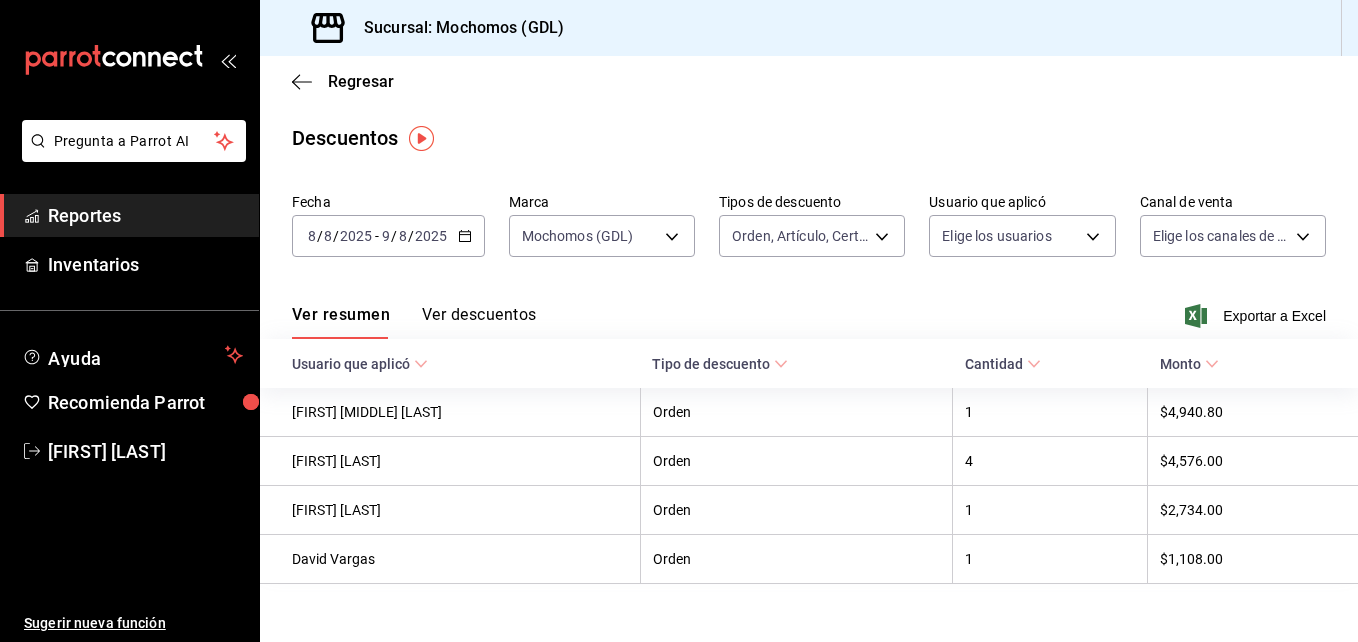 click on "Pregunta a Parrot AI Reportes   Inventarios   Ayuda Recomienda Parrot   [FIRST] [LAST]   Sugerir nueva función   Sucursal: Mochomos (GDL) Regresar Descuentos Fecha 2025-08-08 8 / 8 / 2025 - 2025-08-09 9 / 8 / 2025 Marca Mochomos (GDL) 36c25d4a-7cb0-456c-a434-e981d54830bc Tipos de descuento Orden, Artículo, Certificado de regalo CARD_REWARD,ORDER_ITEM,ORDER Usuario que aplicó Elige los usuarios Canal de venta Elige los canales de venta Ver resumen Ver descuentos Exportar a Excel Usuario que aplicó Tipo de descuento Cantidad Monto [FIRST] [LAST] Orden 1 $4,940.80 [FIRST] [LAST] Orden 4 $4,576.00 [FIRST] [LAST] Orden 1 $2,734.00 [FIRST] [LAST] Orden 1 $1,108.00 Pregunta a Parrot AI Reportes   Inventarios   Ayuda Recomienda Parrot   [FIRST] [LAST]   Sugerir nueva función   GANA 1 MES GRATIS EN TU SUSCRIPCIÓN AQUÍ Ver video tutorial Ir a video Orden Artículo Certificado de regalo Visitar centro de ayuda (81) 2046 6363 soporte@parrotsoftware.io Visitar centro de ayuda (81) 2046 6363 soporte@parrotsoftware.io" at bounding box center (679, 321) 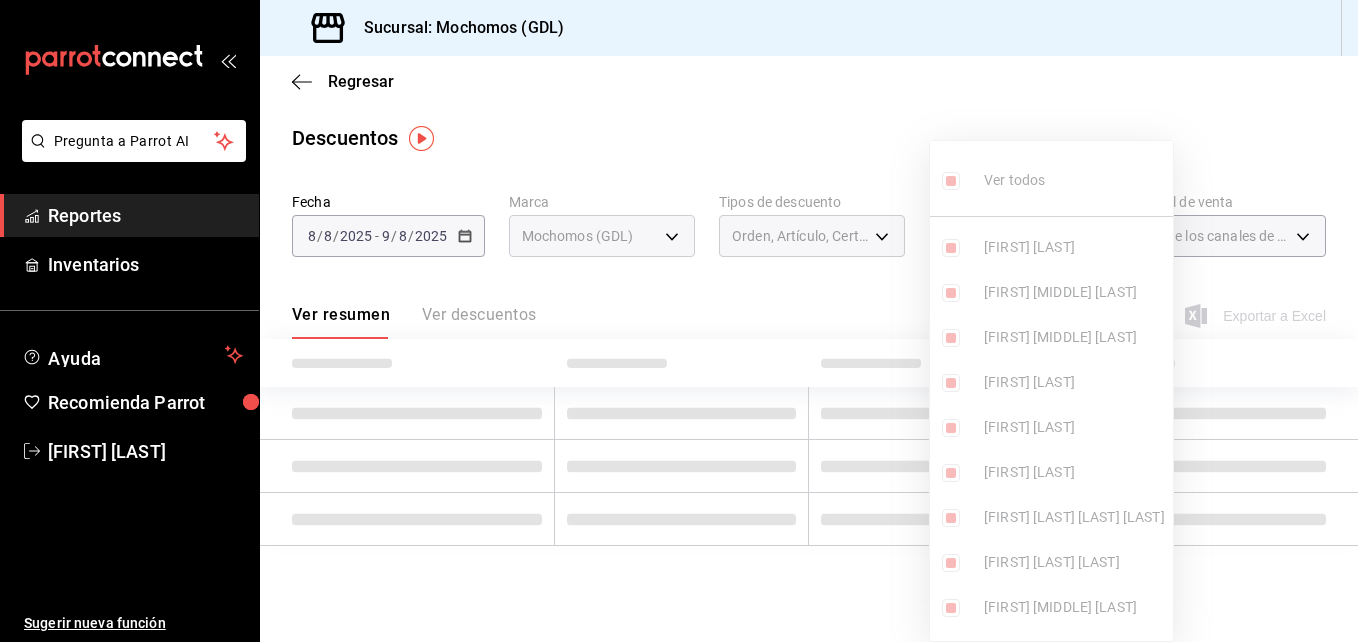 type on "[UUID]" 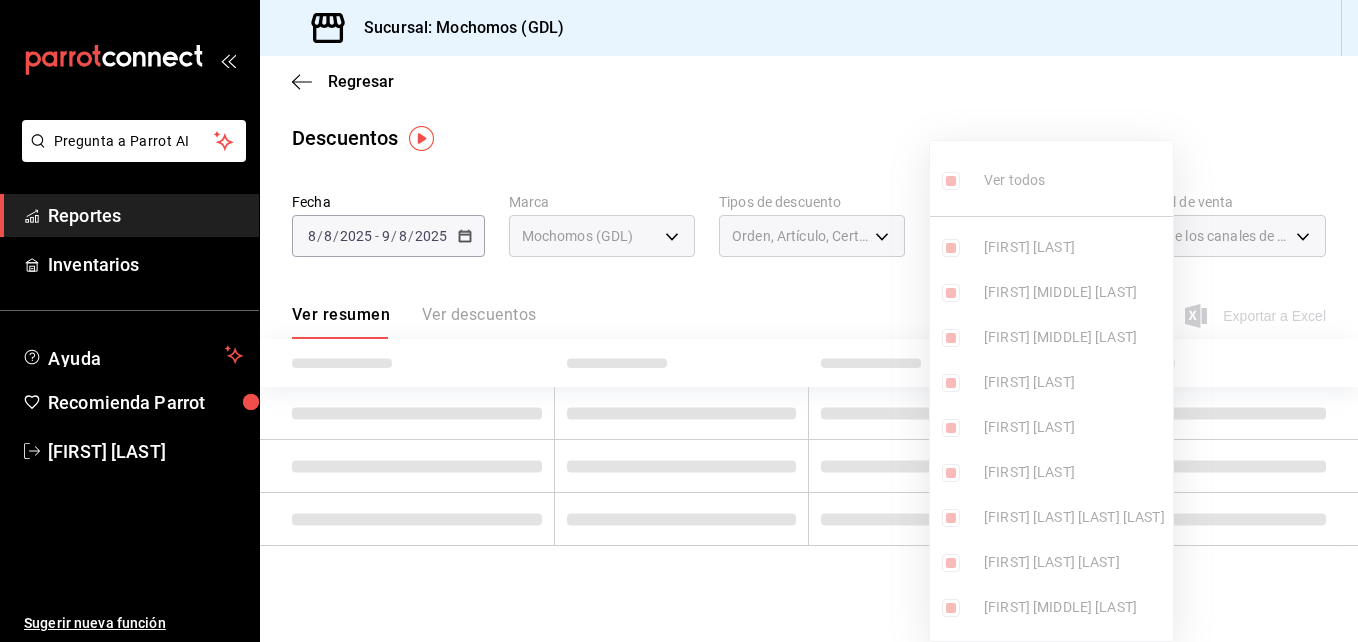 click at bounding box center (679, 321) 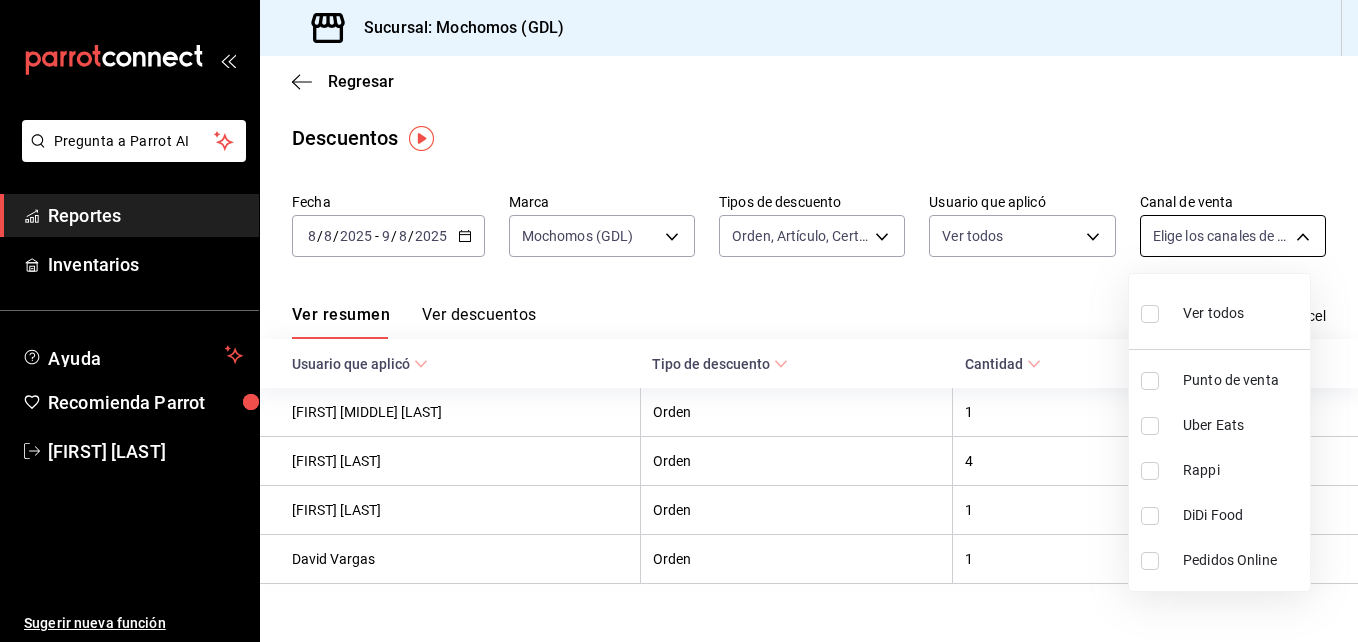 click on "Pregunta a Parrot AI Reportes   Inventarios   Ayuda Recomienda Parrot   [FIRST] [LAST]   Sugerir nueva función   Sucursal: Mochomos (GDL) Regresar Descuentos Fecha [DATE] [DATE] - [DATE] [DATE] Marca Mochomos (GDL) 36c25d4a-7cb0-456c-a434-e981d54830bc Tipos de descuento Orden, Artículo, Certificado de regalo CARD_REWARD,ORDER_ITEM,ORDER Usuario que aplicó Ver todos Canal de venta Elige los canales de venta Ver resumen Ver descuentos Exportar a Excel Usuario que aplicó Tipo de descuento Cantidad Monto [FIRST] [LAST] Orden 1 $4,940.80 [FIRST] [LAST] Orden 4 $4,576.00 [FIRST] [LAST] Orden 1 $2,734.00 [FIRST] [LAST] Orden 1 $1,108.00 Pregunta a Parrot AI Reportes   Inventarios   Ayuda Recomienda Parrot   [FIRST] [LAST]   Sugerir nueva función   GANA 1 MES GRATIS EN TU SUSCRIPCIÓN AQUÍ Ver video tutorial Ir a video Visitar centro de ayuda (81) 2046 6363 soporte@parrotsoftware.io Visitar centro de ayuda (81) 2046 6363 soporte@parrotsoftware.io Ver todos Punto de venta Uber Eats Rappi" at bounding box center (679, 321) 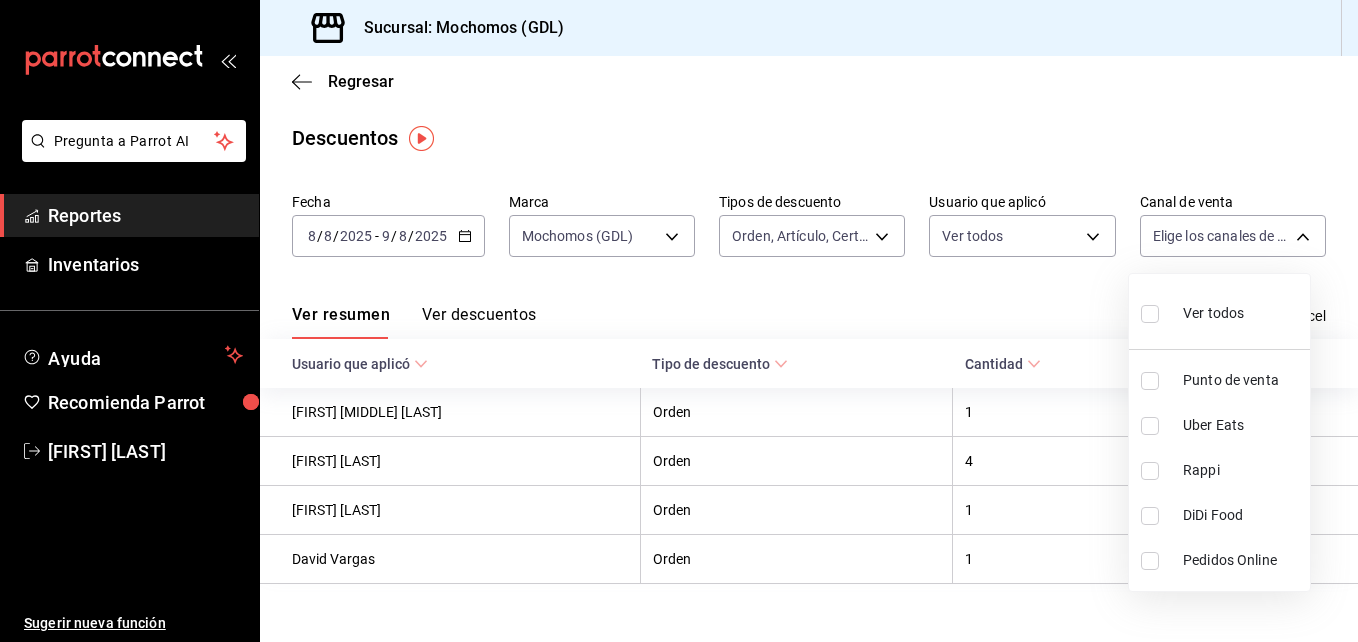 click at bounding box center (1150, 314) 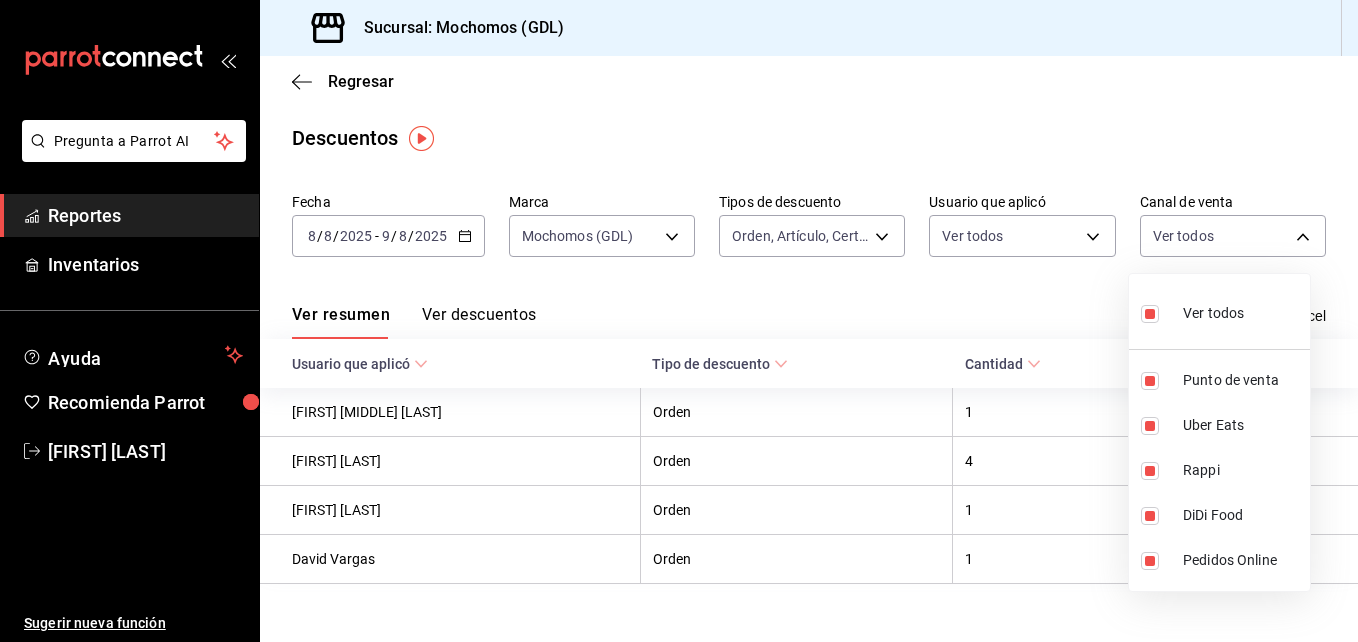 click at bounding box center (679, 321) 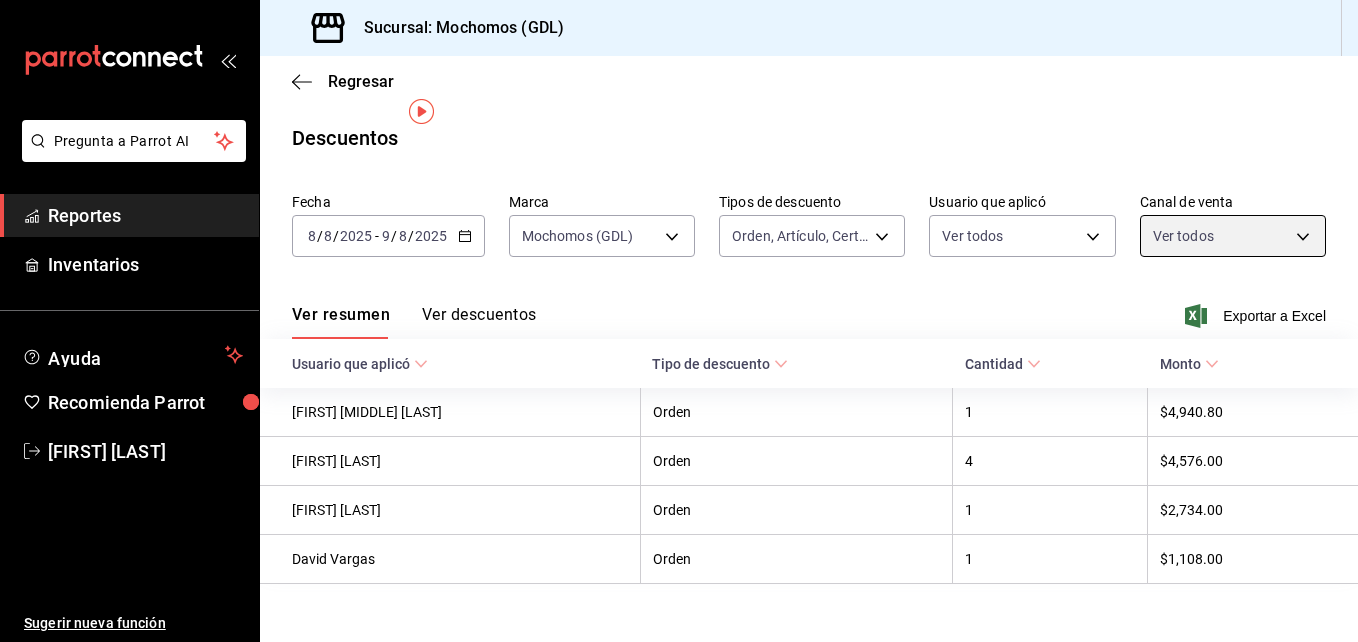 scroll, scrollTop: 27, scrollLeft: 0, axis: vertical 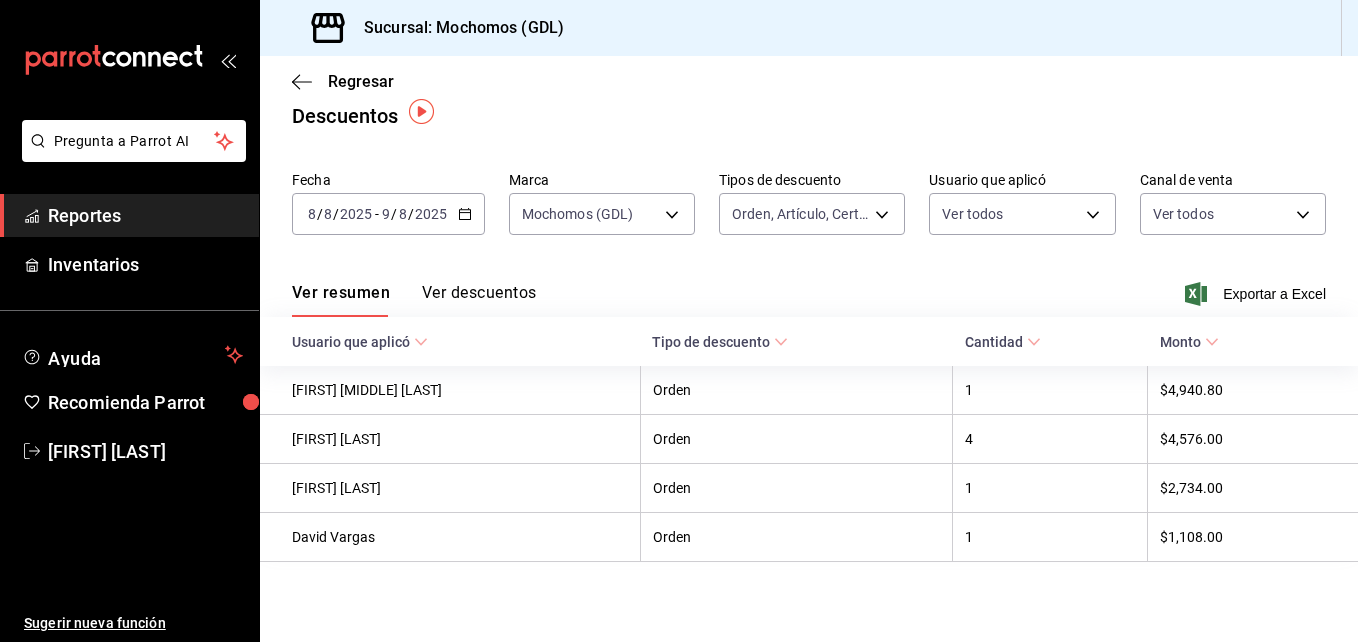 click on "Ver descuentos" at bounding box center [479, 300] 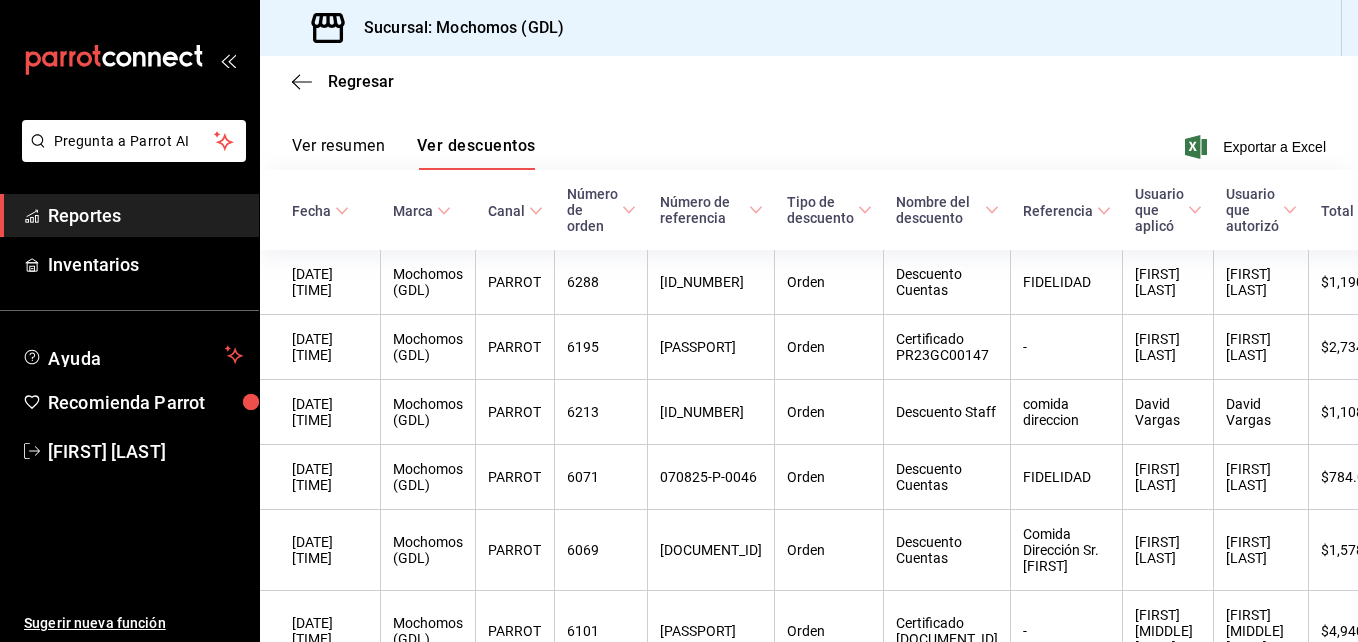 scroll, scrollTop: 137, scrollLeft: 0, axis: vertical 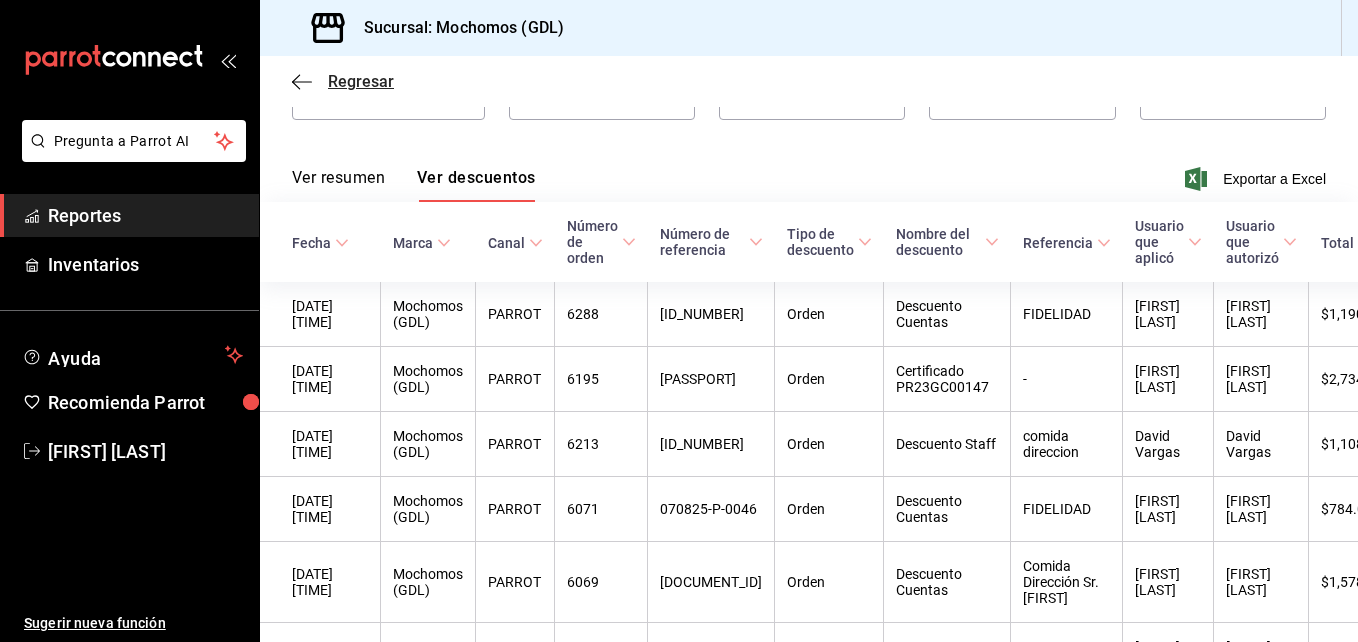 click 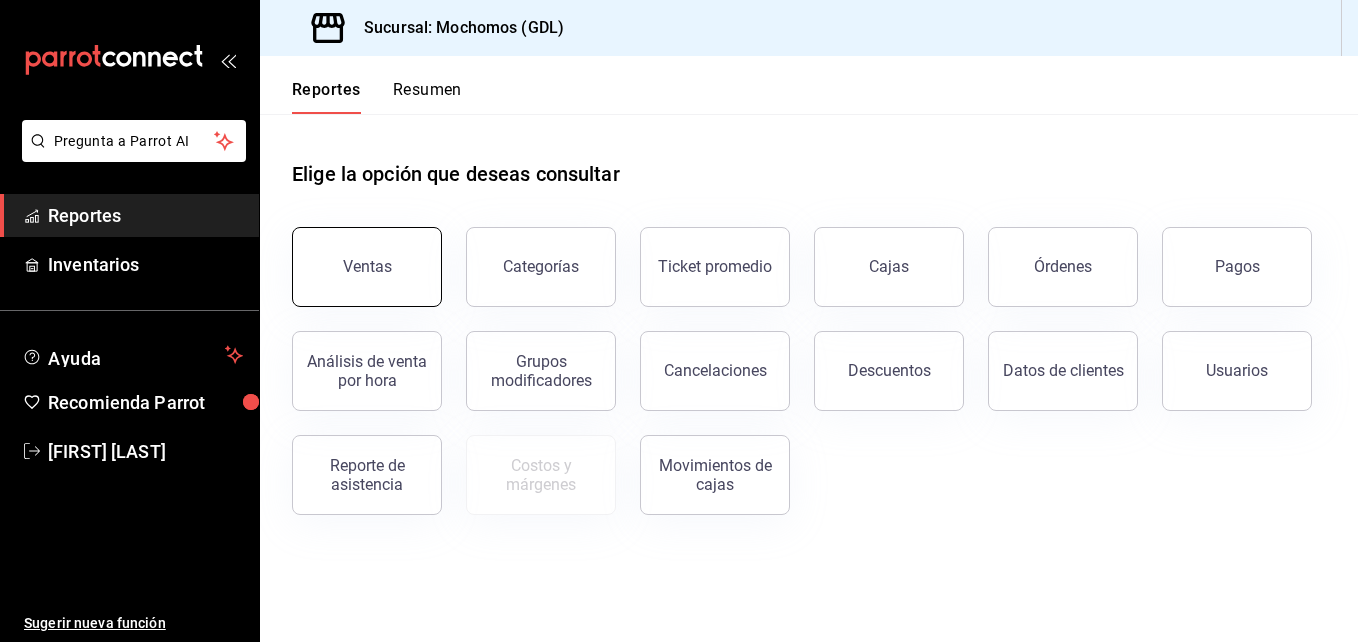 click on "Ventas" at bounding box center (367, 267) 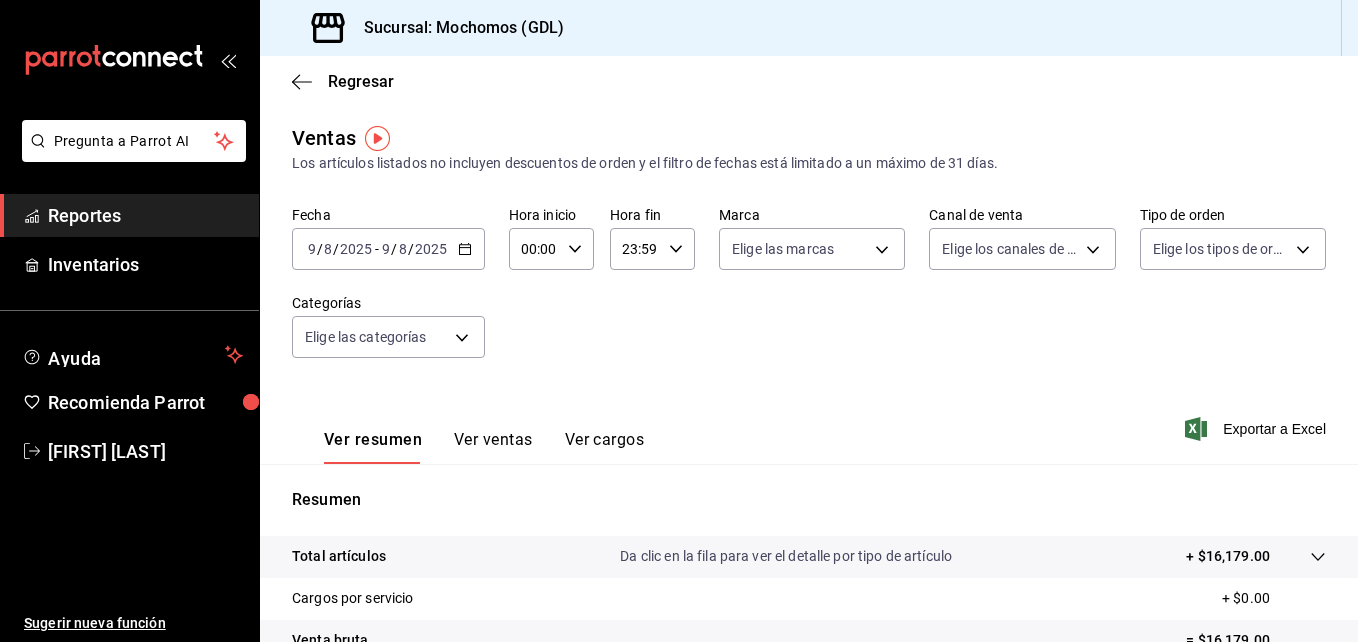 click 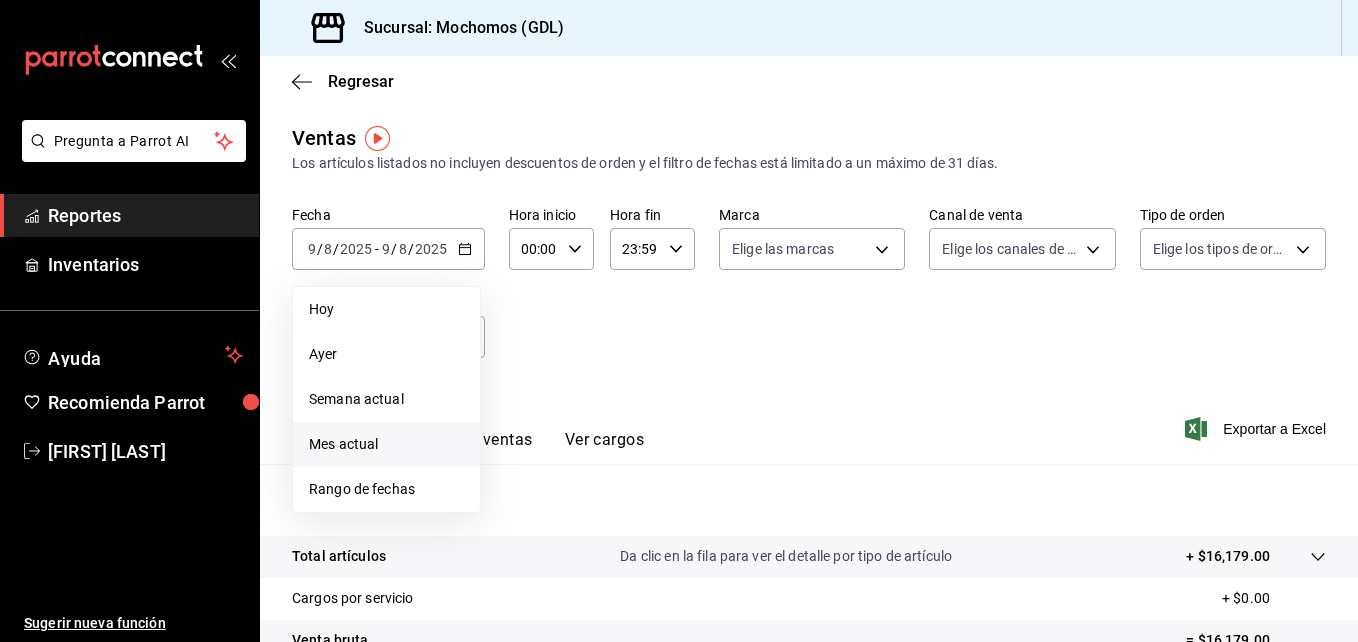 click on "Mes actual" at bounding box center [386, 444] 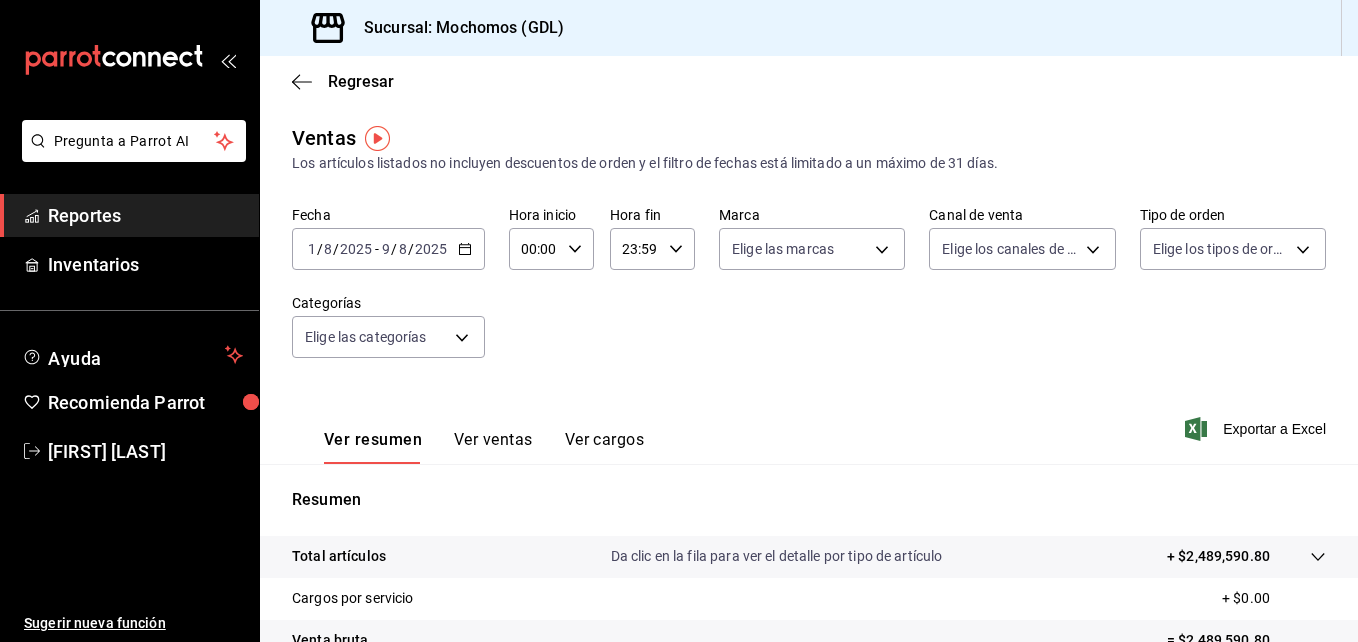 click on "2025-08-01 1 / 8 / 2025 - 2025-08-09 9 / 8 / 2025" at bounding box center [388, 249] 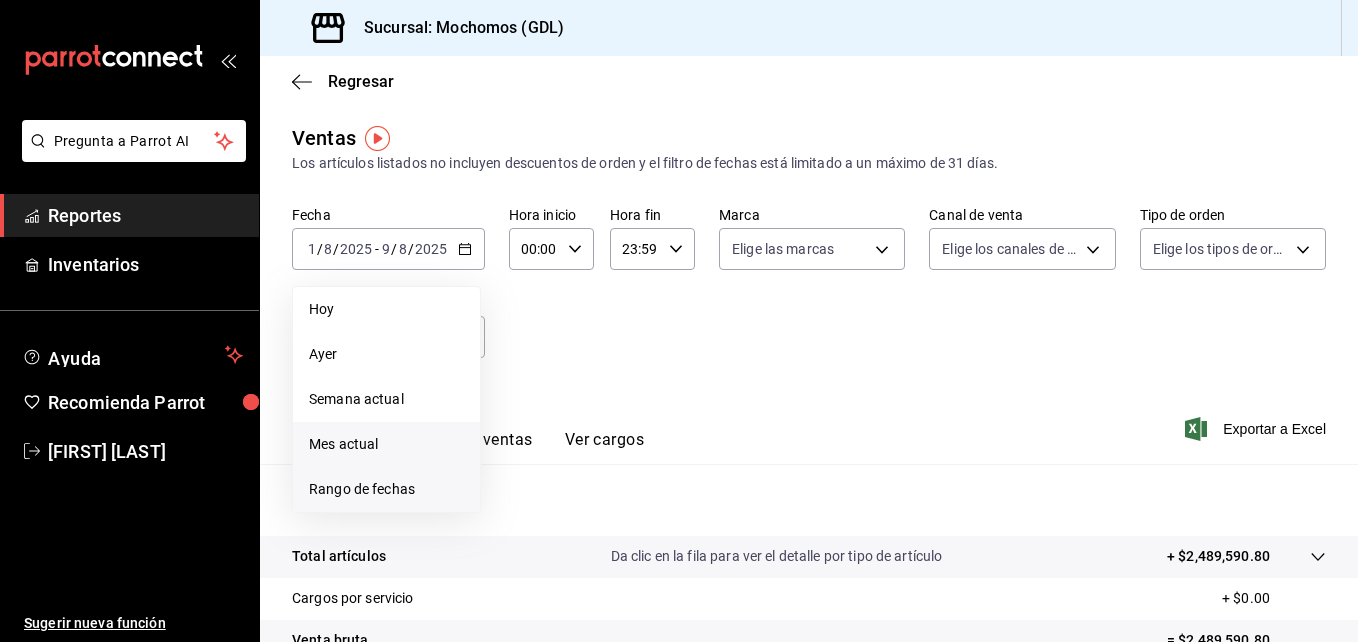 click on "Rango de fechas" at bounding box center [386, 489] 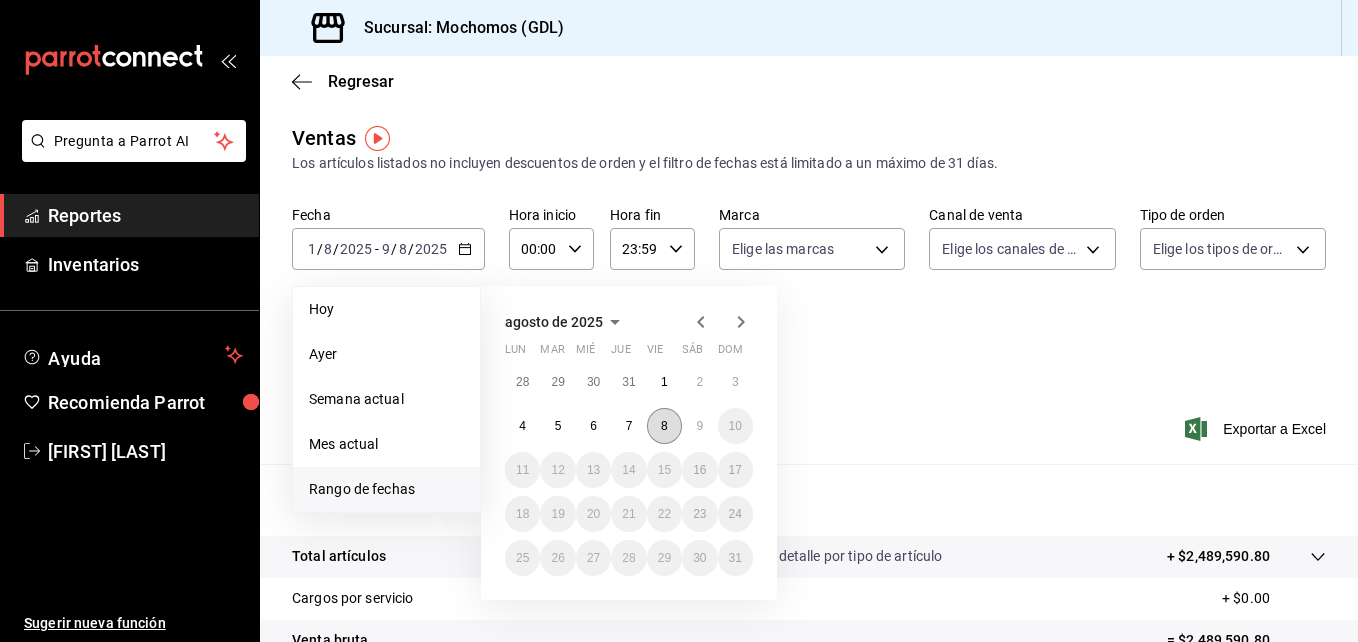click on "8" at bounding box center (664, 426) 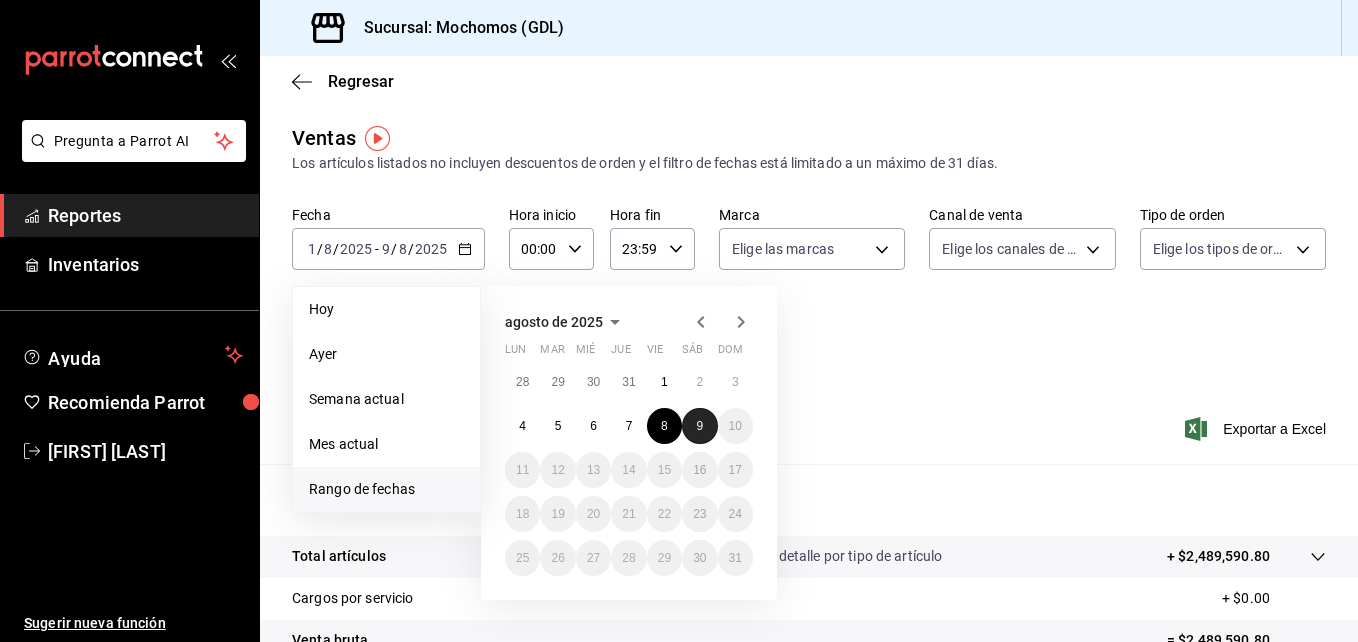 click on "9" at bounding box center [699, 426] 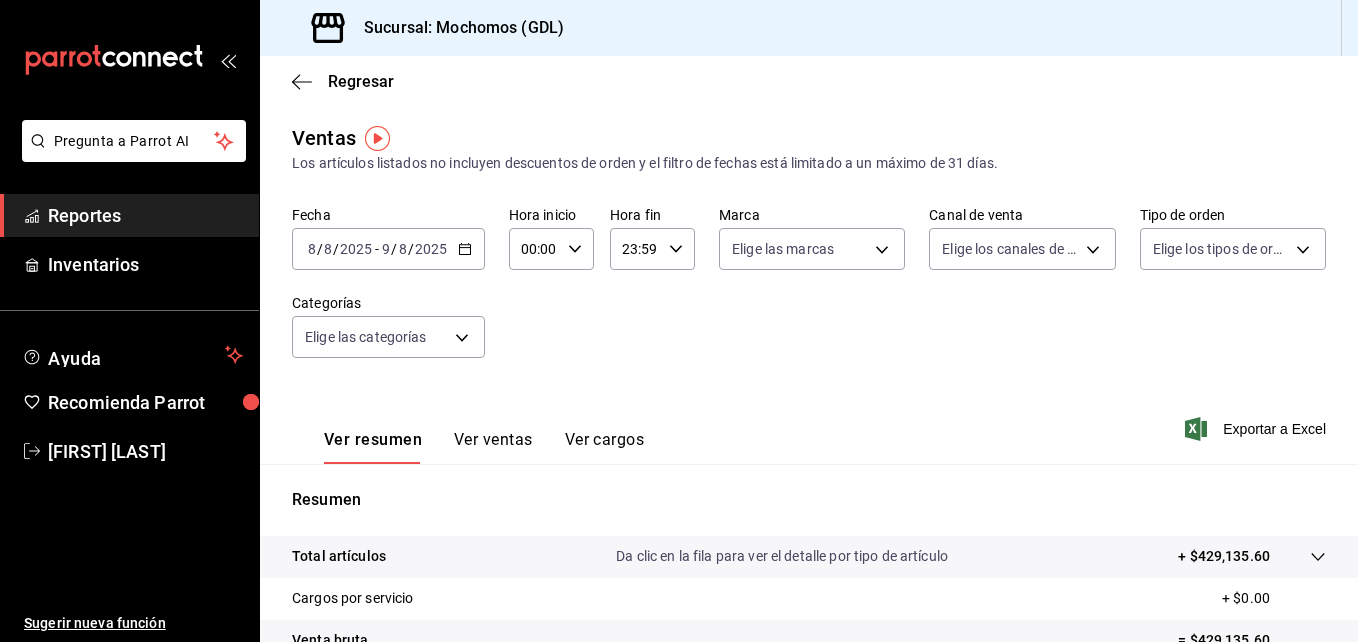 click 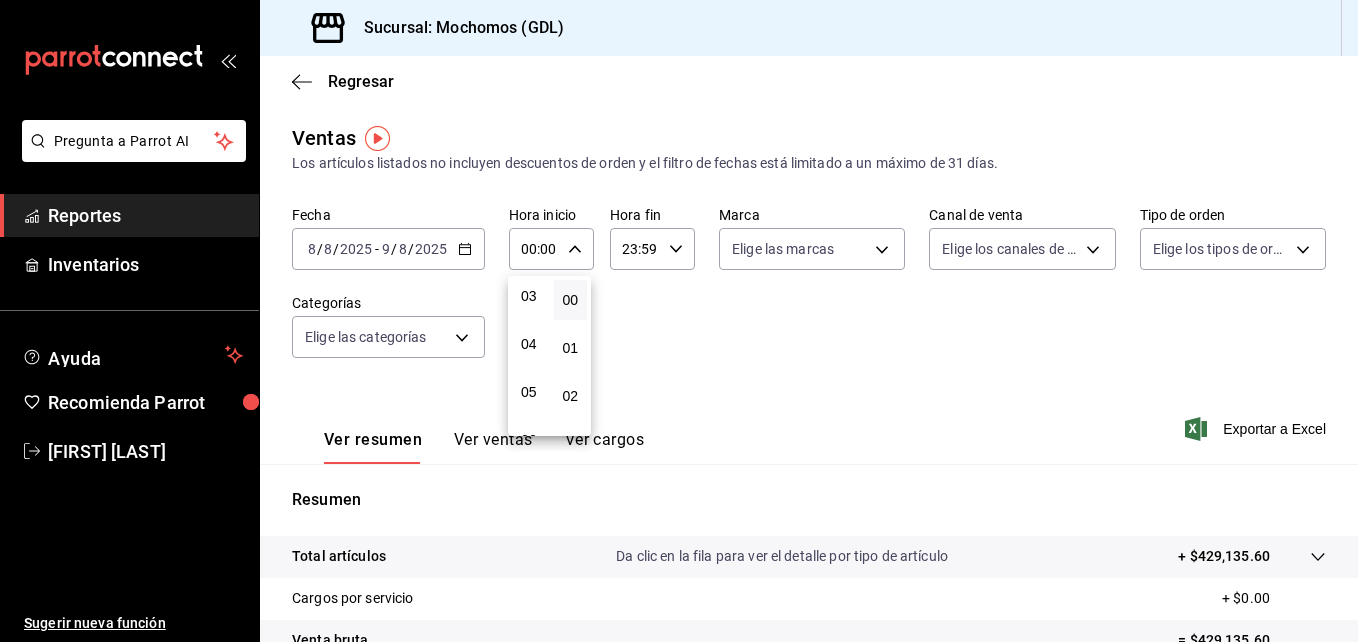 scroll, scrollTop: 149, scrollLeft: 0, axis: vertical 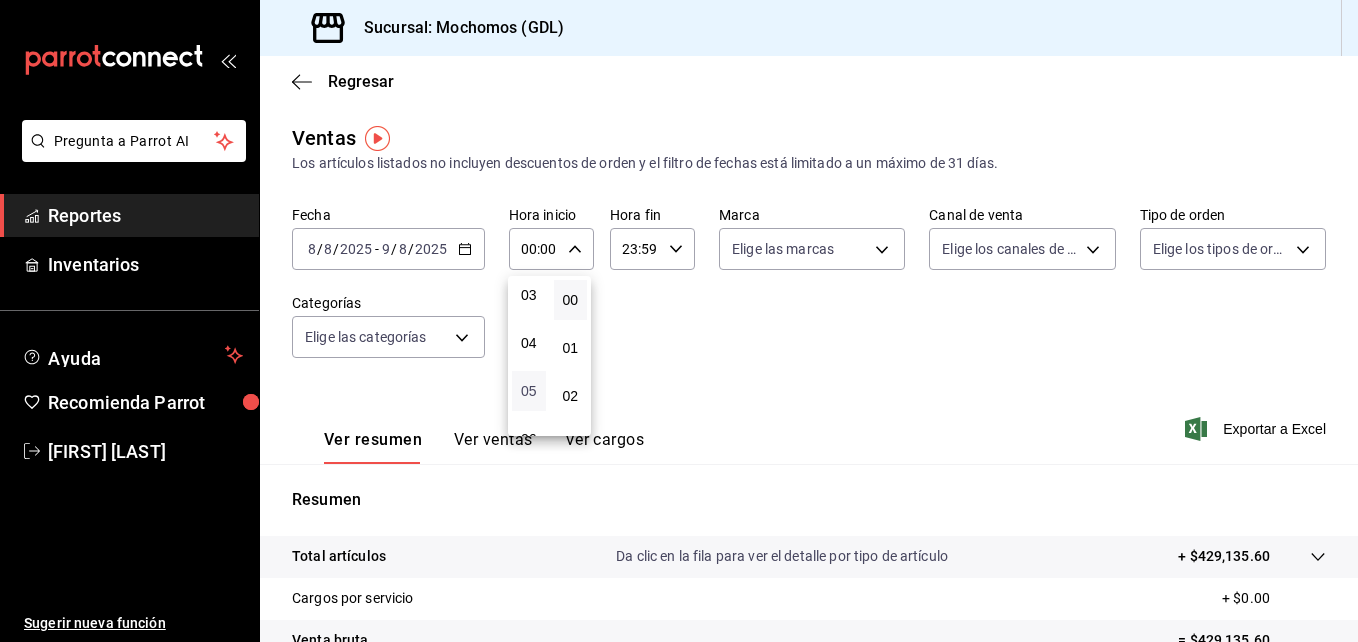 click on "05" at bounding box center [529, 391] 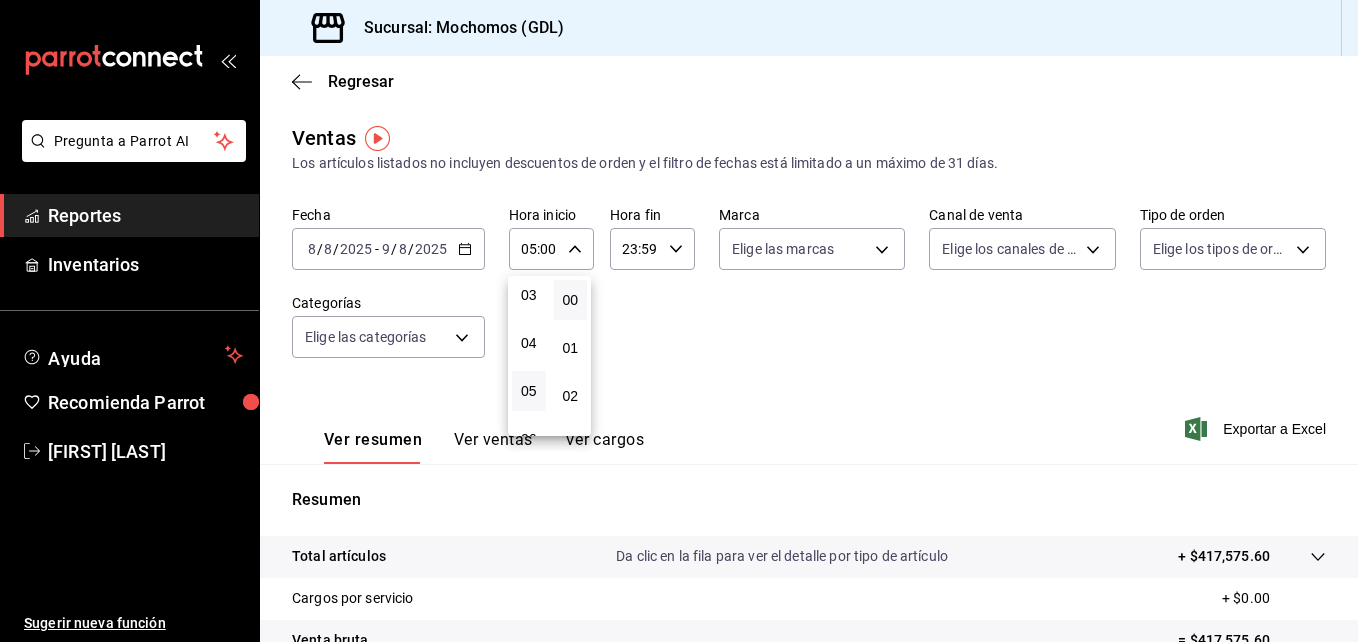 click at bounding box center [679, 321] 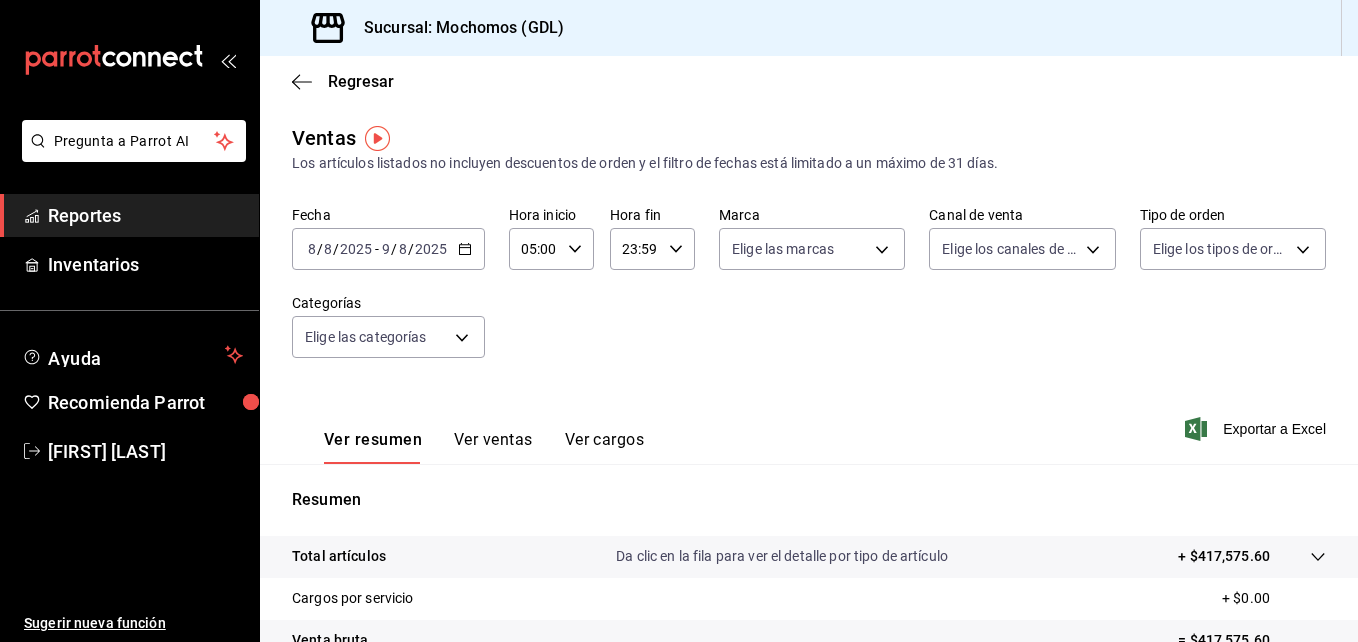 click 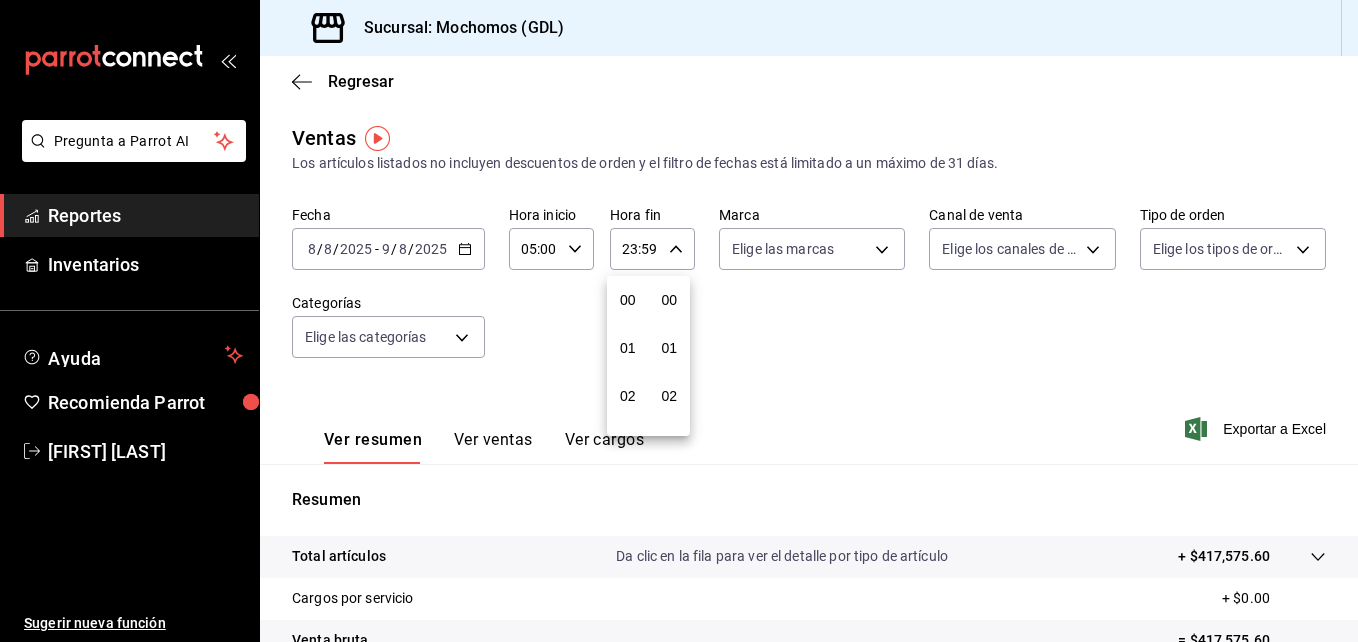 scroll, scrollTop: 992, scrollLeft: 0, axis: vertical 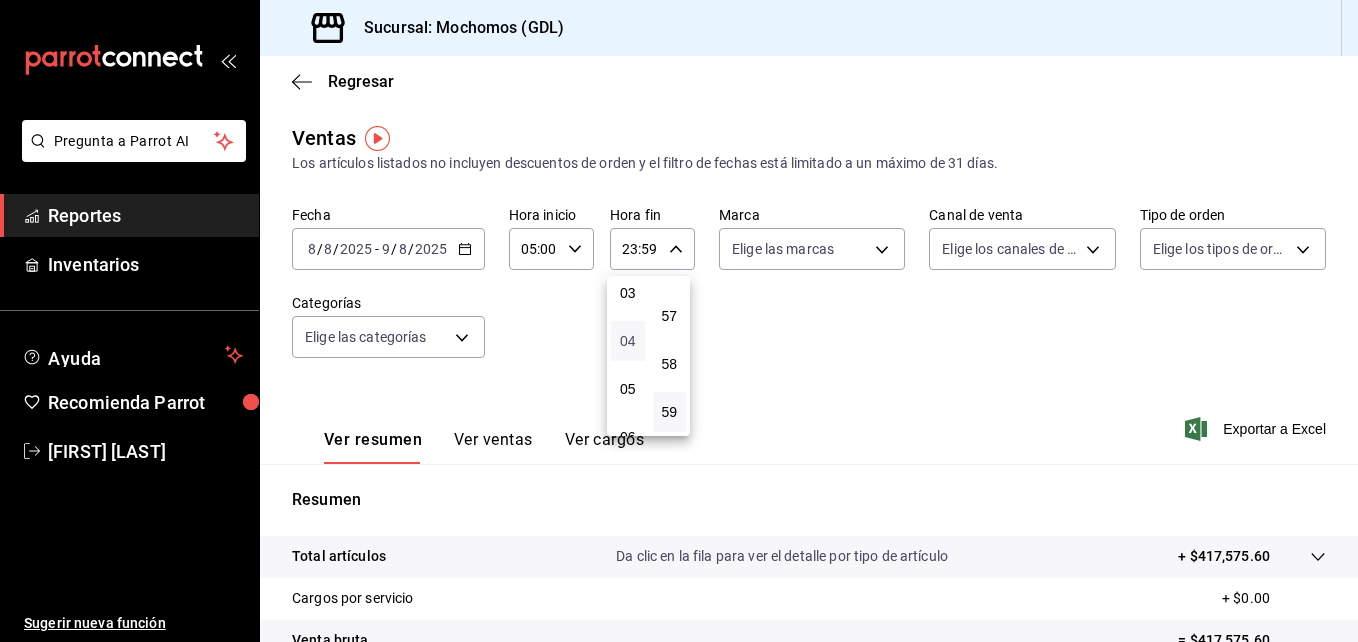 click on "04" at bounding box center (628, 341) 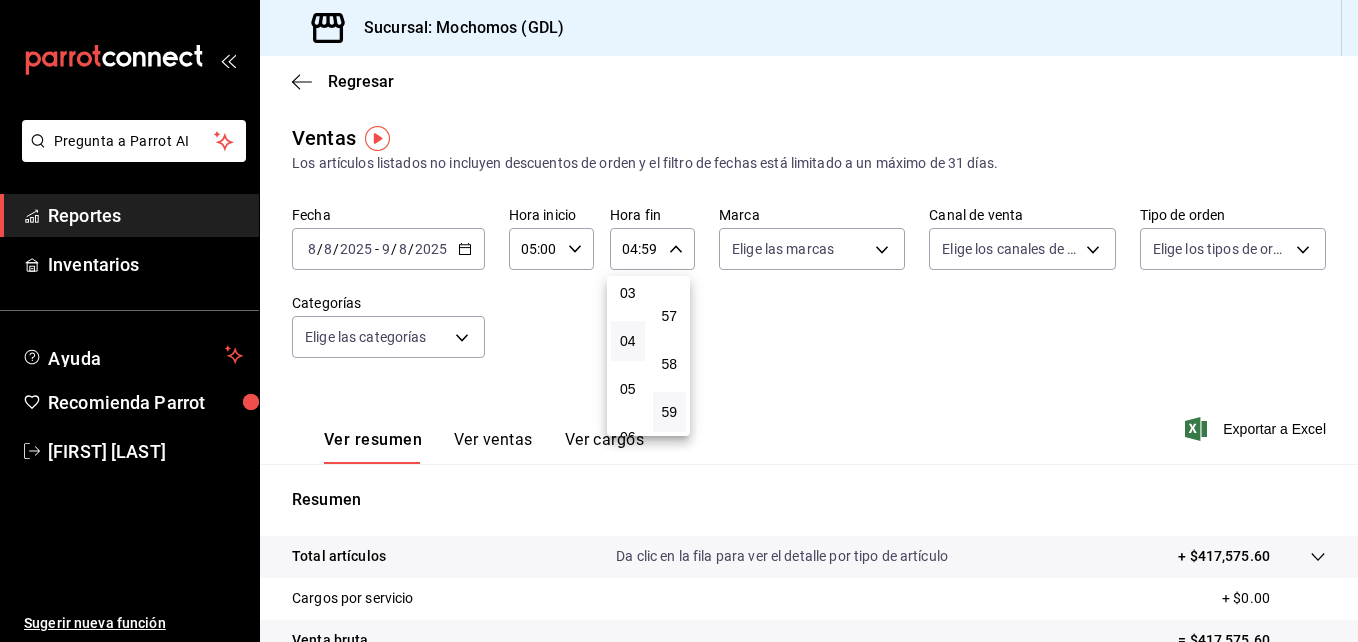 click at bounding box center [679, 321] 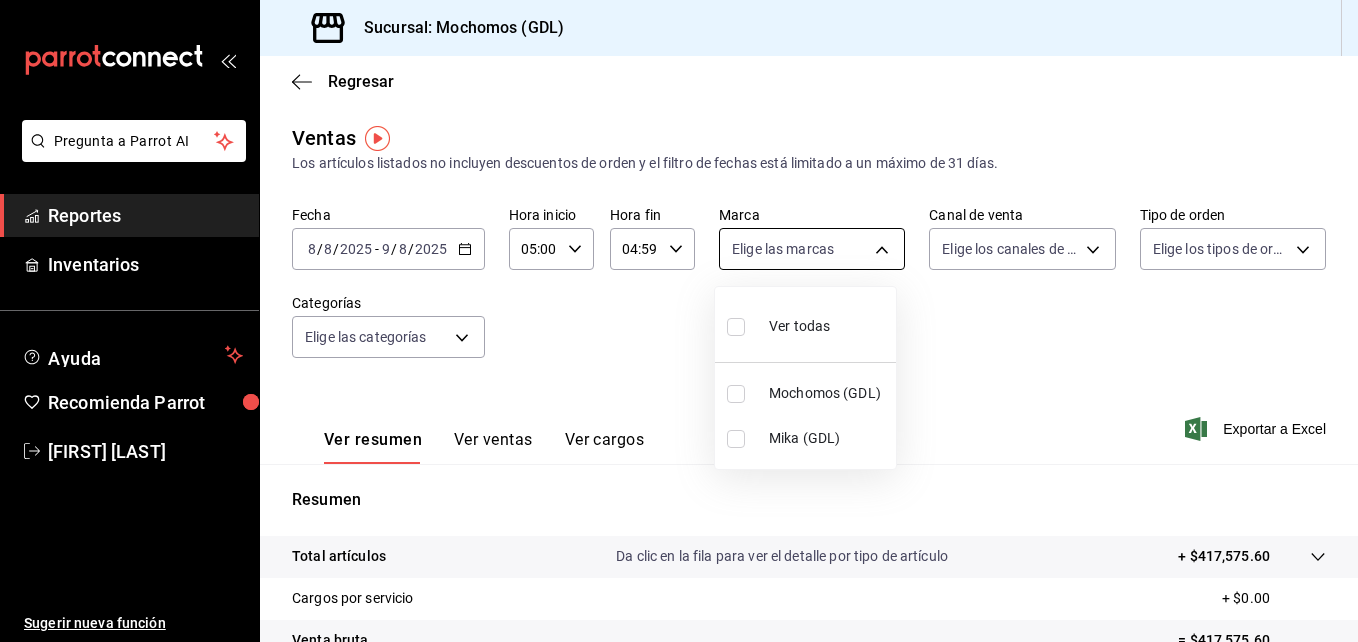 click on "Pregunta a Parrot AI Reportes   Inventarios   Ayuda Recomienda Parrot   [FIRST] [LAST]   Sugerir nueva función   Sucursal: Mochomos (GDL) Regresar Ventas Los artículos listados no incluyen descuentos de orden y el filtro de fechas está limitado a un máximo de 31 días. Fecha [DATE] [DATE] - [DATE] [DATE] Hora inicio [TIME] Hora inicio Hora fin [TIME] Hora fin Marca Elige las marcas Canal de venta Elige los canales de venta Tipo de orden Elige los tipos de orden Categorías Elige las categorías Ver resumen Ver ventas Ver cargos Exportar a Excel Resumen Total artículos Da clic en la fila para ver el detalle por tipo de artículo + $417,575.60 Cargos por servicio + $0.00 Venta bruta = $417,575.60 Descuentos totales - $2,298.00 Certificados de regalo - $3,601.00 Venta total = $411,676.60 Impuestos - $56,782.98 Venta neta = $354,893.62 Pregunta a Parrot AI Reportes   Inventarios   Ayuda Recomienda Parrot   [FIRST] [LAST]   Sugerir nueva función   GANA 1 MES GRATIS EN TU SUSCRIPCIÓN AQUÍ" at bounding box center [679, 321] 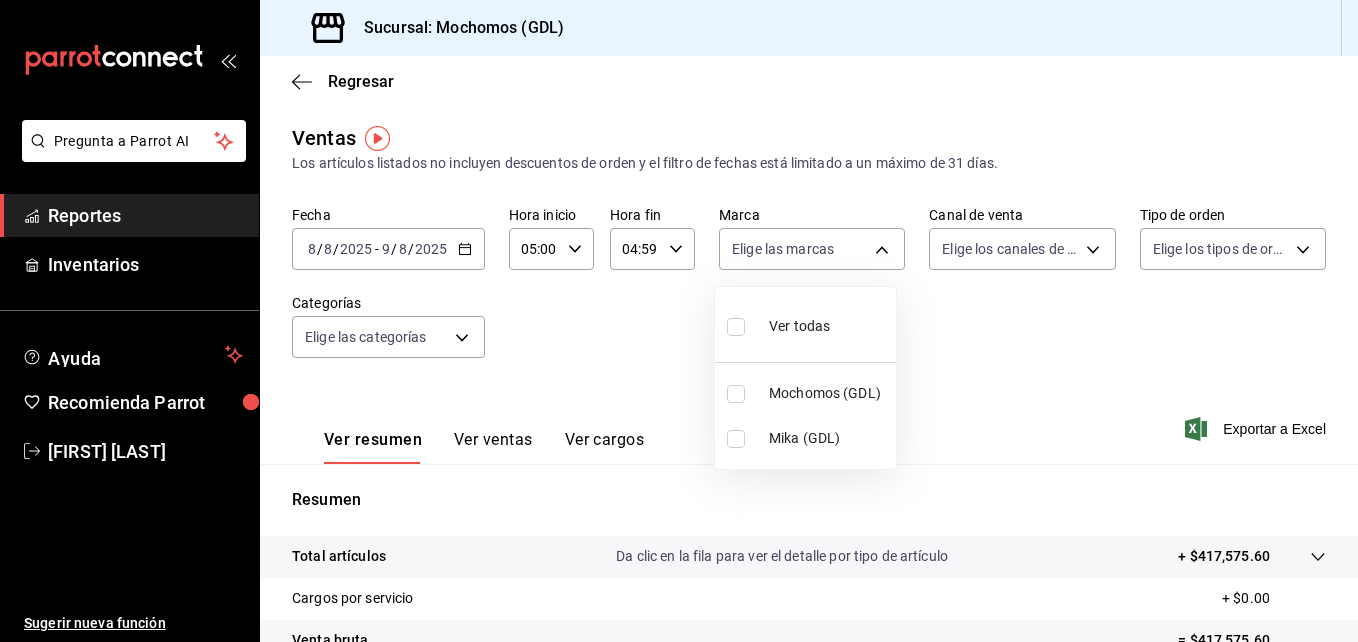 click at bounding box center (736, 394) 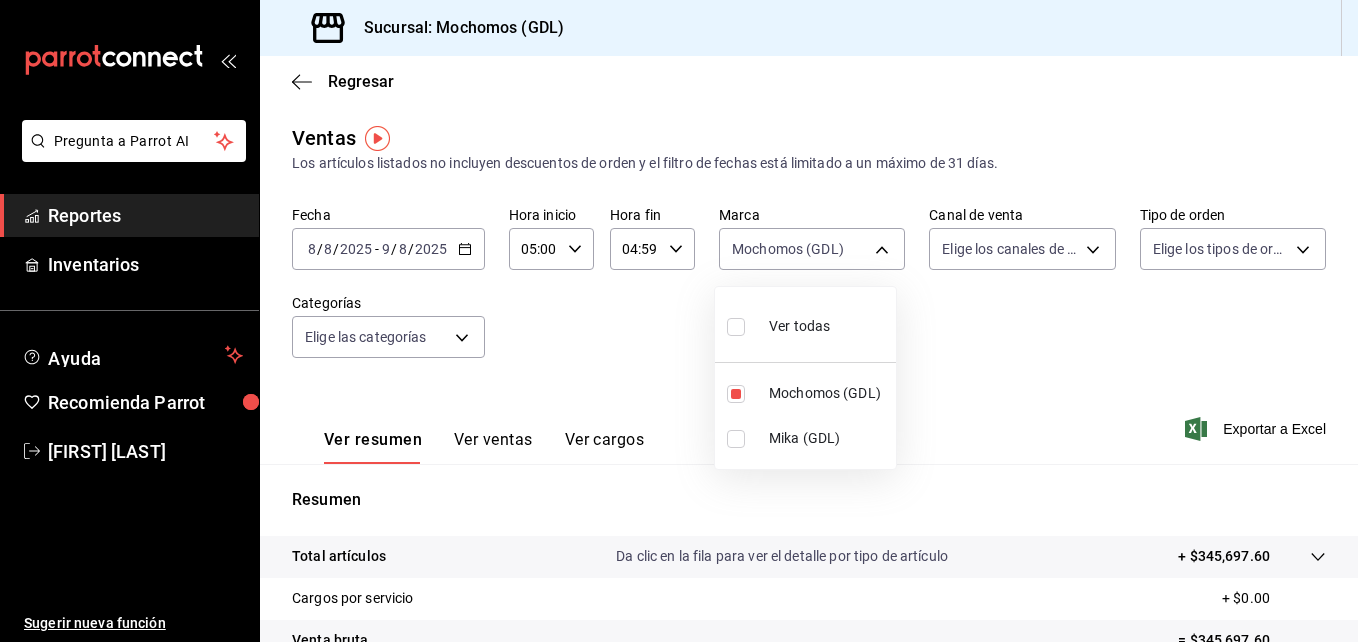 click at bounding box center [679, 321] 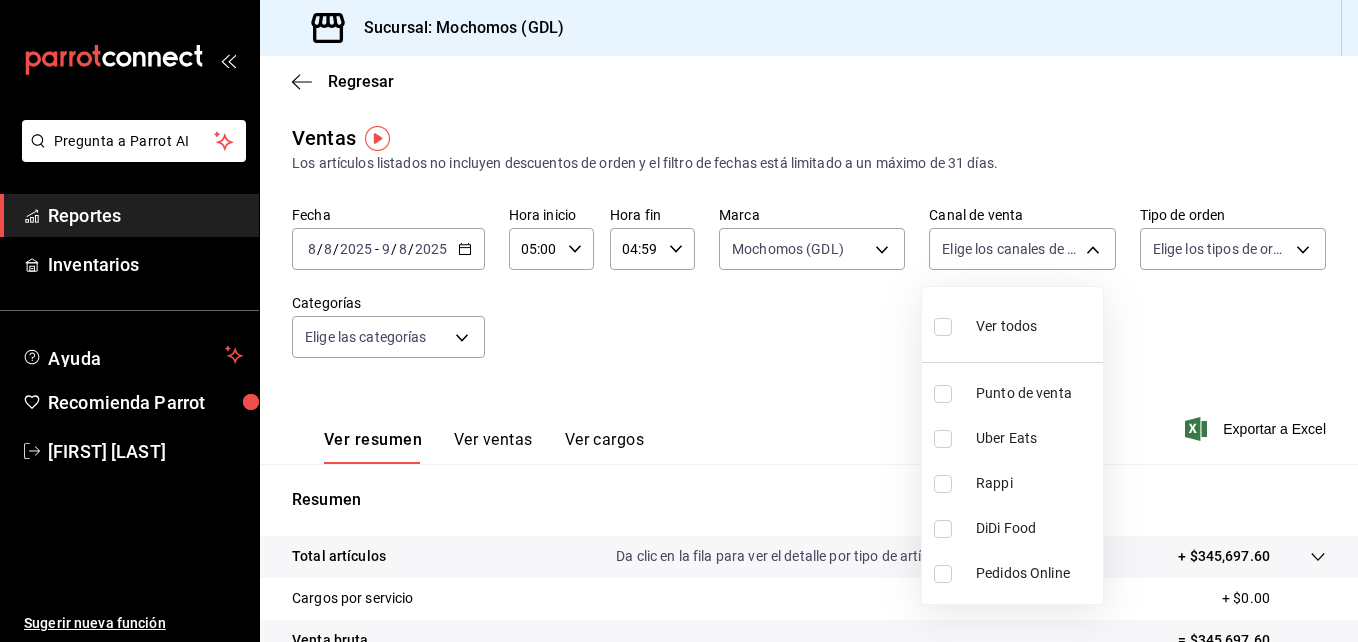 click on "Pregunta a Parrot AI Reportes   Inventarios   Ayuda Recomienda Parrot   [FIRST] [LAST]   Sugerir nueva función   Sucursal: Mochomos (GDL) Regresar Ventas Los artículos listados no incluyen descuentos de orden y el filtro de fechas está limitado a un máximo de 31 días. Fecha [DATE] [DATE] - [DATE] [DATE] Hora inicio [TIME] Hora inicio Hora fin [TIME] Hora fin Marca Mochomos (GDL) 36c25d4a-7cb0-456c-a434-e981d54830bc Canal de venta Elige los canales de venta Tipo de orden Elige los tipos de orden Categorías Elige las categorías Ver resumen Ver ventas Ver cargos Exportar a Excel Resumen Total artículos Da clic en la fila para ver el detalle por tipo de artículo + $345,697.60 Cargos por servicio + $0.00 Venta bruta = $345,697.60 Descuentos totales - $2,298.00 Certificados de regalo - $2,734.00 Venta total = $340,665.60 Impuestos - $46,988.36 Venta neta = $293,677.24 Pregunta a Parrot AI Reportes   Inventarios   Ayuda Recomienda Parrot   [FIRST] [LAST]   Sugerir nueva función   Ir a video" at bounding box center (679, 321) 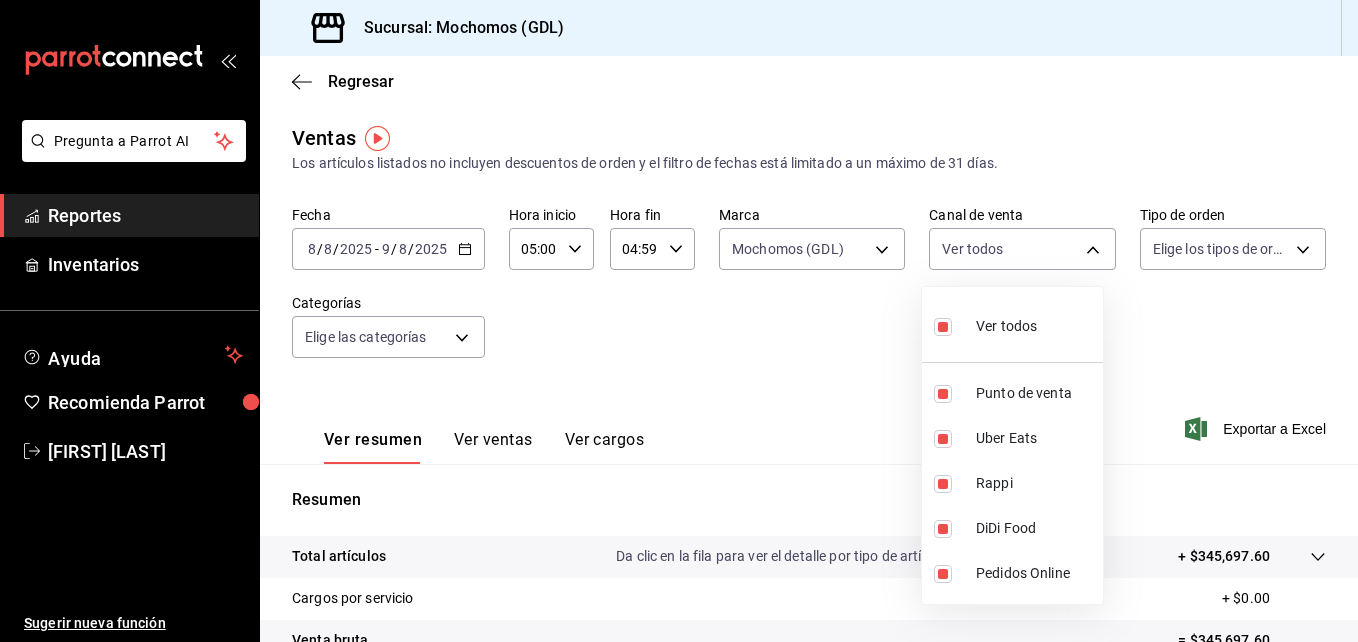 click at bounding box center (679, 321) 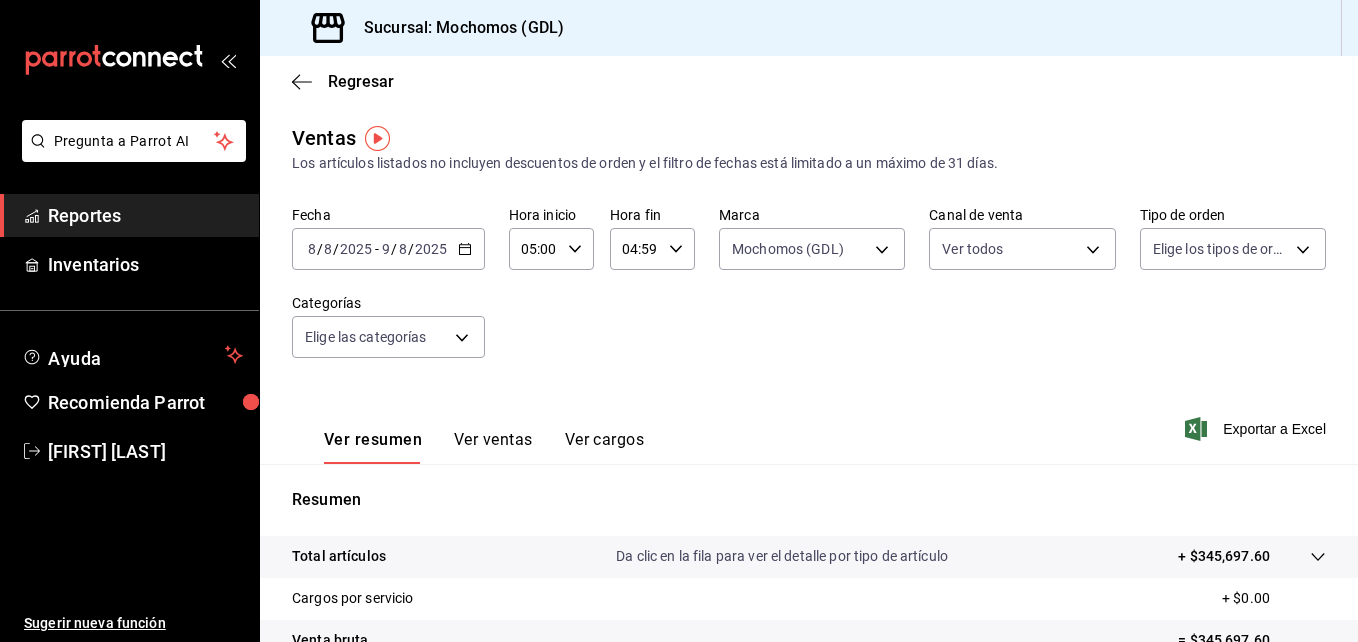 click on "Pregunta a Parrot AI Reportes   Inventarios   Ayuda Recomienda Parrot   [FIRST] [LAST]   Sugerir nueva función   Sucursal: Mochomos (GDL) Regresar Ventas Los artículos listados no incluyen descuentos de orden y el filtro de fechas está limitado a un máximo de 31 días. Fecha 2025-08-08 8 / 8 / 2025 - 2025-08-09 9 / 8 / 2025 Hora inicio 05:00 Hora inicio Hora fin 04:59 Hora fin Marca Mochomos (GDL) 36c25d4a-7cb0-456c-a434-e981d54830bc Canal de venta Ver todos PARROT,UBER_EATS,RAPPI,DIDI_FOOD,ONLINE Tipo de orden Elige los tipos de orden Categorías Elige las categorías Ver resumen Ver ventas Ver cargos Exportar a Excel Resumen Total artículos Da clic en la fila para ver el detalle por tipo de artículo + $345,697.60 Cargos por servicio + $0.00 Venta bruta = $345,697.60 Descuentos totales - $2,298.00 Certificados de regalo - $2,734.00 Venta total = $340,665.60 Impuestos - $46,988.36 Venta neta = $293,677.24 Pregunta a Parrot AI Reportes   Inventarios   Ayuda Recomienda Parrot   [FIRST] [LAST]     Ir a video" at bounding box center (679, 321) 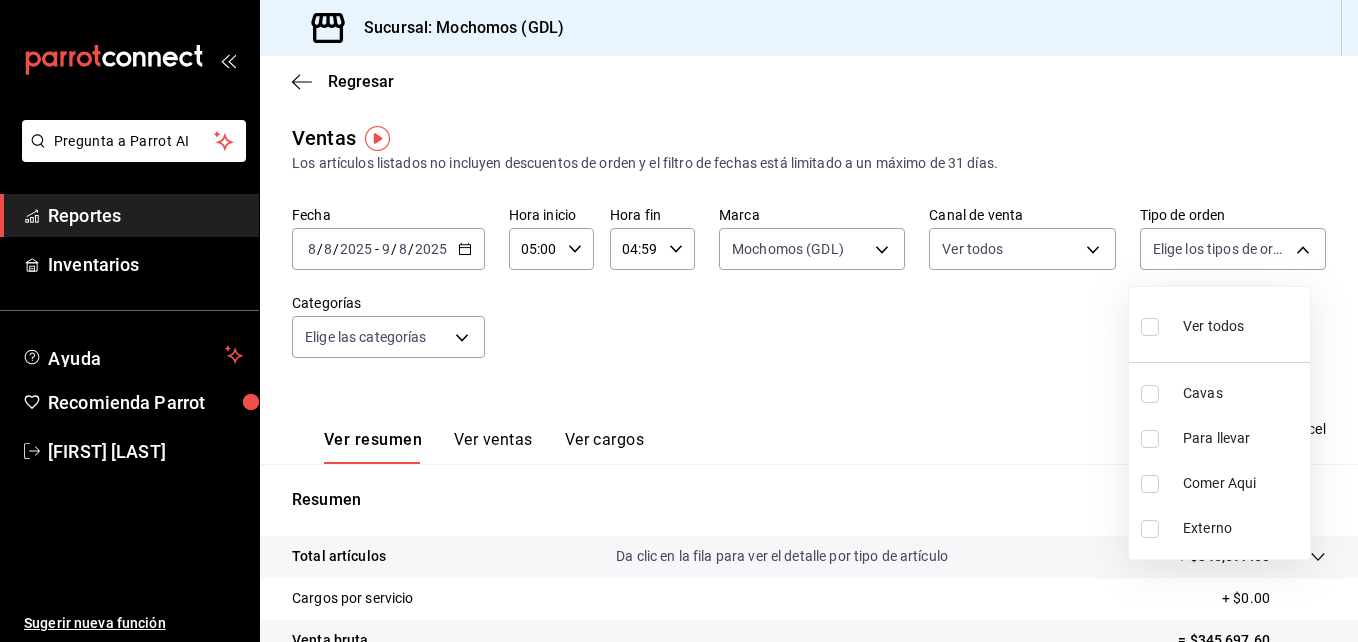 click at bounding box center [1150, 327] 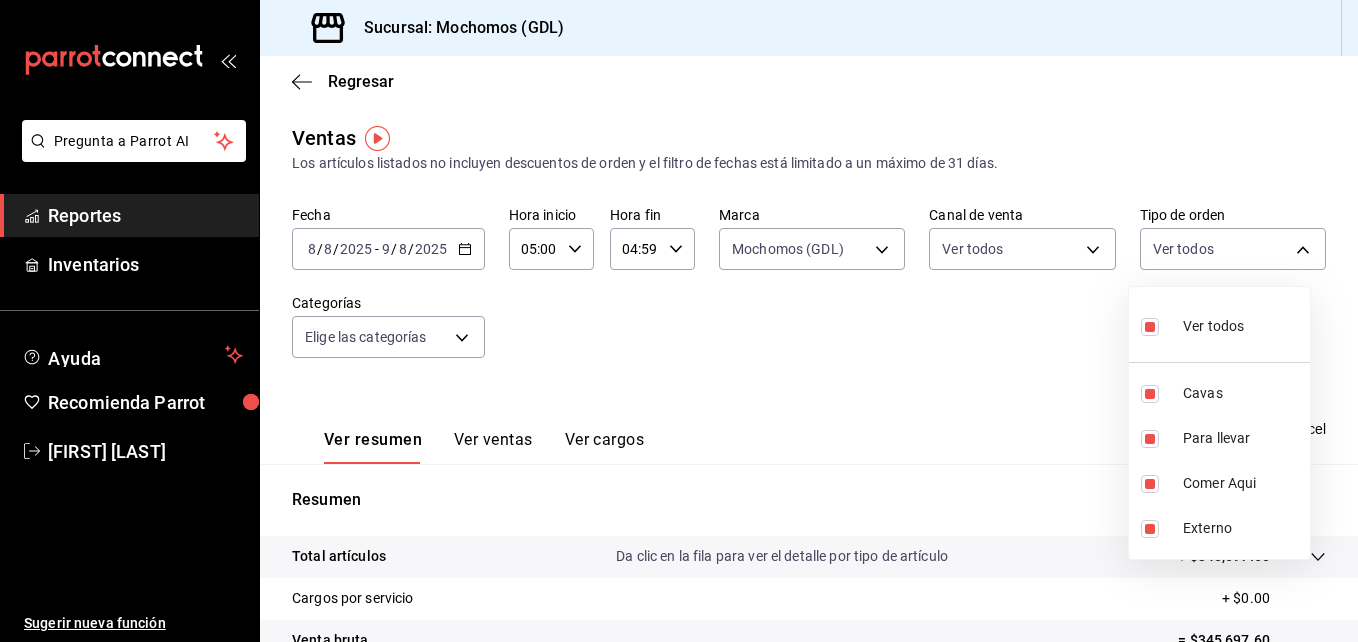 click at bounding box center (679, 321) 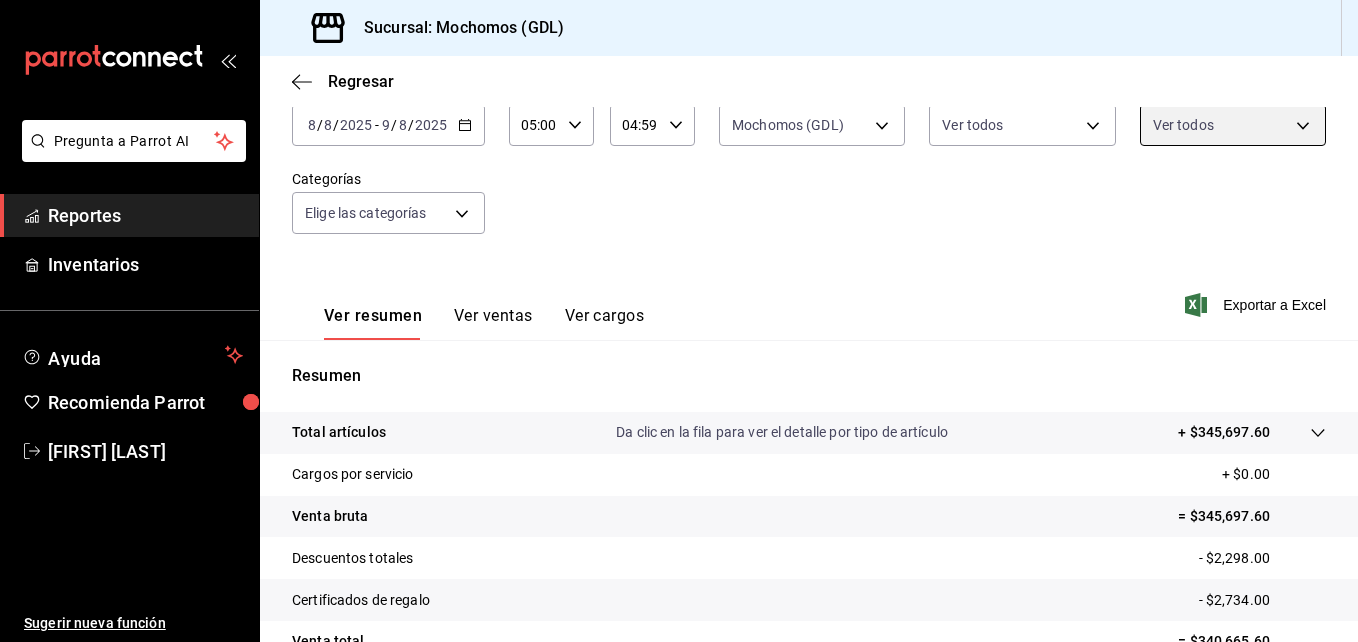 scroll, scrollTop: 316, scrollLeft: 0, axis: vertical 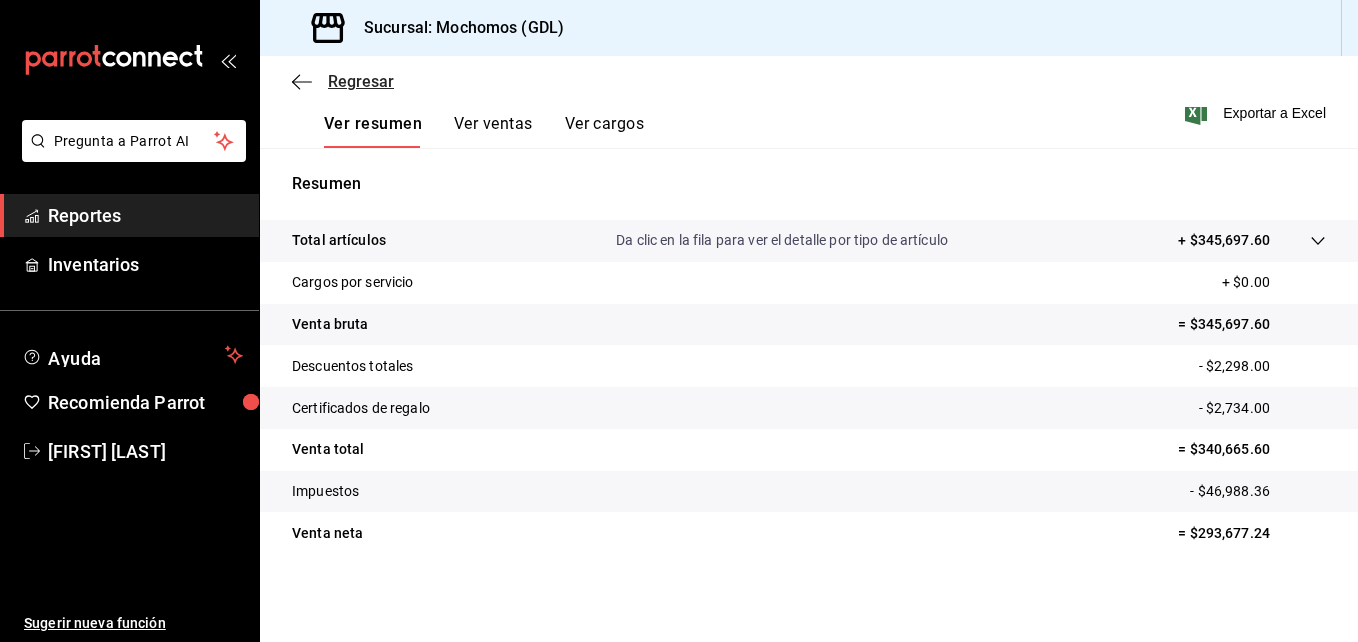 click 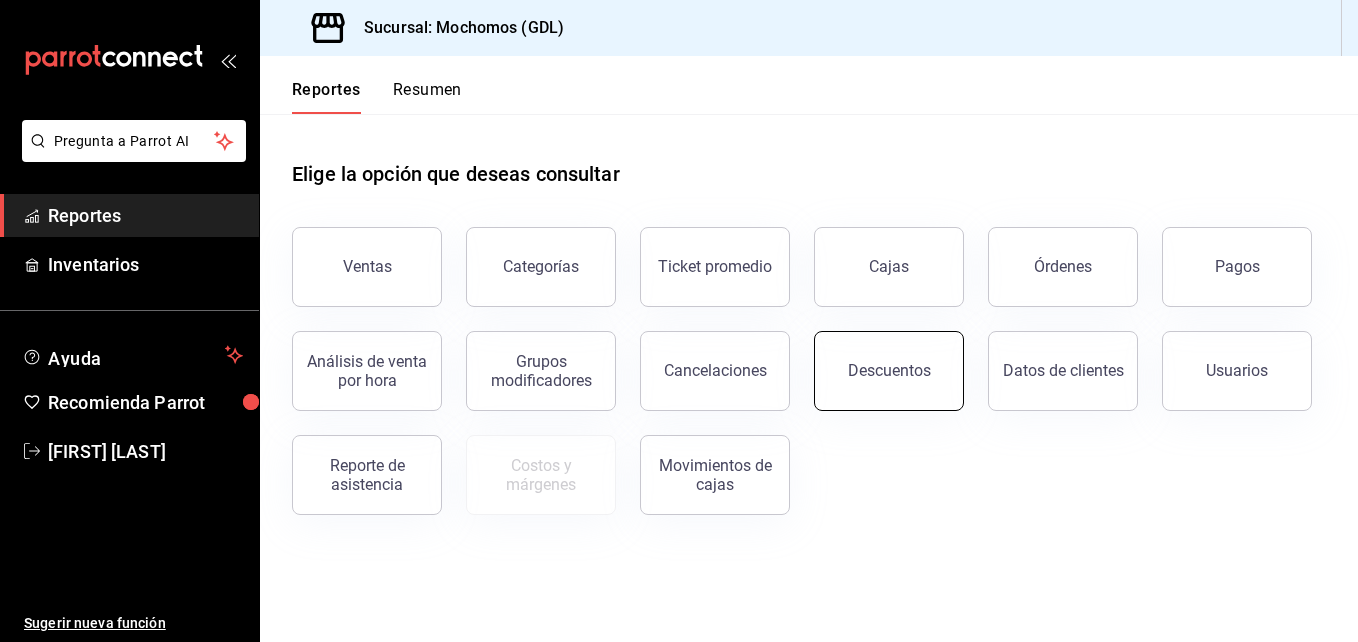click on "Descuentos" at bounding box center [889, 370] 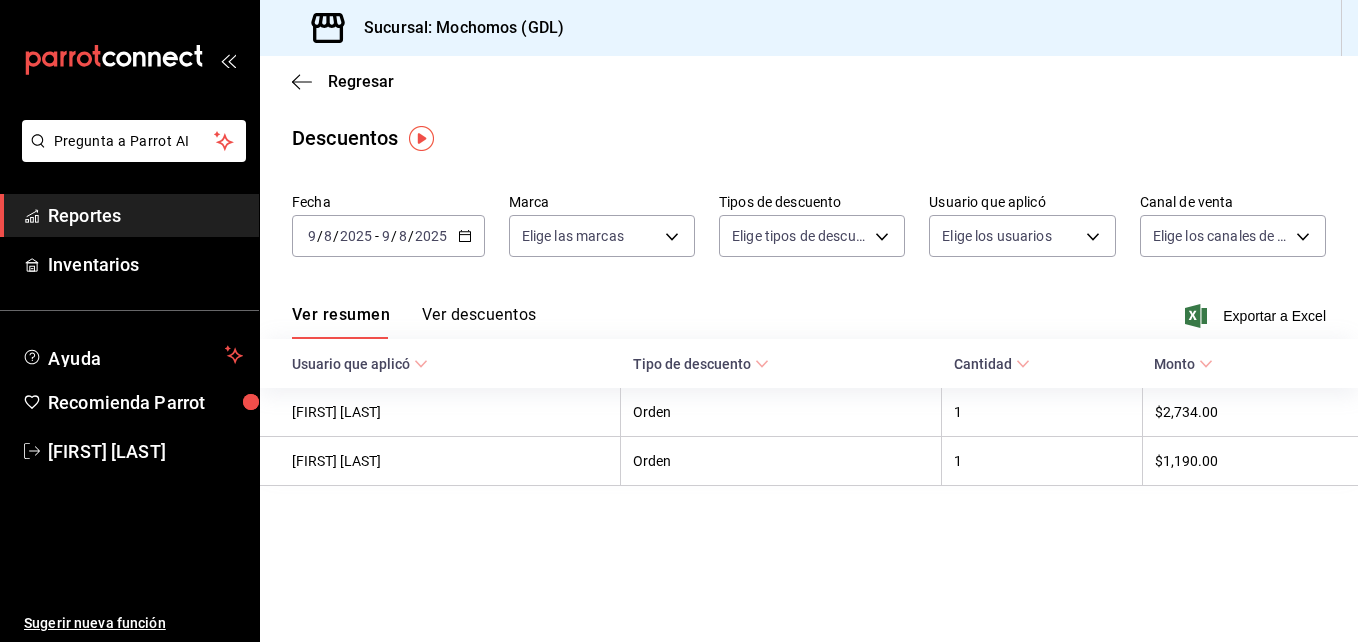 click 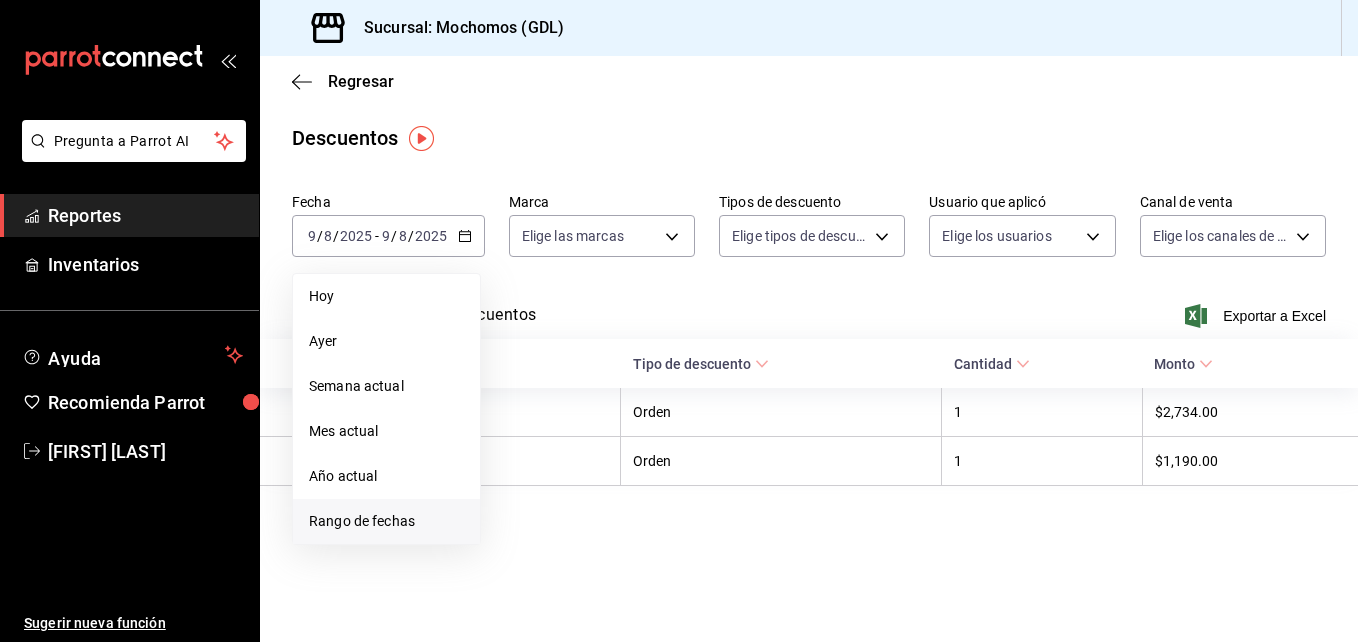 click on "Rango de fechas" at bounding box center (386, 521) 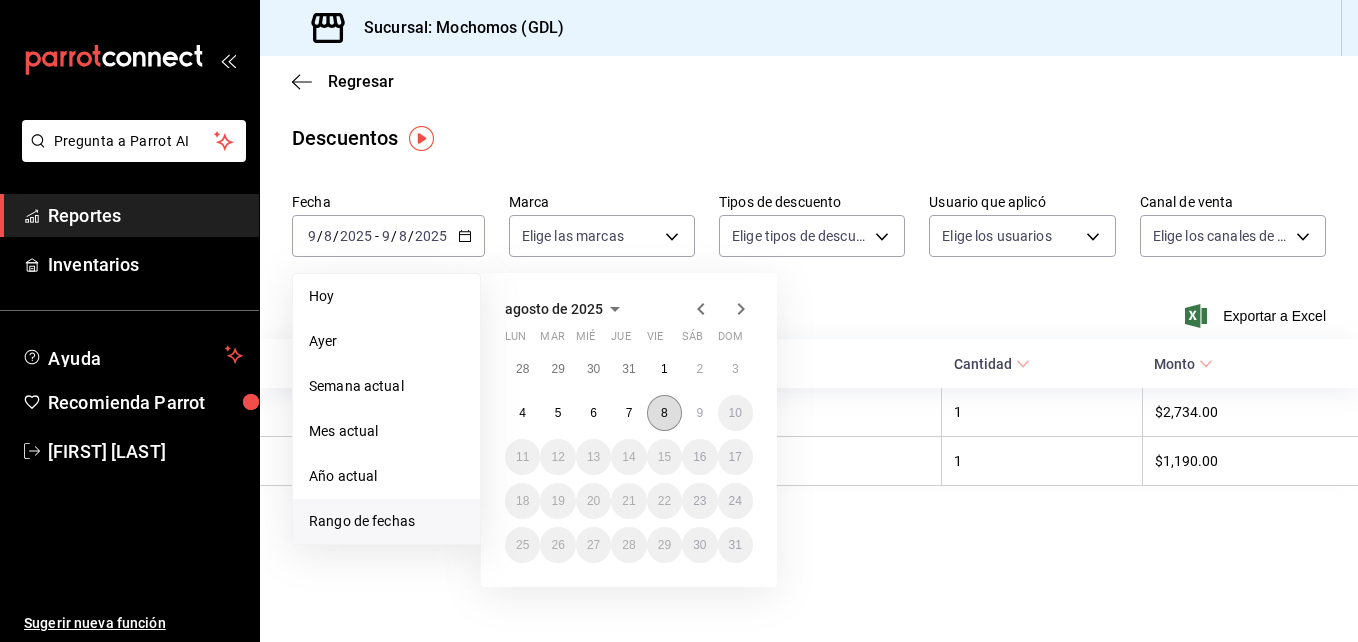 click on "8" at bounding box center [664, 413] 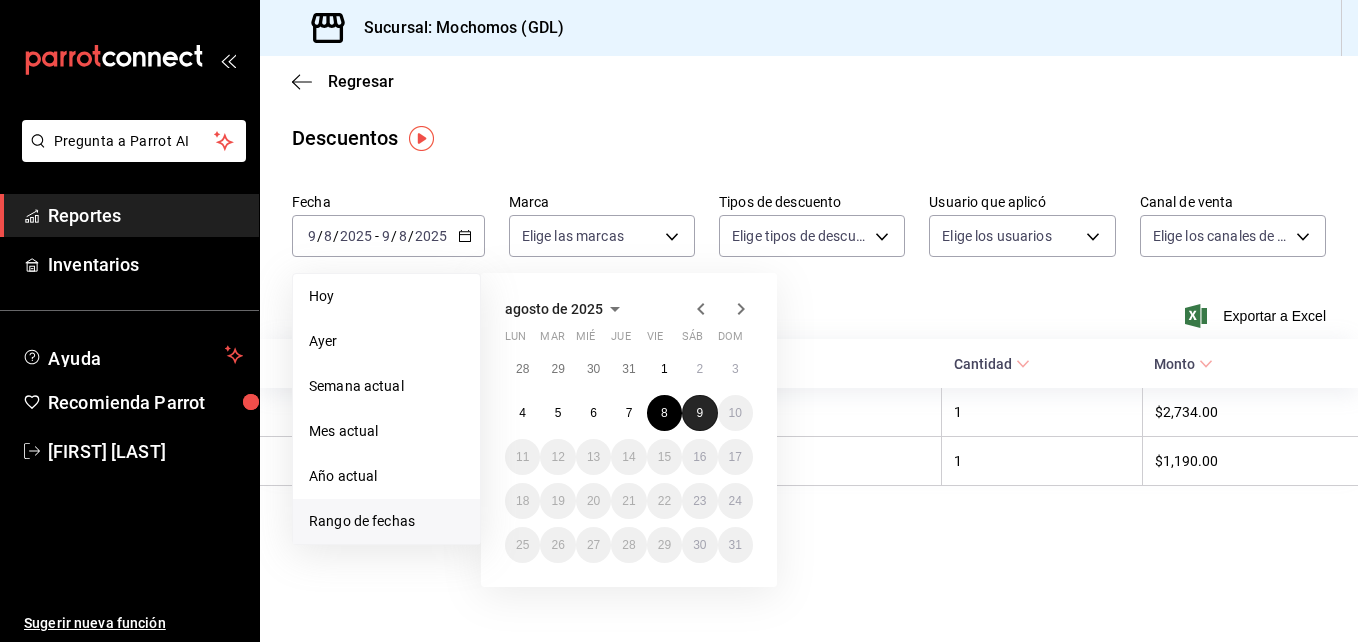 click on "9" at bounding box center (699, 413) 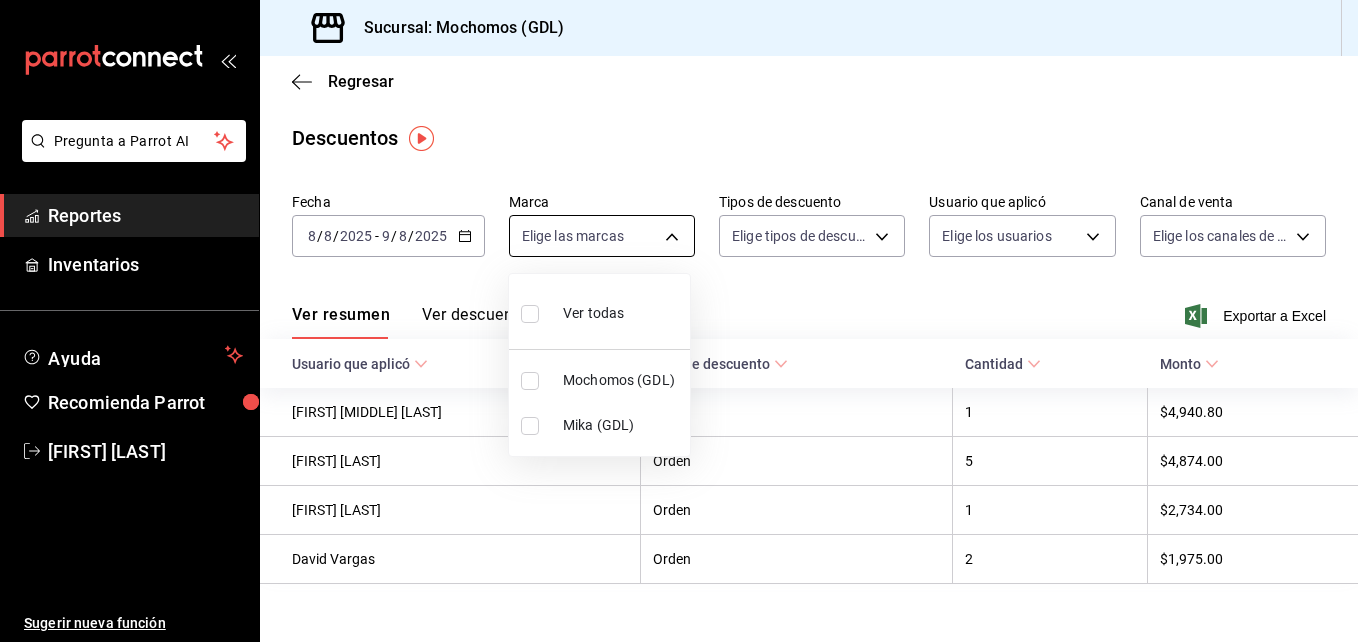 click on "Pregunta a Parrot AI Reportes   Inventarios   Ayuda Recomienda Parrot   [FIRST] [LAST]   Sugerir nueva función   Sucursal: Mochomos (GDL) Regresar Descuentos Fecha 2025-08-08 8 / 8 / 2025 - 2025-08-09 9 / 8 / 2025 Marca Elige las marcas Tipos de descuento Elige tipos de descuento Usuario que aplicó Elige los usuarios Canal de venta Elige los canales de venta Ver resumen Ver descuentos Exportar a Excel Usuario que aplicó Tipo de descuento Cantidad Monto [FIRST] [LAST] Orden 1 $4,940.80 [FIRST] [LAST] Orden 5 $4,874.00 [FIRST] [LAST] Orden 1 $2,734.00 [FIRST] [LAST] Orden 2 $1,975.00 Pregunta a Parrot AI Reportes   Inventarios   Ayuda Recomienda Parrot   [FIRST] [LAST]   Sugerir nueva función   GANA 1 MES GRATIS EN TU SUSCRIPCIÓN AQUÍ ¿Recuerdas cómo empezó tu restaurante?
Hoy puedes ayudar a un colega a tener el mismo cambio que tú viviste.
Recomienda Parrot directamente desde tu Portal Administrador.
Es fácil y rápido.
🎁 Por cada restaurante que se una, ganas 1 mes gratis. Ver video tutorial" at bounding box center (679, 321) 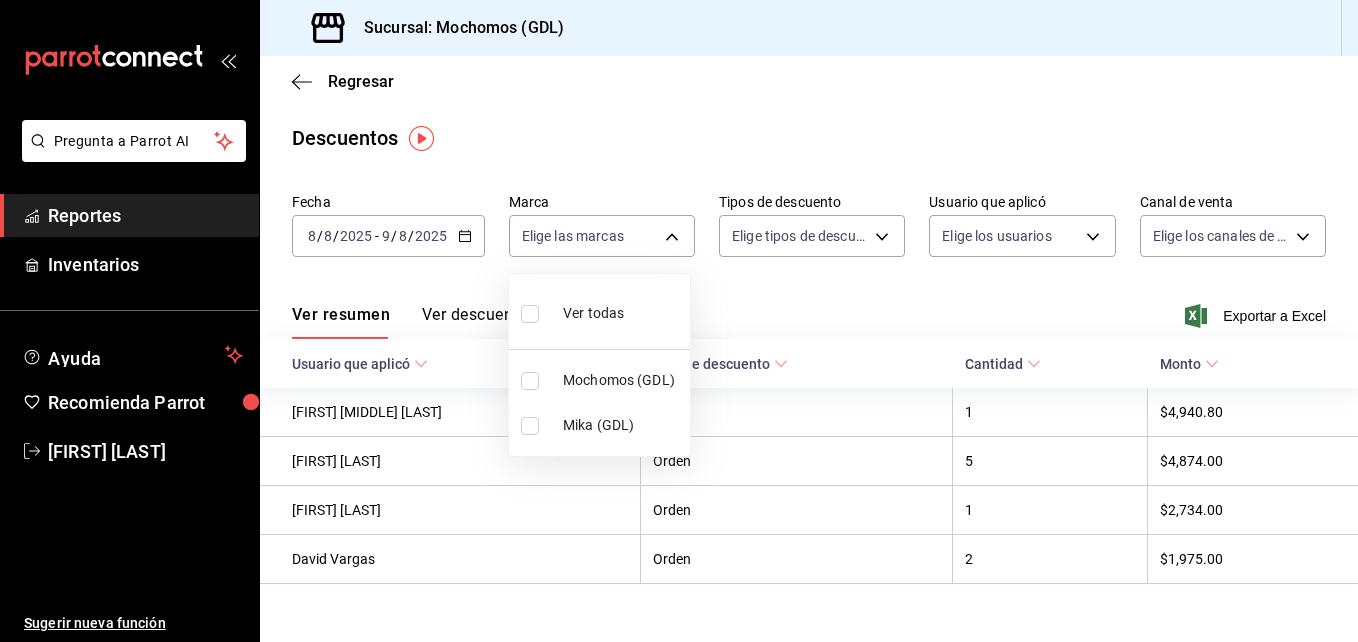 click at bounding box center (530, 381) 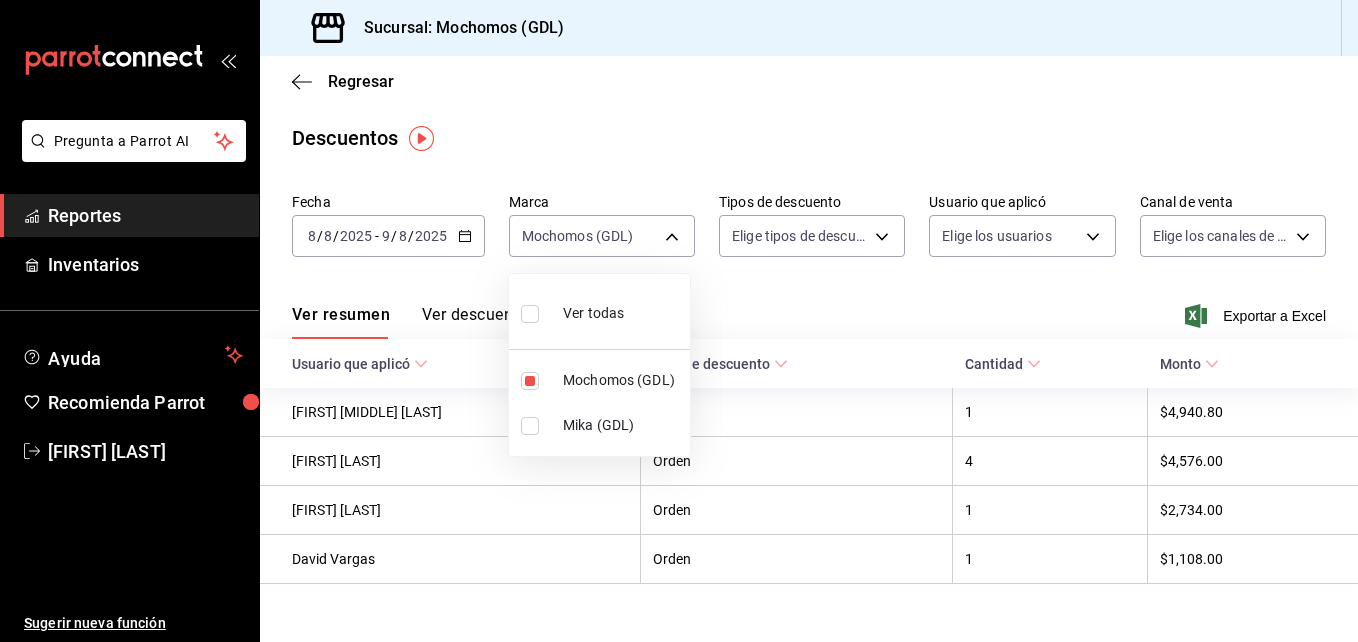 click at bounding box center [679, 321] 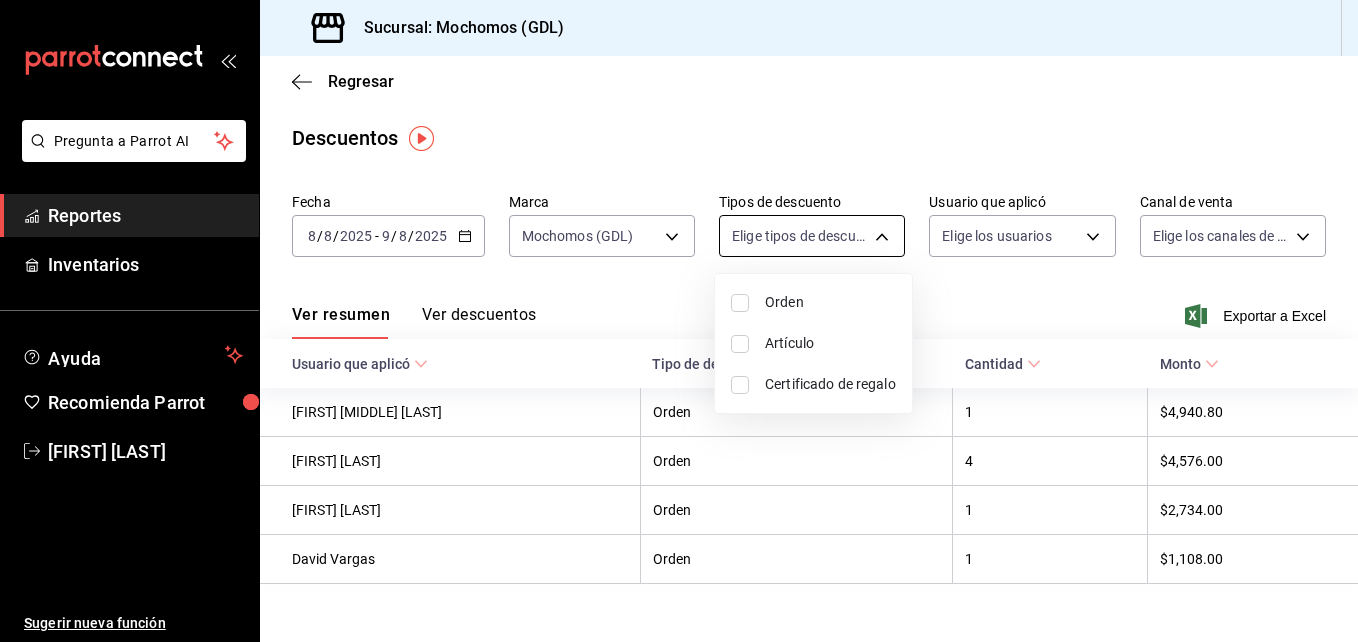 click on "Pregunta a Parrot AI Reportes   Inventarios   Ayuda Recomienda Parrot   [FIRST] [LAST]   Sugerir nueva función   Sucursal: Mochomos (GDL) Regresar Descuentos Fecha 2025-08-08 8 / 8 / 2025 - 2025-08-09 9 / 8 / 2025 Marca Mochomos (GDL) 36c25d4a-7cb0-456c-a434-e981d54830bc Tipos de descuento Elige tipos de descuento Usuario que aplicó Elige los usuarios Canal de venta Elige los canales de venta Ver resumen Ver descuentos Exportar a Excel Usuario que aplicó Tipo de descuento Cantidad Monto [FIRST] [LAST] Orden 1 $4,940.80 [FIRST] [LAST] Orden 4 $4,576.00 [FIRST] [LAST] Orden 1 $2,734.00 [FIRST] [LAST] Orden 1 $1,108.00 Pregunta a Parrot AI Reportes   Inventarios   Ayuda Recomienda Parrot   [FIRST] [LAST]   Sugerir nueva función   GANA 1 MES GRATIS EN TU SUSCRIPCIÓN AQUÍ Ver video tutorial Ir a video Visitar centro de ayuda (81) 2046 6363 soporte@parrotsoftware.io Visitar centro de ayuda (81) 2046 6363 soporte@parrotsoftware.io Orden Artículo Certificado de regalo" at bounding box center (679, 321) 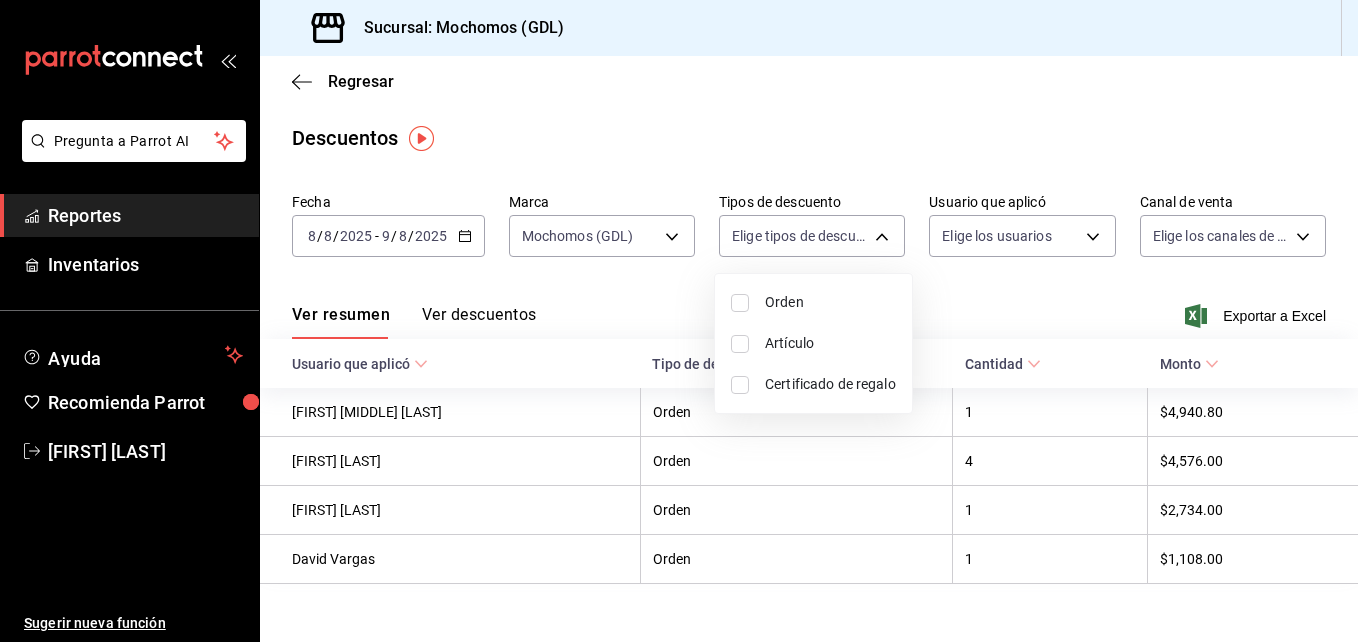 click at bounding box center [740, 303] 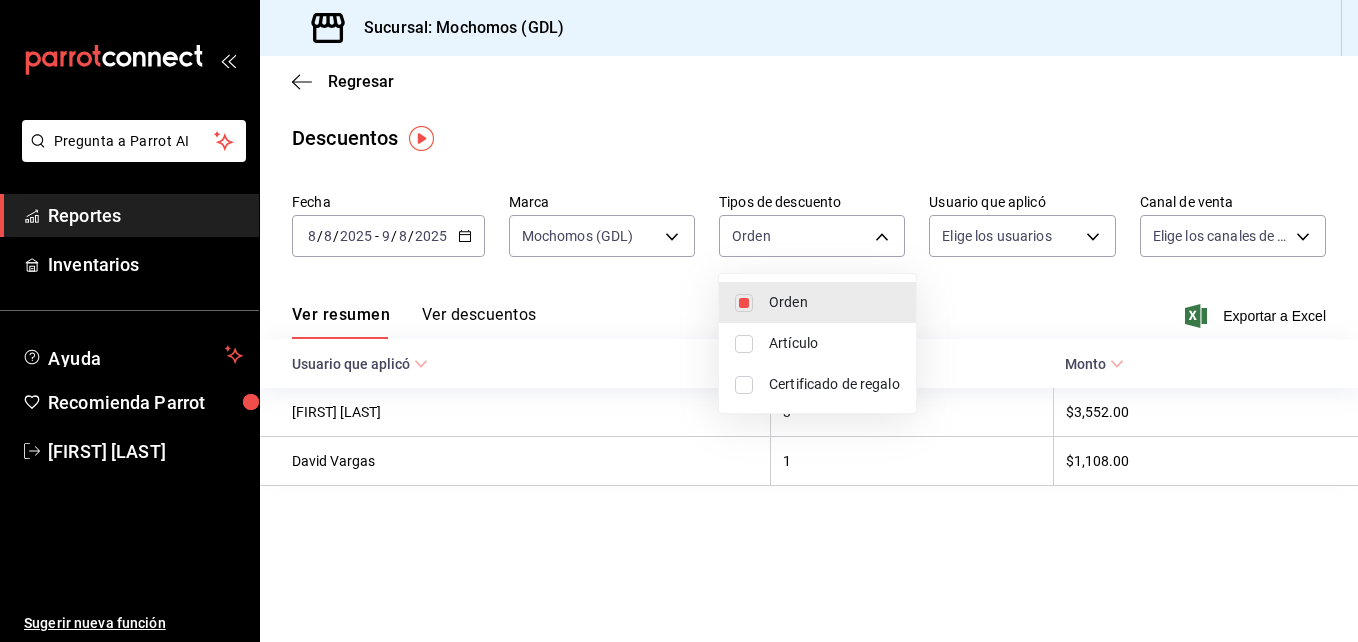 click at bounding box center (744, 344) 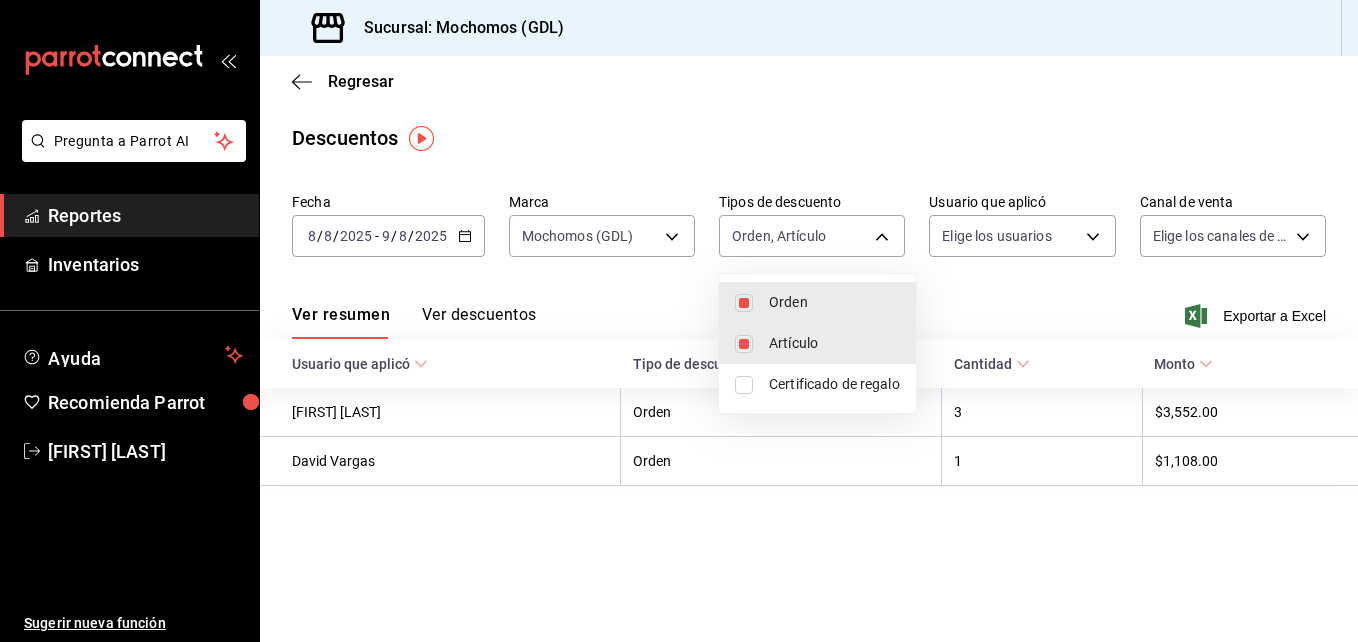 click on "Certificado de regalo" at bounding box center [817, 384] 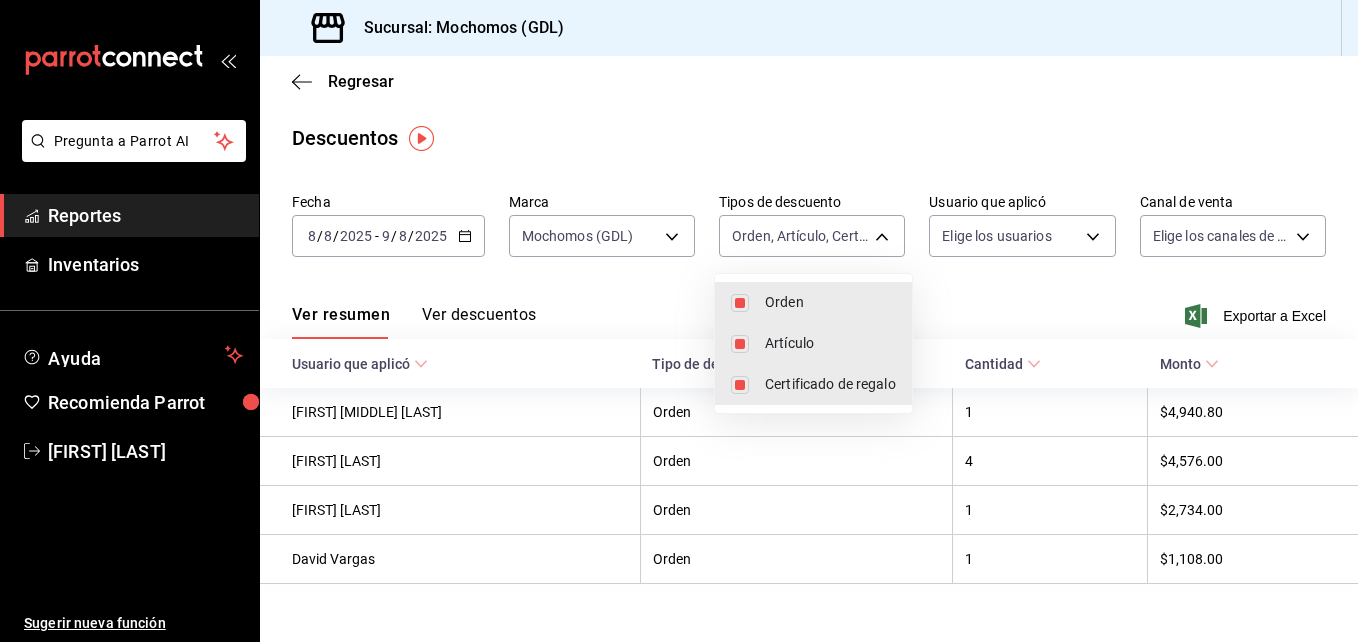 click at bounding box center [679, 321] 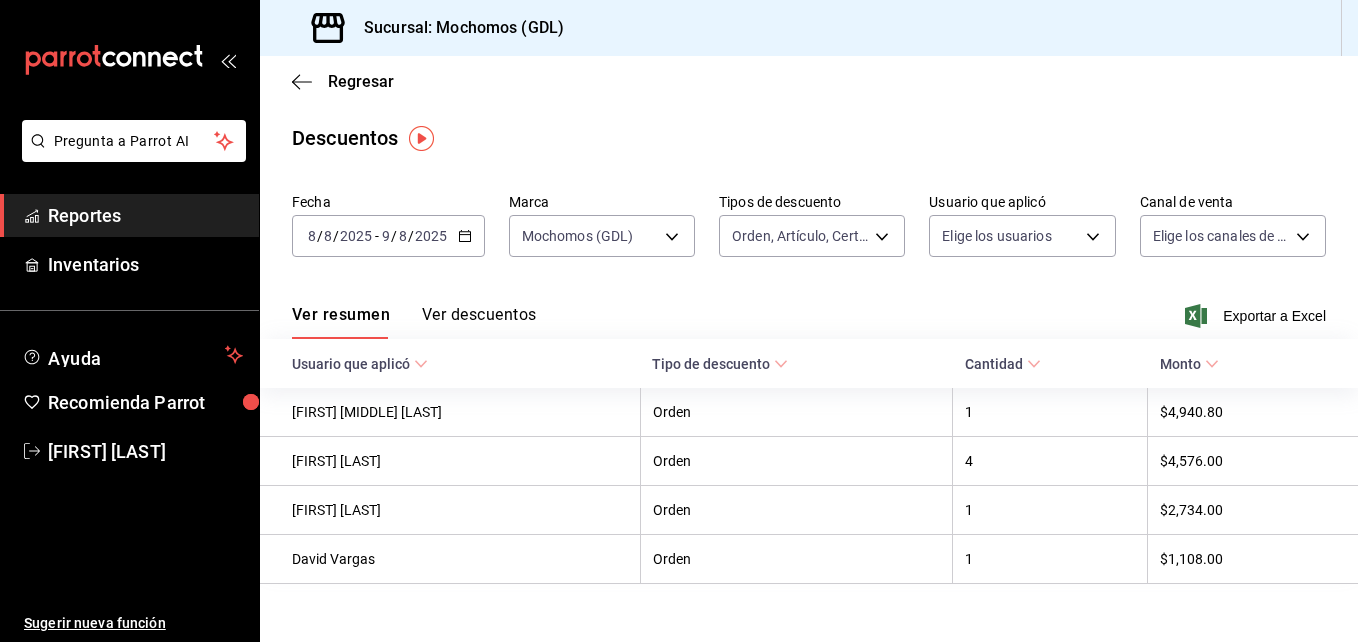 click on "Pregunta a Parrot AI Reportes   Inventarios   Ayuda Recomienda Parrot   [FIRST] [LAST]   Sugerir nueva función   GANA 1 MES GRATIS EN TU SUSCRIPCIÓN AQUÍ Ver video tutorial Ir a video Visitar centro de ayuda (555) 555-5555 soporte@parrotsoftware.io Visitar centro de ayuda (555) 555-5555 soporte@parrotsoftware.io" at bounding box center (679, 321) 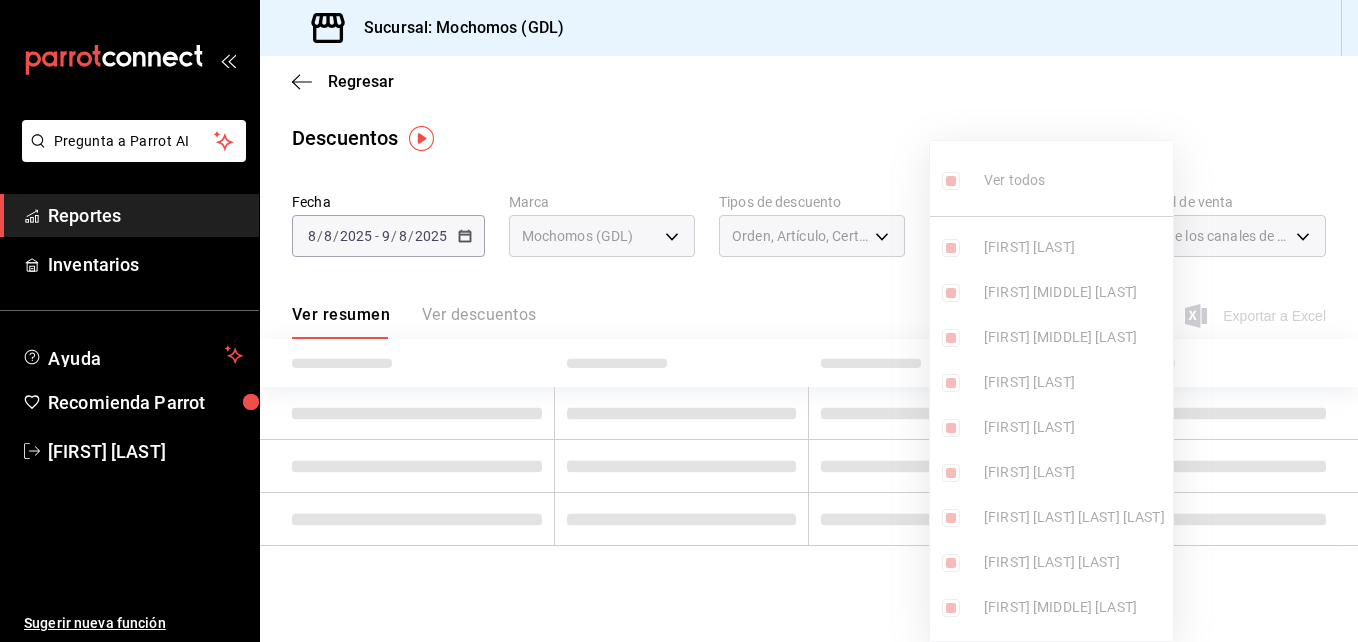 click at bounding box center [679, 321] 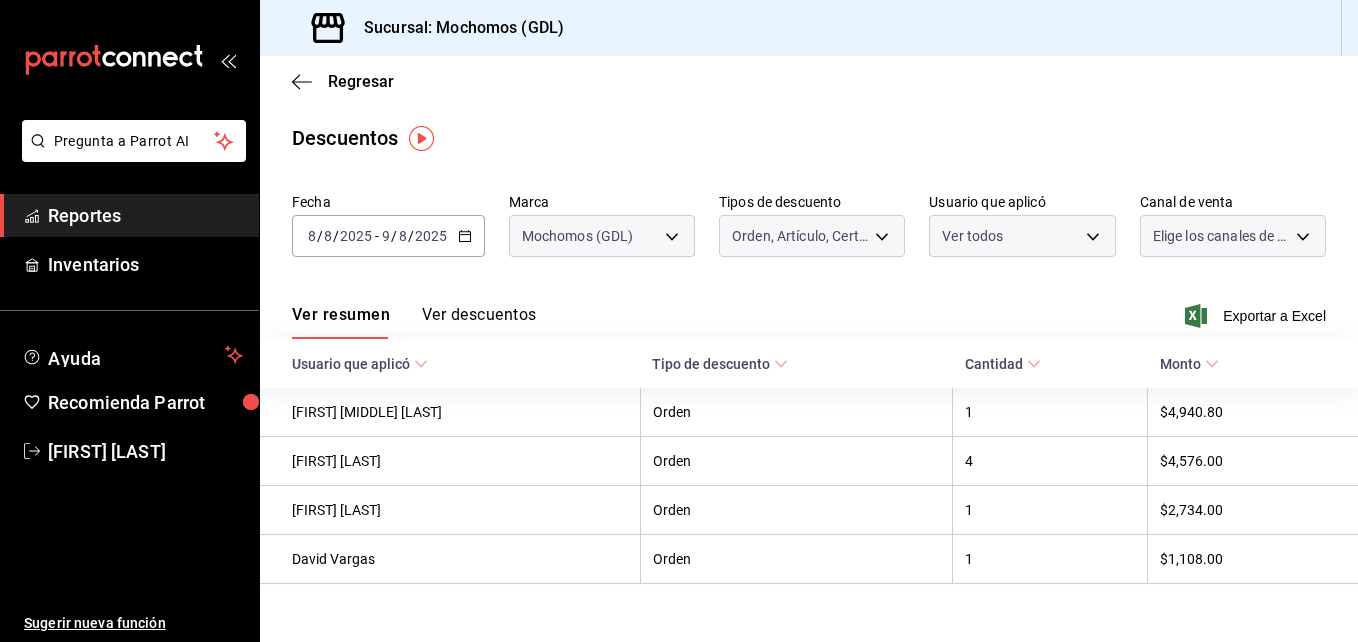 click at bounding box center [679, 321] 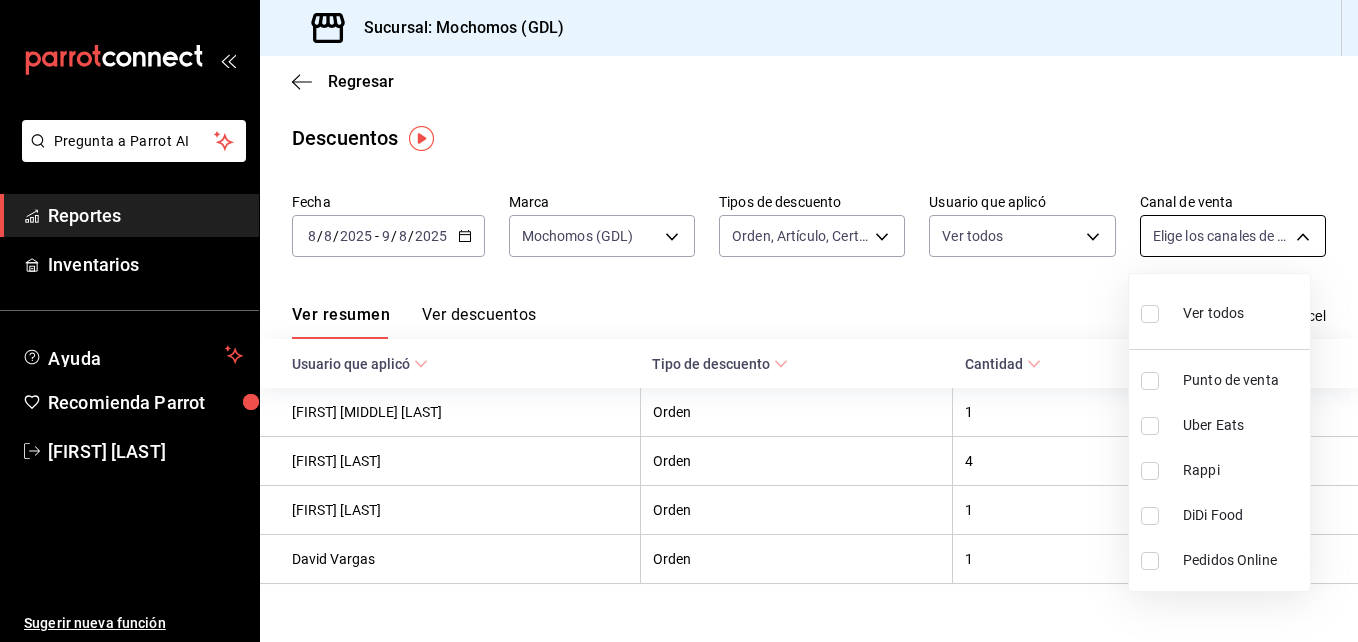 click on "Pregunta a Parrot AI Reportes   Inventarios   Ayuda Recomienda Parrot   [FIRST] [LAST]   Sugerir nueva función   Sucursal: Mochomos (GDL) Regresar Descuentos Fecha 2025-08-08 8 / 8 / 2025 - 2025-08-09 9 / 8 / 2025 Marca Mochomos (GDL) 36c25d4a-7cb0-456c-a434-e981d54830bc Tipos de descuento Orden, Artículo, Certificado de regalo ORDER,ORDER_ITEM,CARD_REWARD Usuario que aplicó Ver todos Canal de venta Elige los canales de venta Ver resumen Ver descuentos Exportar a Excel Usuario que aplicó Tipo de descuento Cantidad Monto [FIRST] [LAST] Orden 1 $4,940.80 [FIRST] [LAST] Orden 4 $4,576.00 [FIRST] [LAST] Orden 1 $2,734.00 [FIRST] [LAST] Orden 1 $1,108.00 Pregunta a Parrot AI Reportes   Inventarios   Ayuda Recomienda Parrot   [FIRST] [LAST]   Sugerir nueva función   GANA 1 MES GRATIS EN TU SUSCRIPCIÓN AQUÍ Ver video tutorial Ir a video Visitar centro de ayuda (81) 2046 6363 soporte@parrotsoftware.io Visitar centro de ayuda (81) 2046 6363 soporte@parrotsoftware.io Ver todos Punto de venta Uber Eats Rappi" at bounding box center [679, 321] 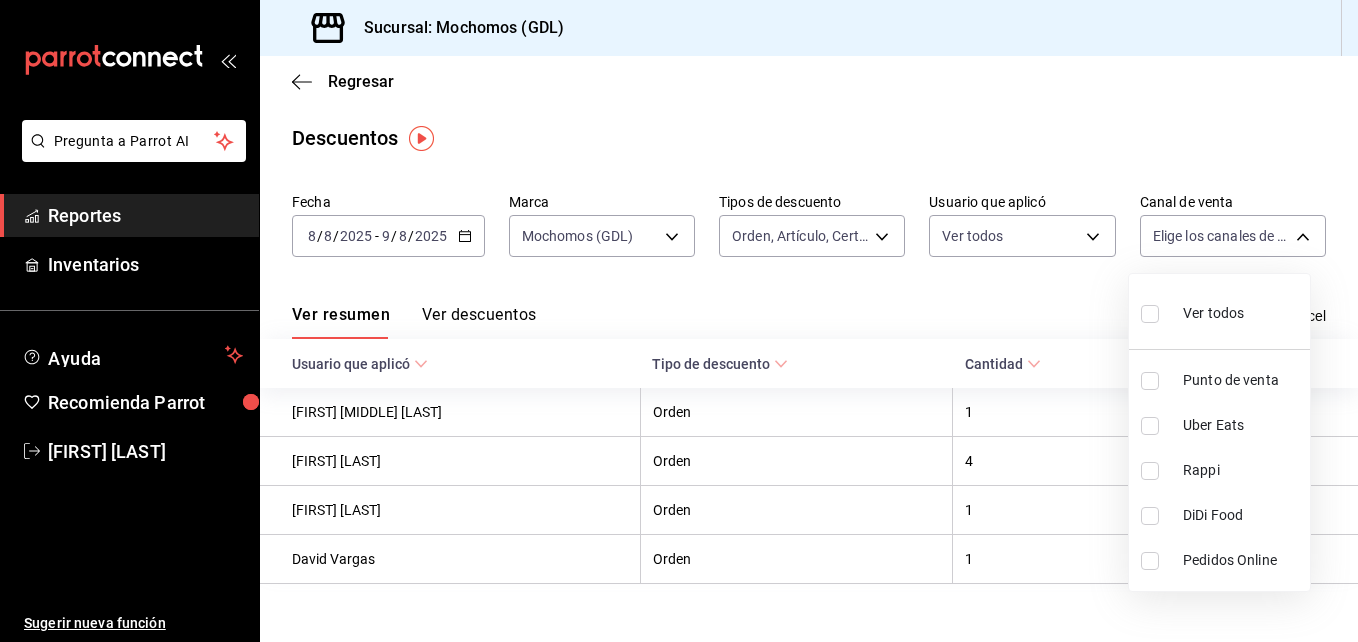 click at bounding box center (1150, 314) 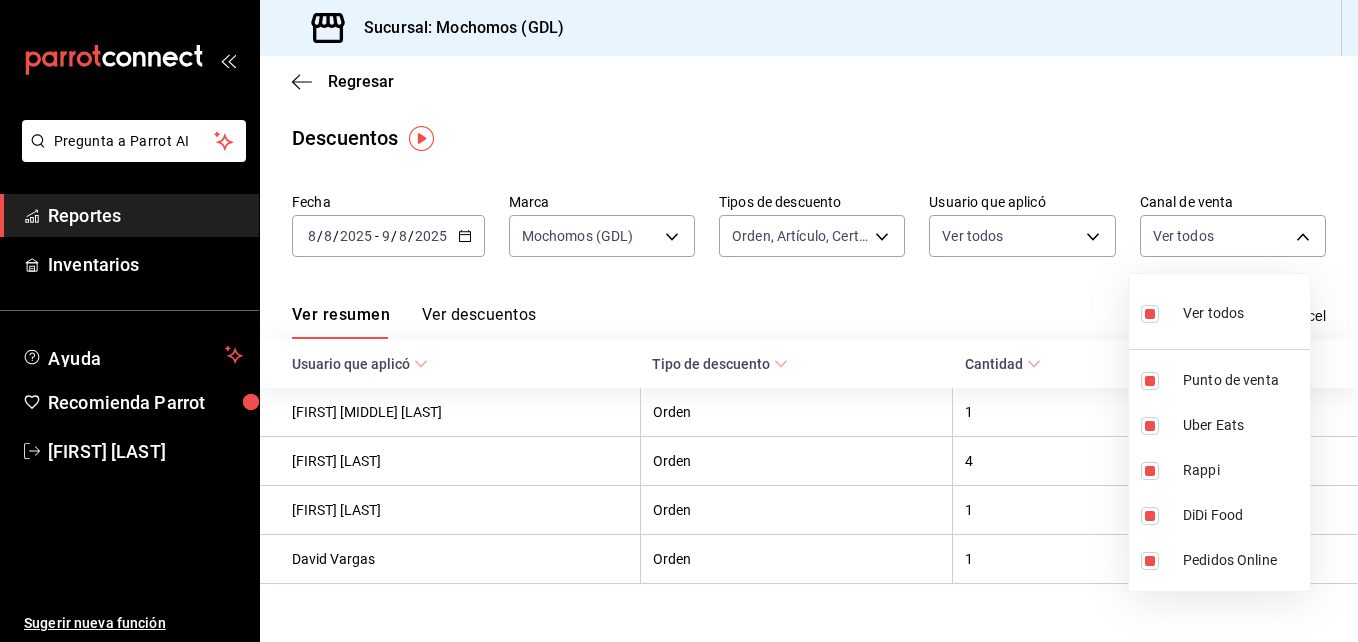 click at bounding box center (679, 321) 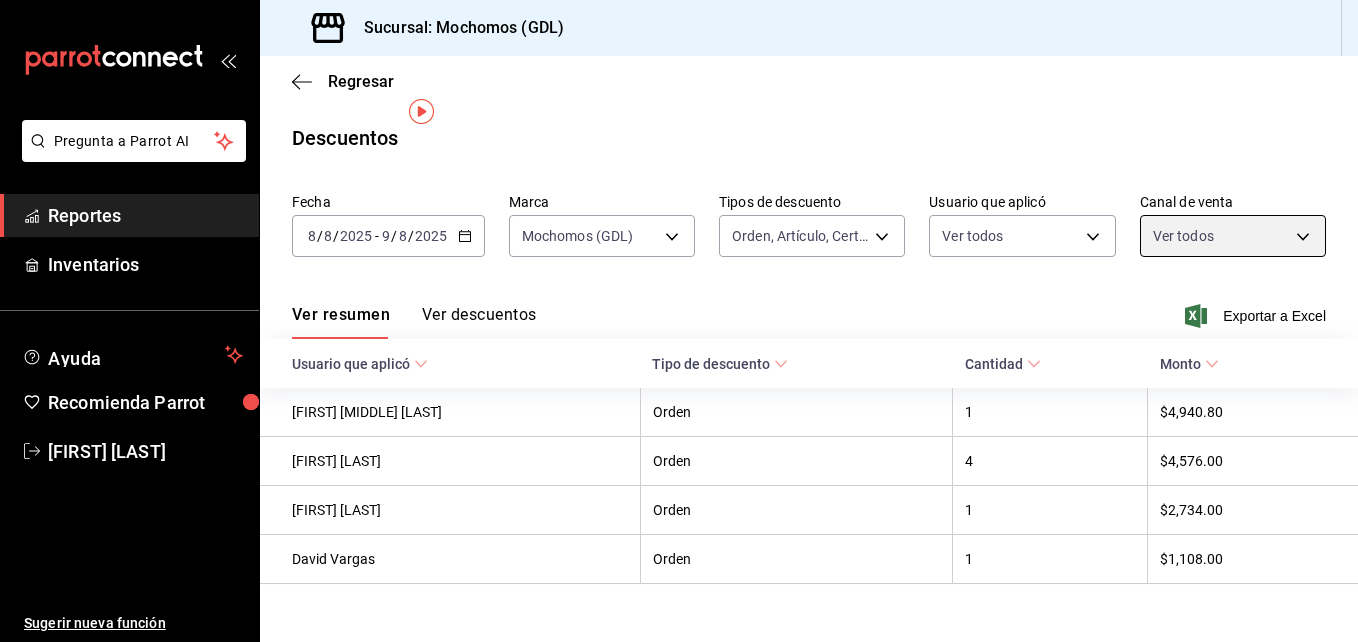 scroll, scrollTop: 27, scrollLeft: 0, axis: vertical 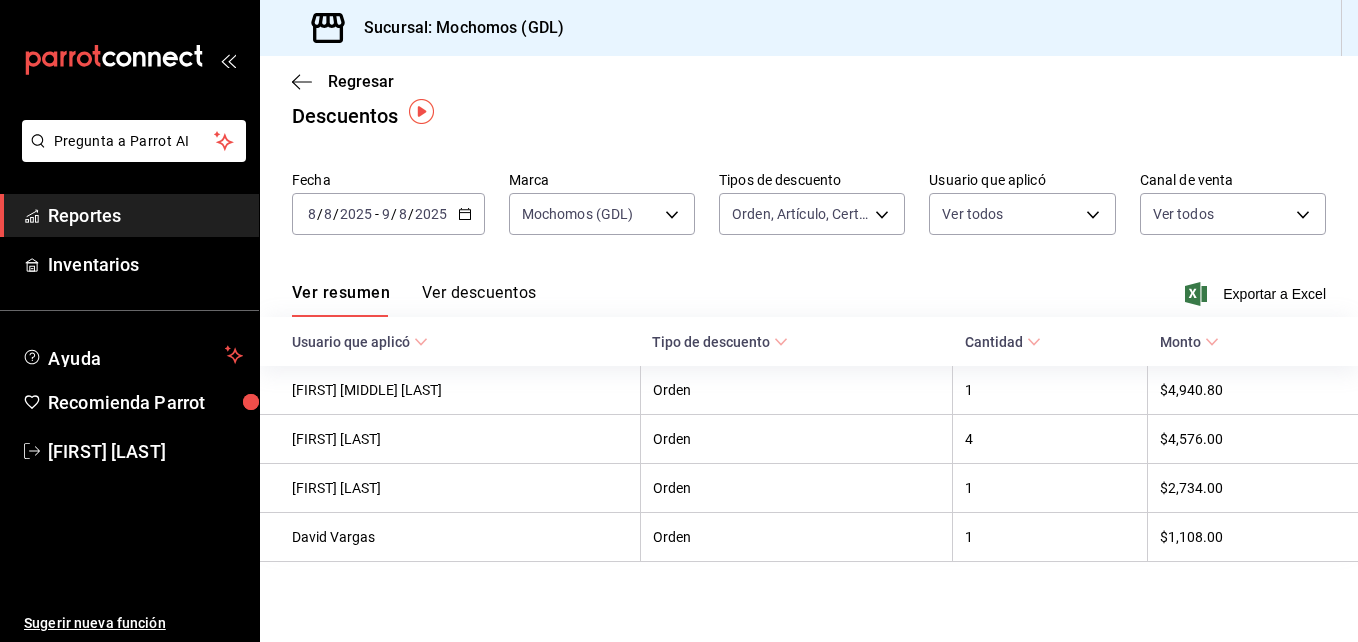 click on "Ver descuentos" at bounding box center (479, 300) 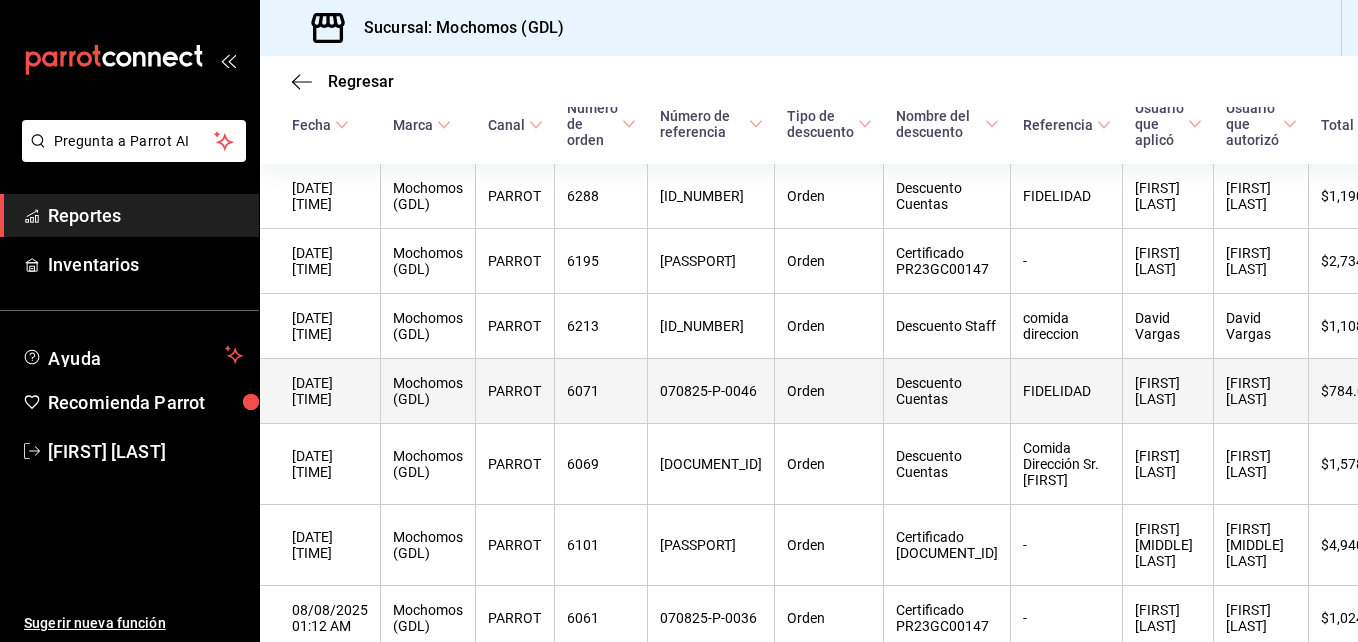scroll, scrollTop: 253, scrollLeft: 0, axis: vertical 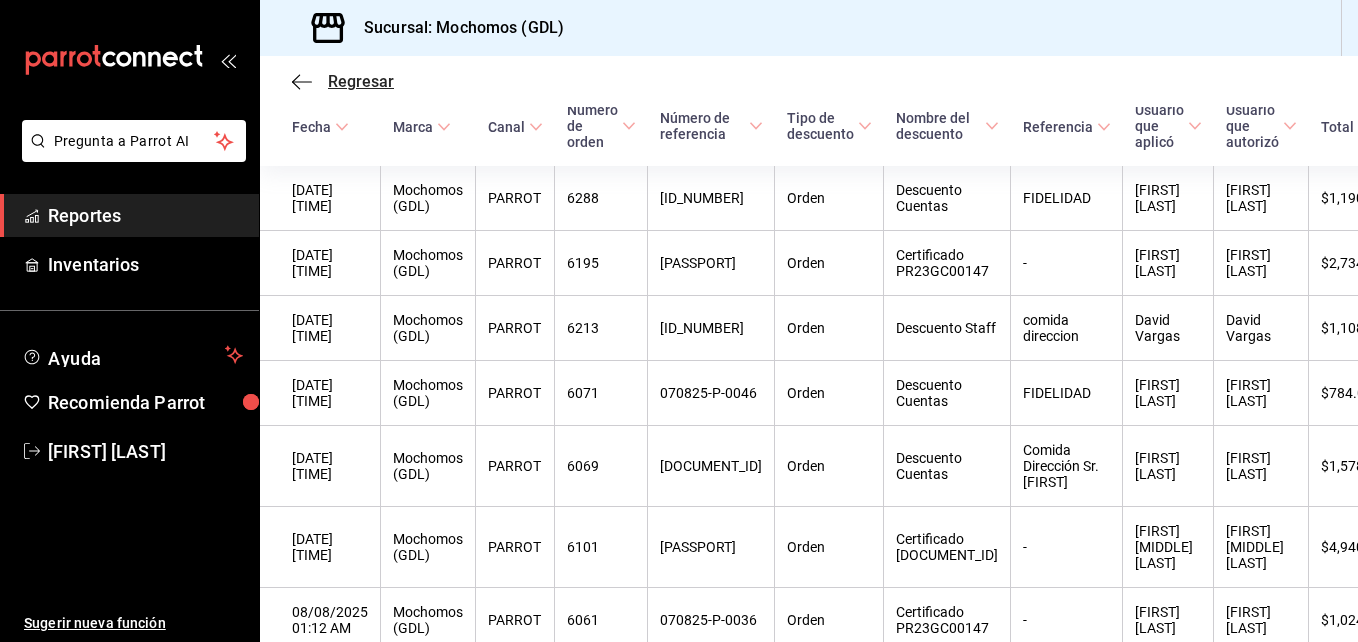 click 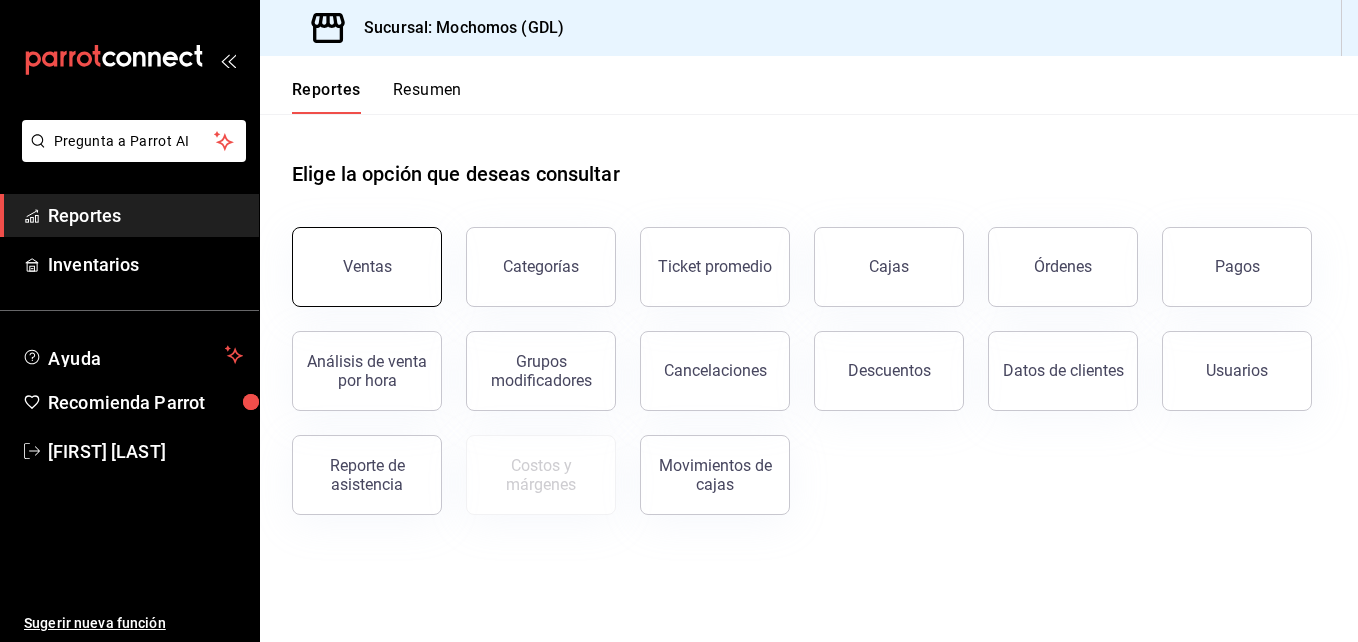 click on "Ventas" at bounding box center [367, 266] 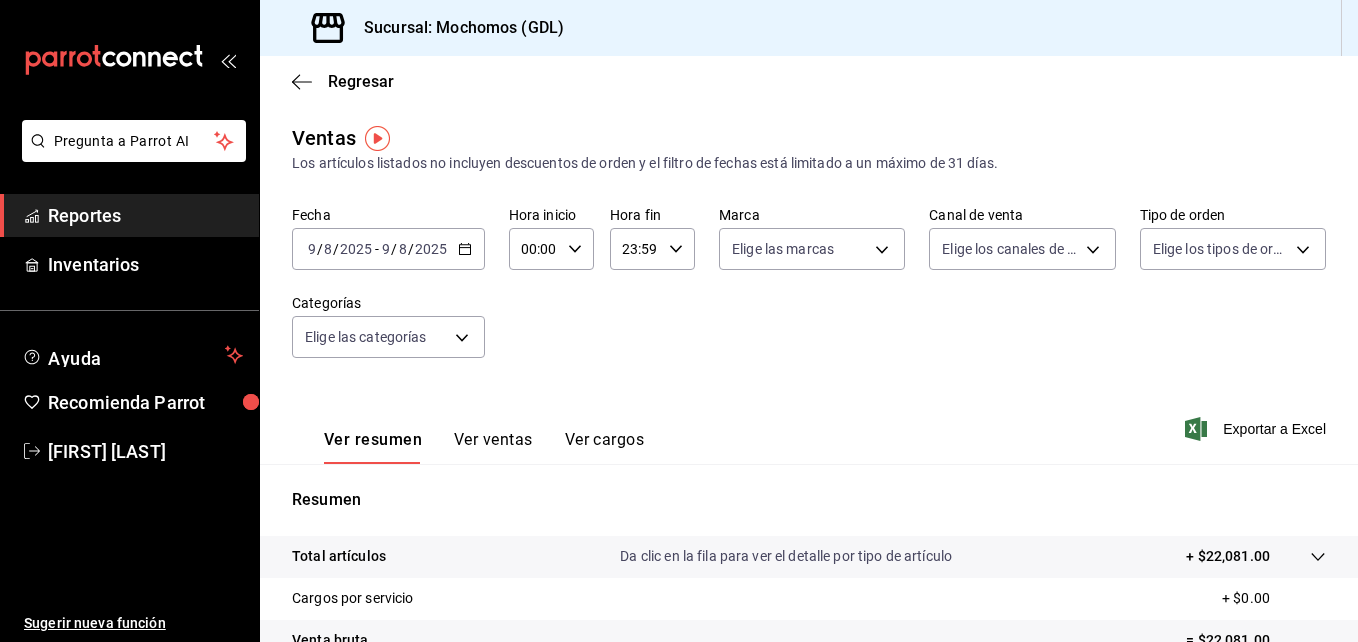 click 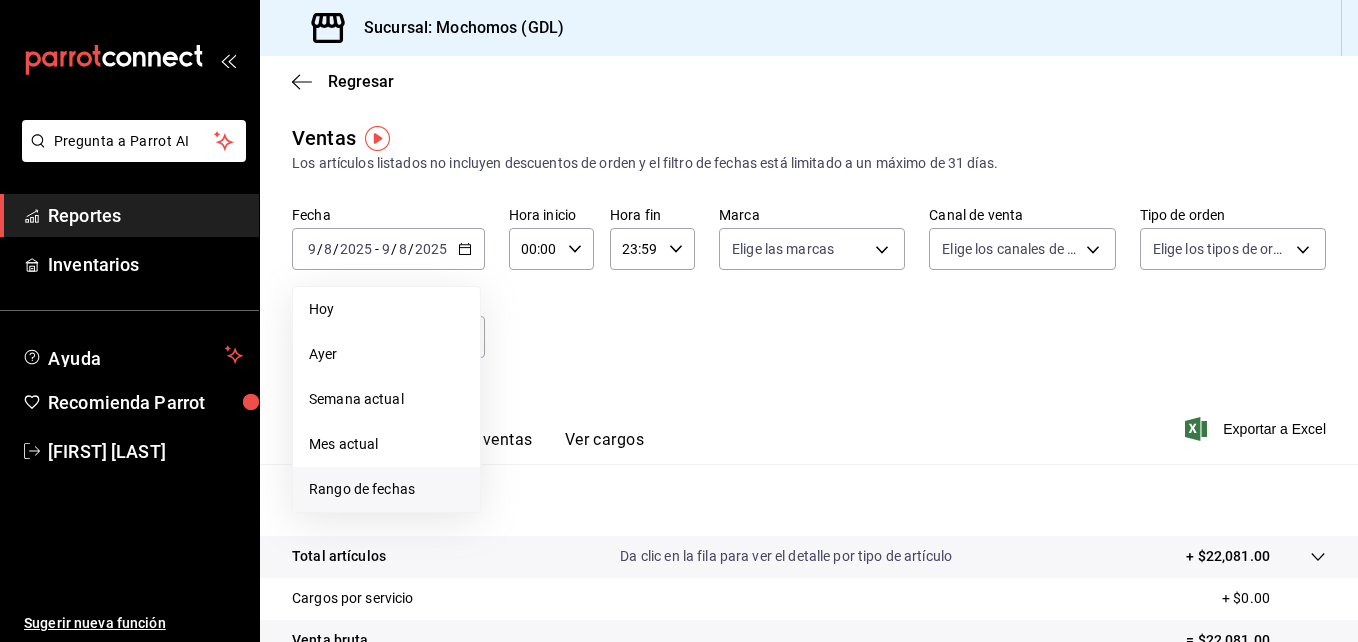 click on "Rango de fechas" at bounding box center (386, 489) 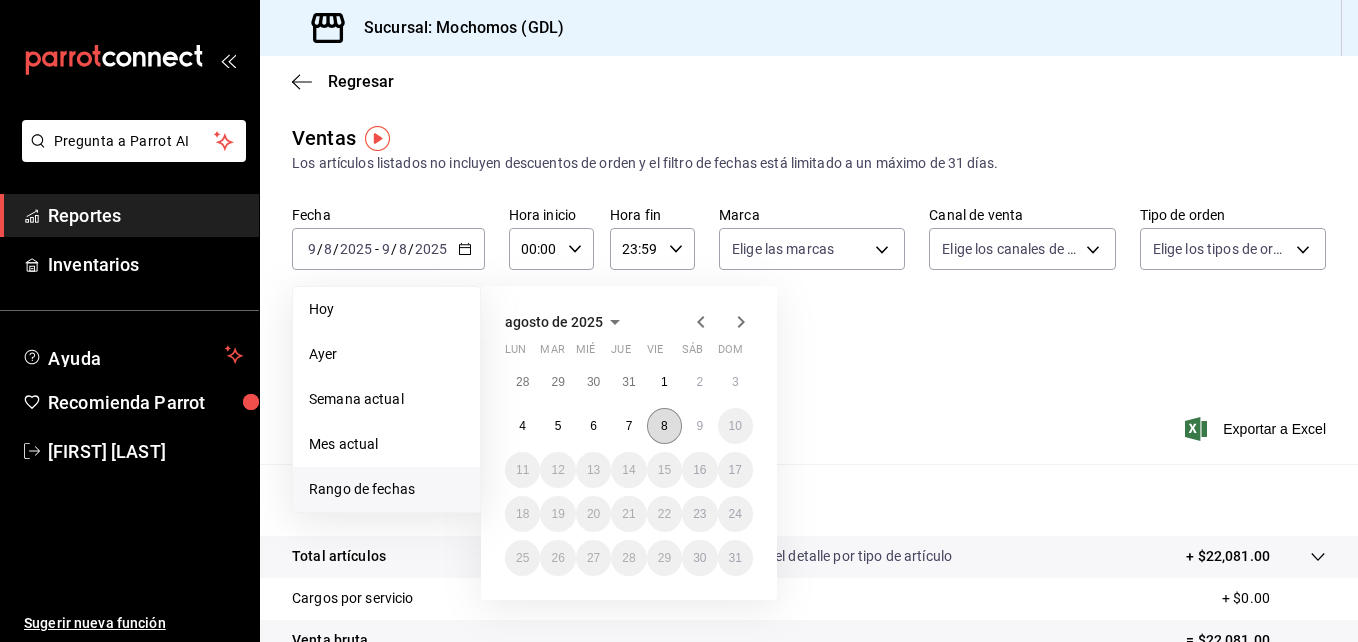 click on "8" at bounding box center (664, 426) 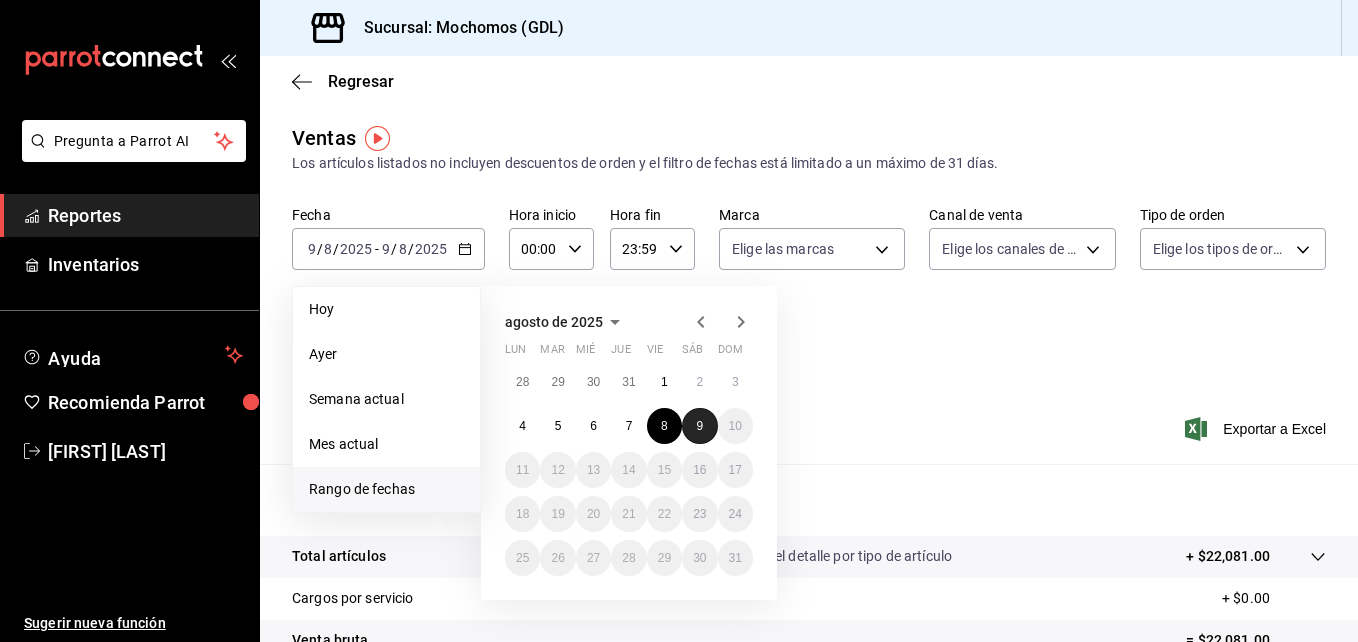 click on "9" at bounding box center (699, 426) 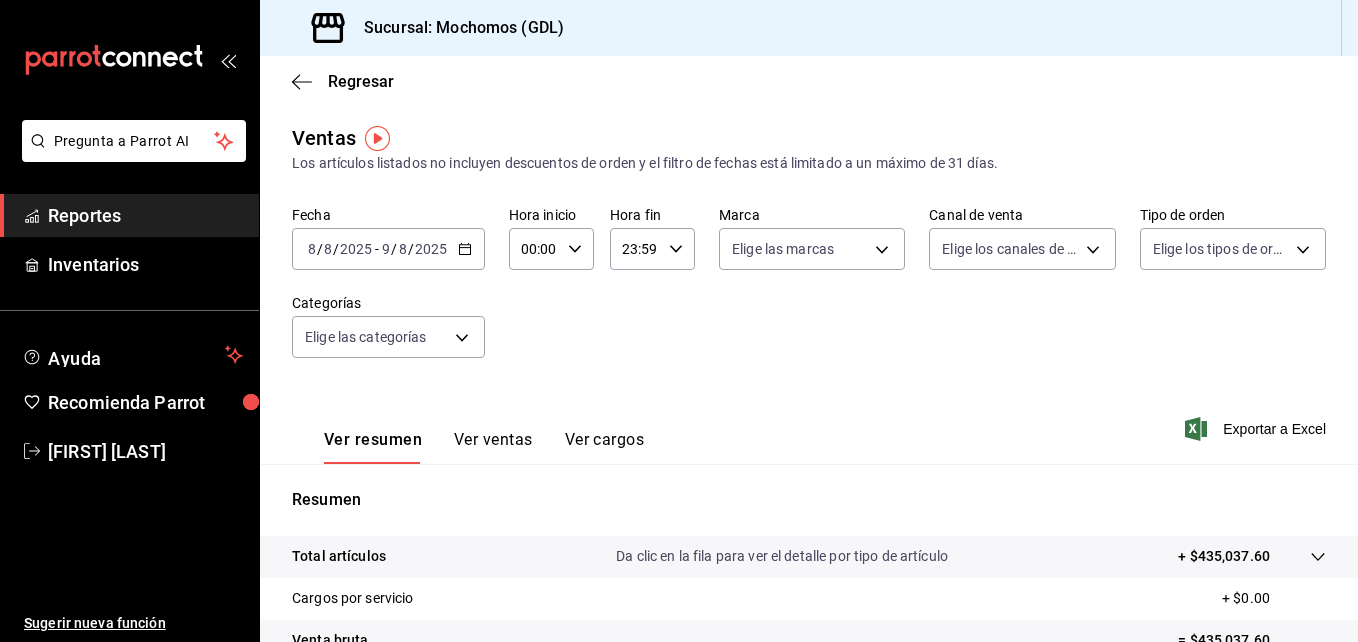 click 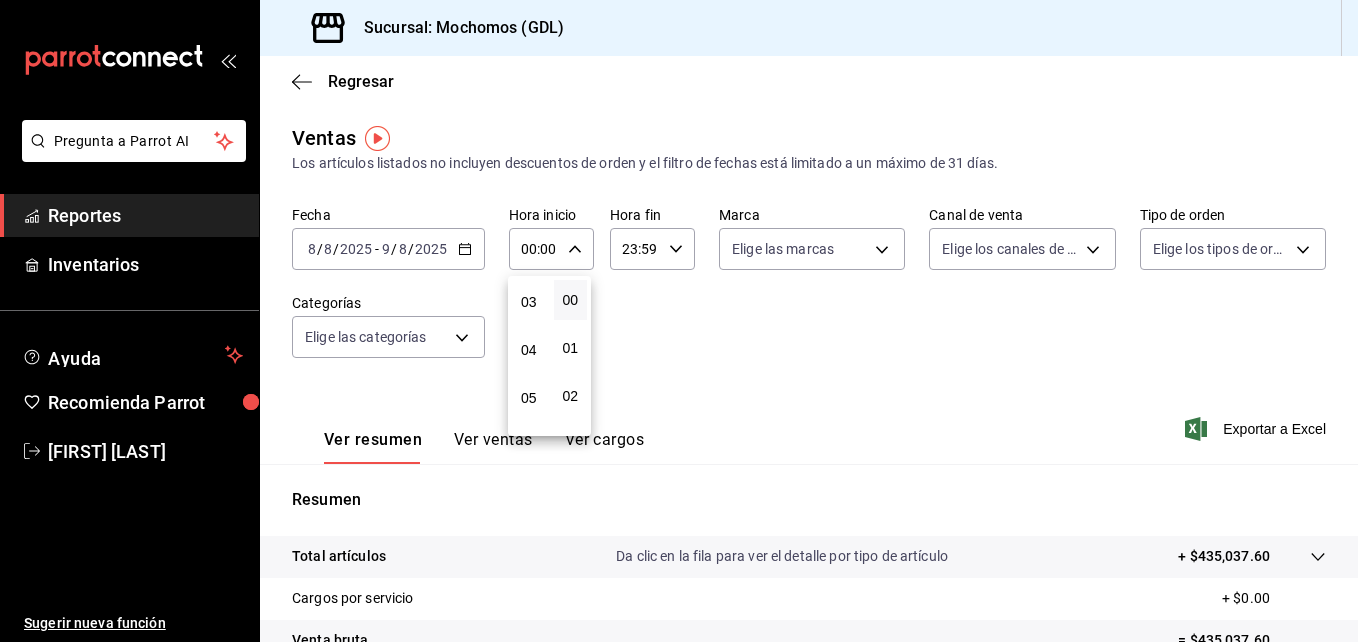 scroll, scrollTop: 141, scrollLeft: 0, axis: vertical 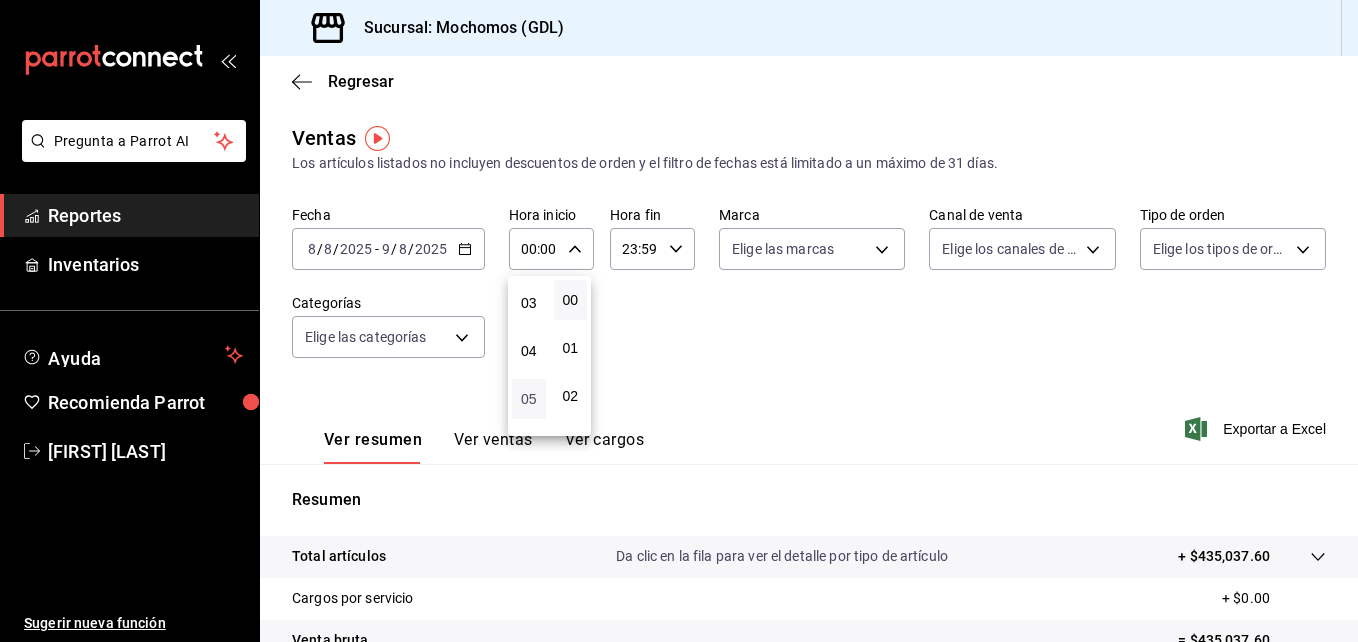 click on "05" at bounding box center [529, 399] 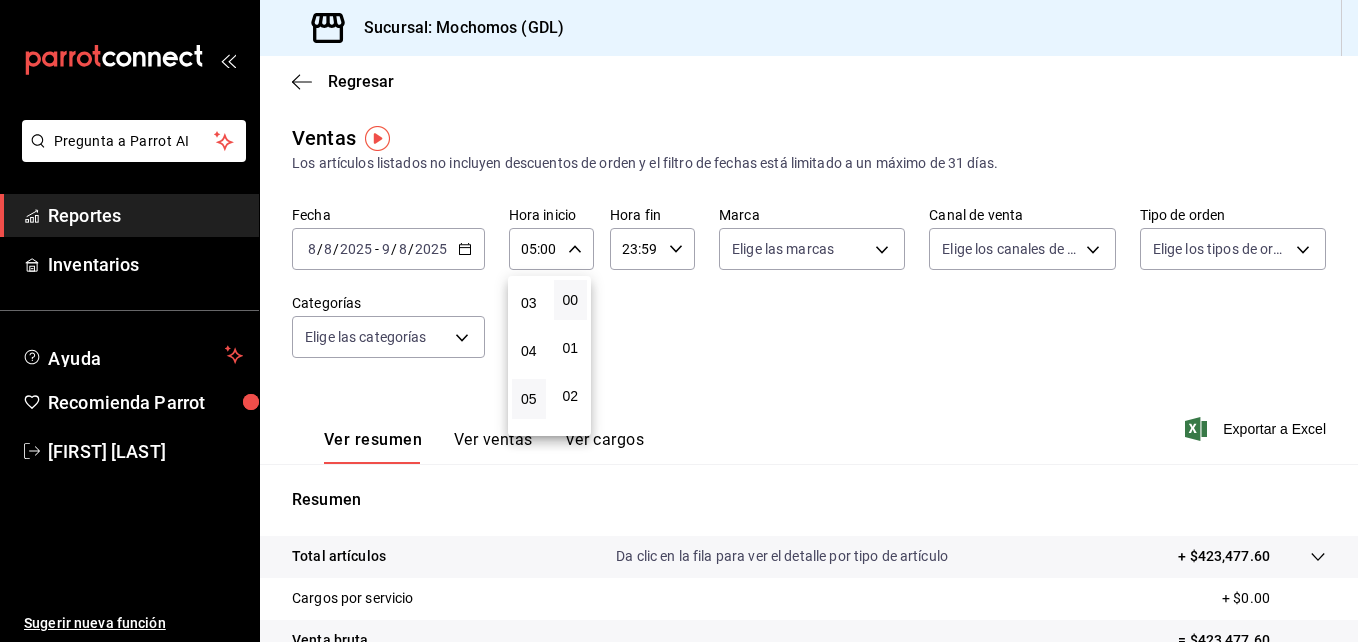 click at bounding box center [679, 321] 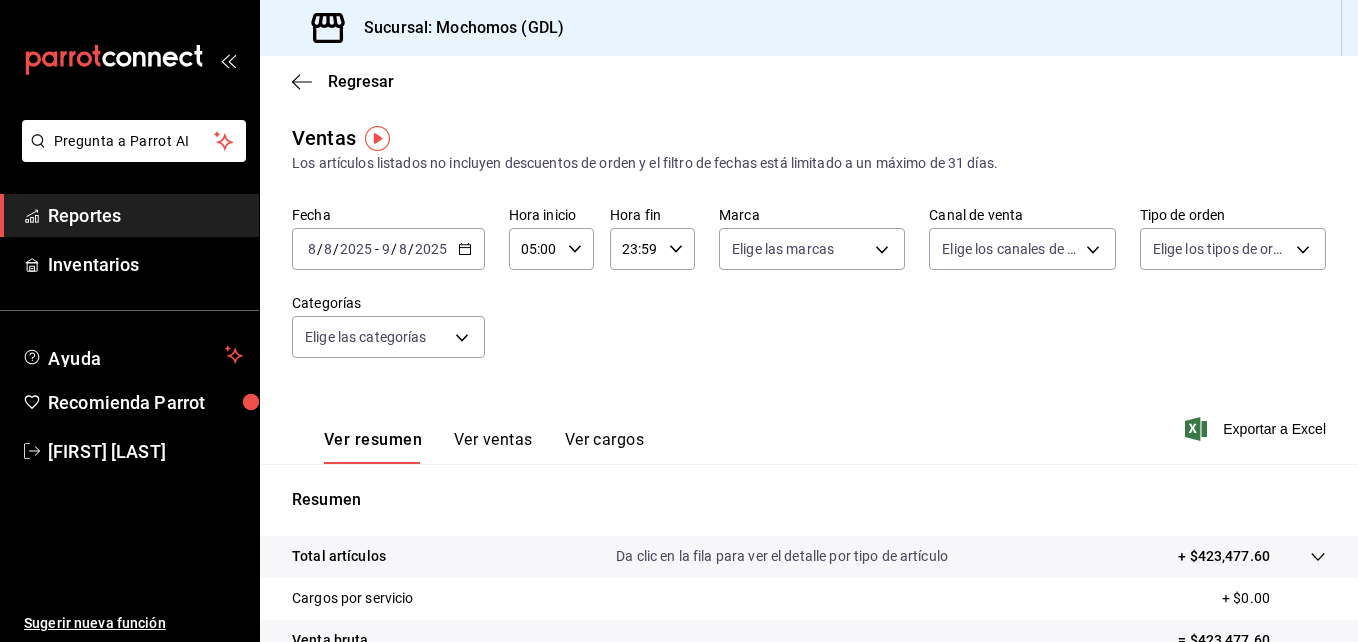 click 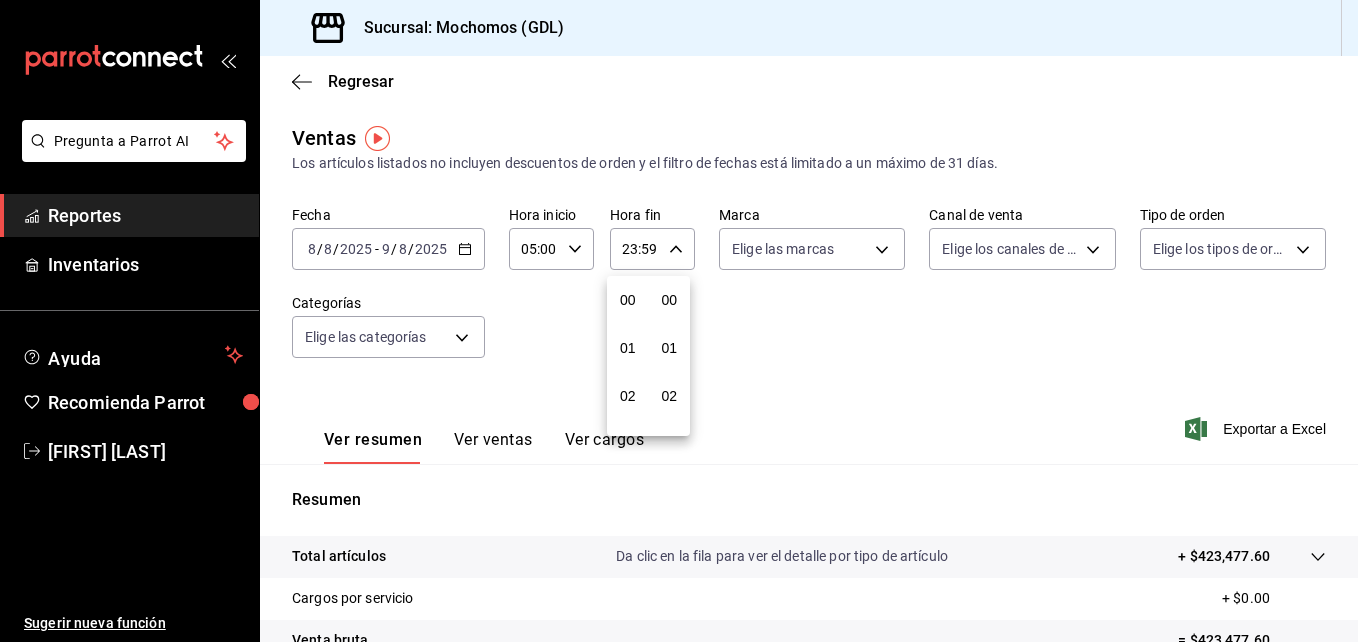 scroll, scrollTop: 992, scrollLeft: 0, axis: vertical 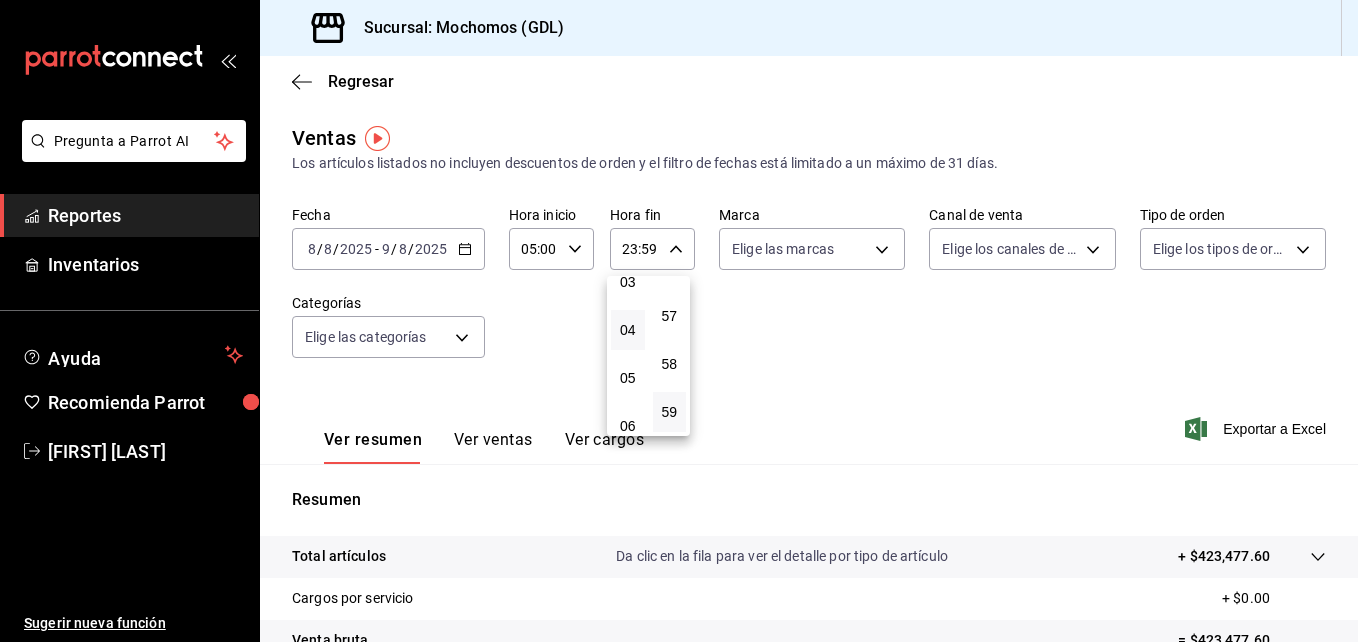 click on "04" at bounding box center (628, 330) 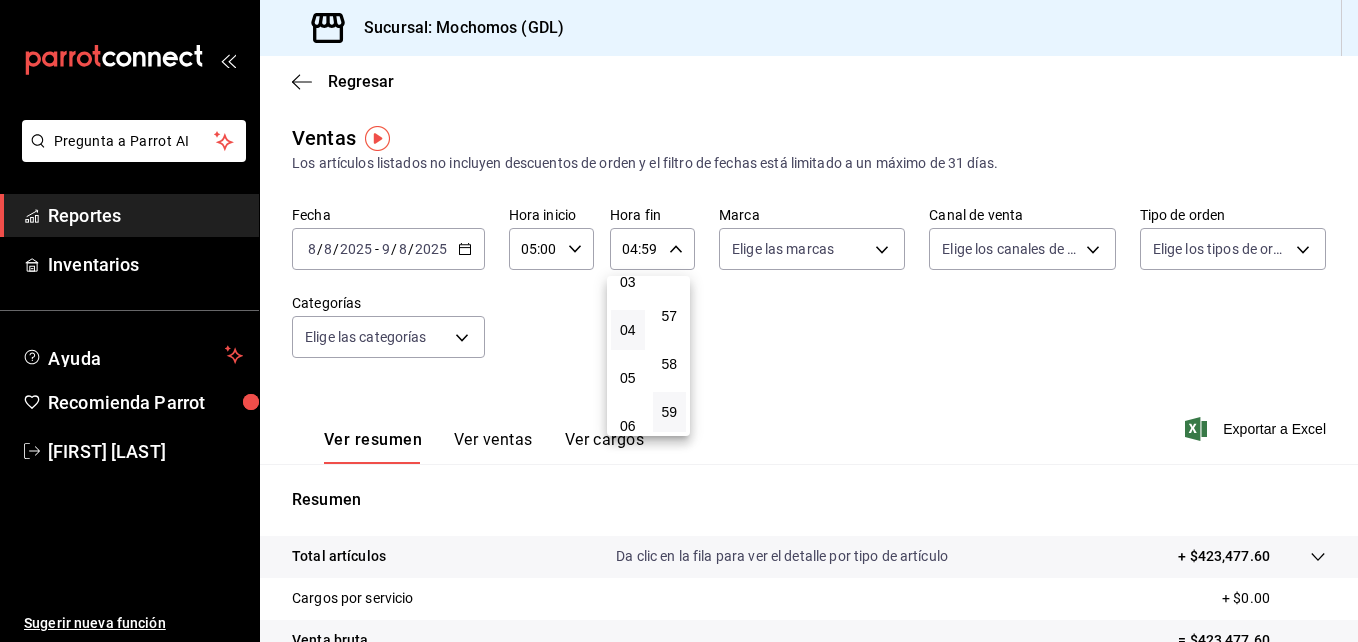 click at bounding box center [679, 321] 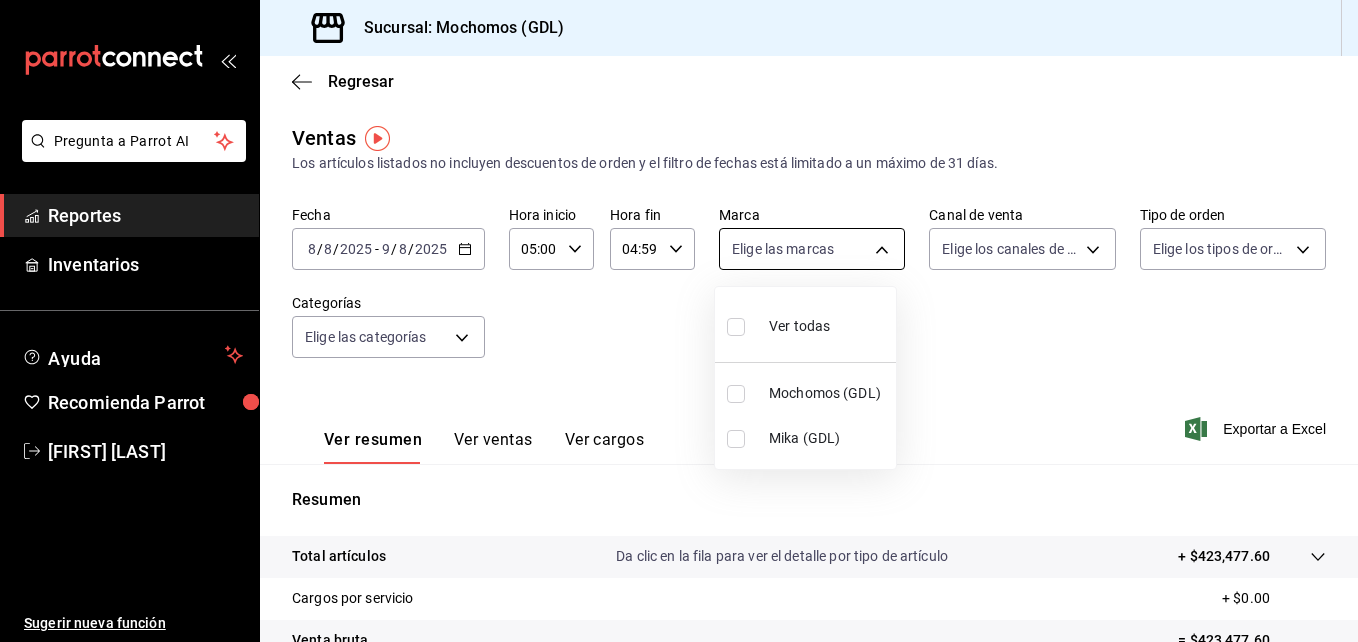 click on "Pregunta a Parrot AI Reportes   Inventarios   Ayuda Recomienda Parrot   [FIRST] [LAST]   Sugerir nueva función   Sucursal: Mochomos (GDL) Regresar Ventas Los artículos listados no incluyen descuentos de orden y el filtro de fechas está limitado a un máximo de 31 días. Fecha [DATE] [DATE] - [DATE] [DATE] Hora inicio [TIME] Hora inicio Hora fin [TIME] Hora fin Marca Elige las marcas Canal de venta Elige los canales de venta Tipo de orden Elige los tipos de orden Categorías Elige las categorías Ver resumen Ver ventas Ver cargos Exportar a Excel Resumen Total artículos Da clic en la fila para ver el detalle por tipo de artículo + $423,477.60 Cargos por servicio + $0.00 Venta bruta = $423,477.60 Descuentos totales - $2,298.00 Certificados de regalo - $3,601.00 Venta total = $417,578.60 Impuestos - $57,597.05 Venta neta = $359,981.55 Pregunta a Parrot AI Reportes   Inventarios   Ayuda Recomienda Parrot   [FIRST] [LAST]   Sugerir nueva función   GANA 1 MES GRATIS EN TU SUSCRIPCIÓN AQUÍ" at bounding box center (679, 321) 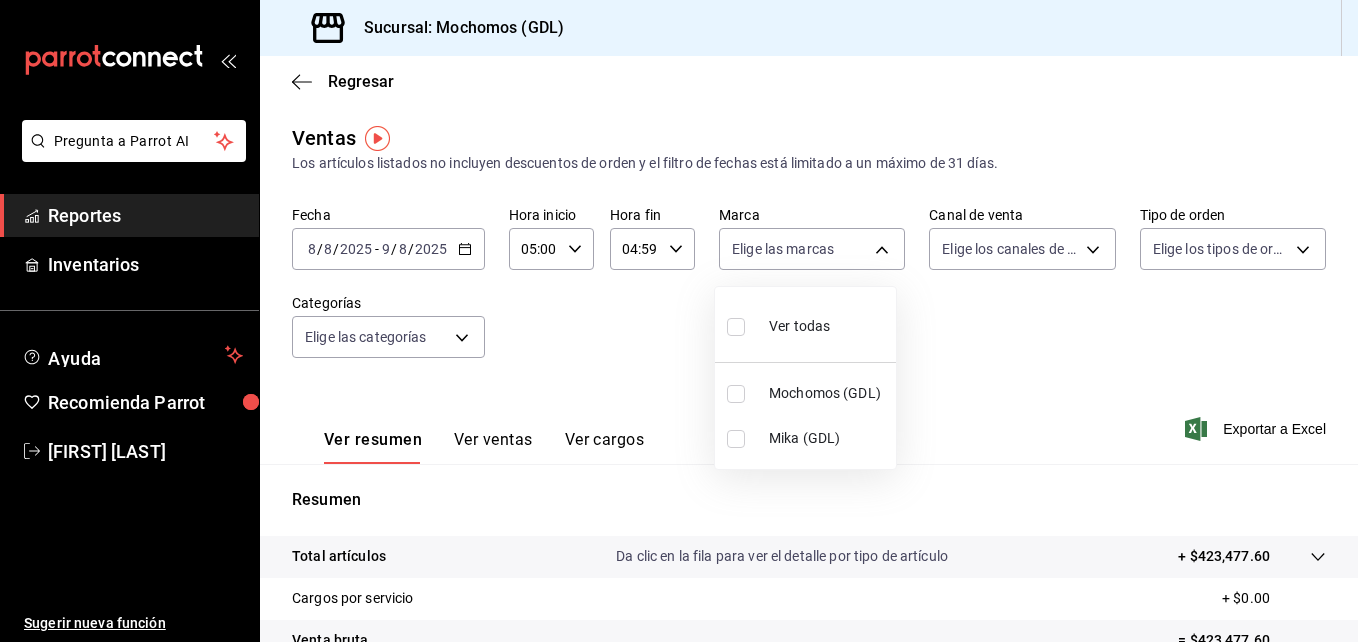 click at bounding box center (736, 394) 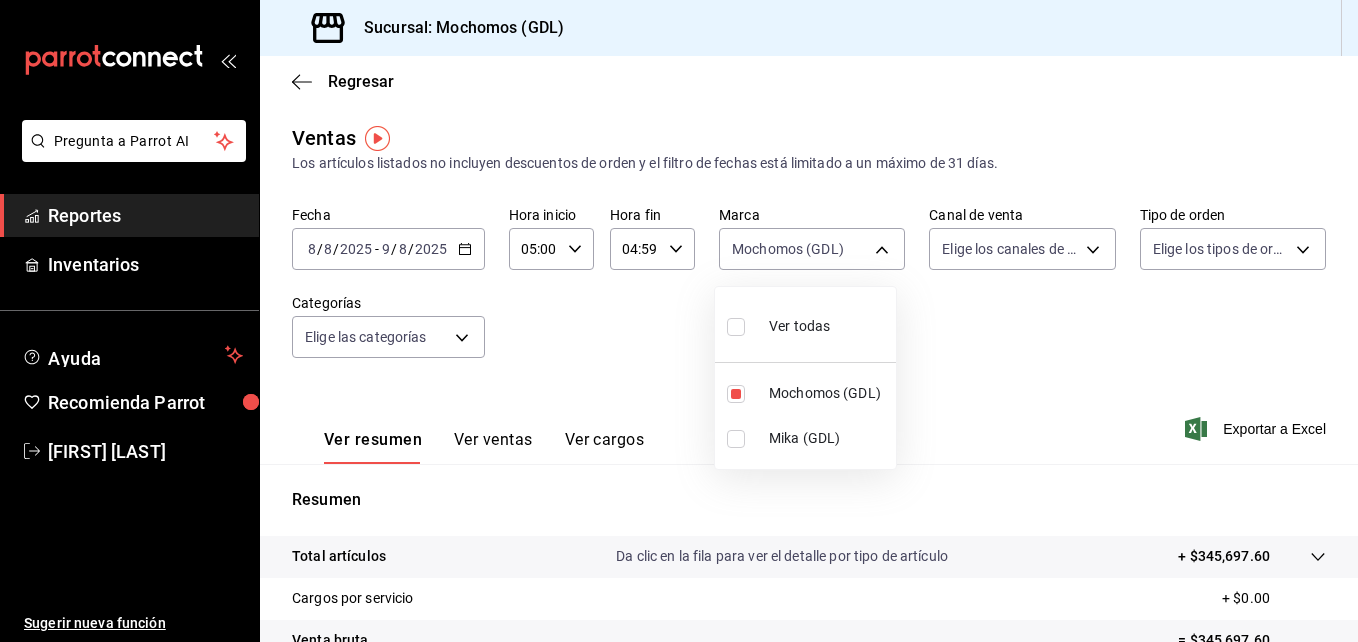 click at bounding box center [679, 321] 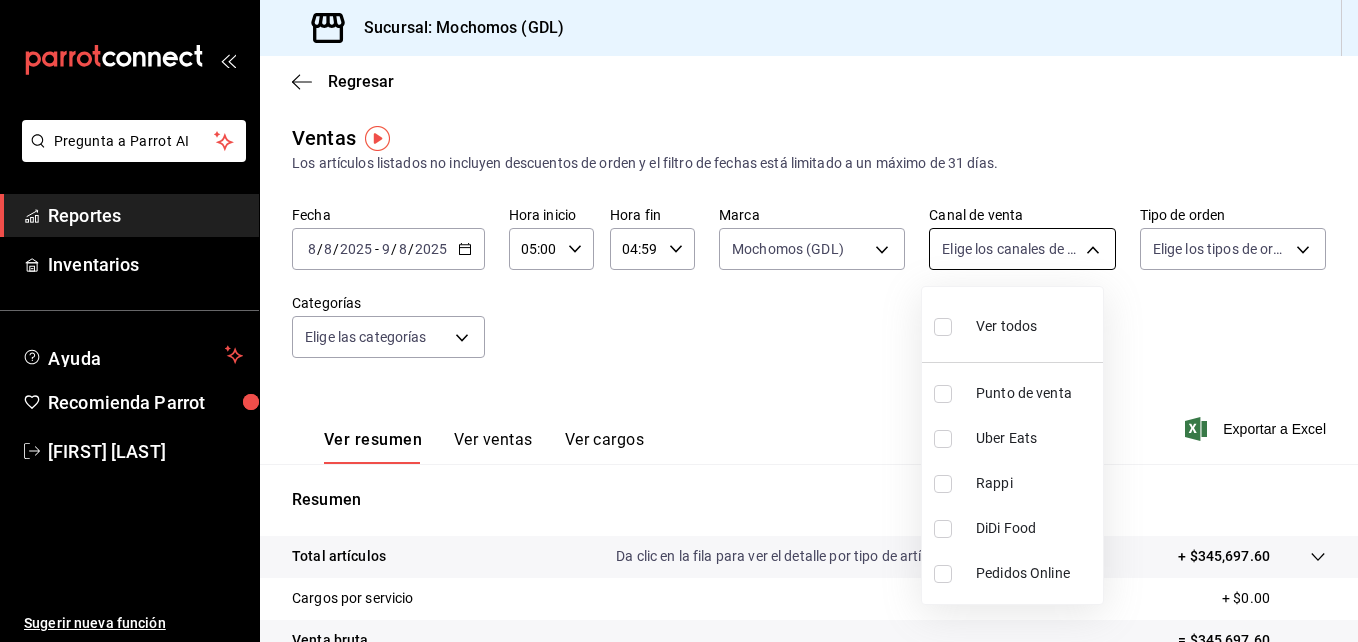 click on "Pregunta a Parrot AI Reportes   Inventarios   Ayuda Recomienda Parrot   [FIRST] [LAST]   Sugerir nueva función   Sucursal: Mochomos (GDL) Regresar Ventas Los artículos listados no incluyen descuentos de orden y el filtro de fechas está limitado a un máximo de 31 días. Fecha [DATE] [DATE] - [DATE] [DATE] Hora inicio [TIME] Hora inicio Hora fin [TIME] Hora fin Marca Mochomos (GDL) 36c25d4a-7cb0-456c-a434-e981d54830bc Canal de venta Elige los canales de venta Tipo de orden Elige los tipos de orden Categorías Elige las categorías Ver resumen Ver ventas Ver cargos Exportar a Excel Resumen Total artículos Da clic en la fila para ver el detalle por tipo de artículo + $345,697.60 Cargos por servicio + $0.00 Venta bruta = $345,697.60 Descuentos totales - $2,298.00 Certificados de regalo - $2,734.00 Venta total = $340,665.60 Impuestos - $46,988.36 Venta neta = $293,677.24 Pregunta a Parrot AI Reportes   Inventarios   Ayuda Recomienda Parrot   [FIRST] [LAST]   Sugerir nueva función   Ir a video" at bounding box center [679, 321] 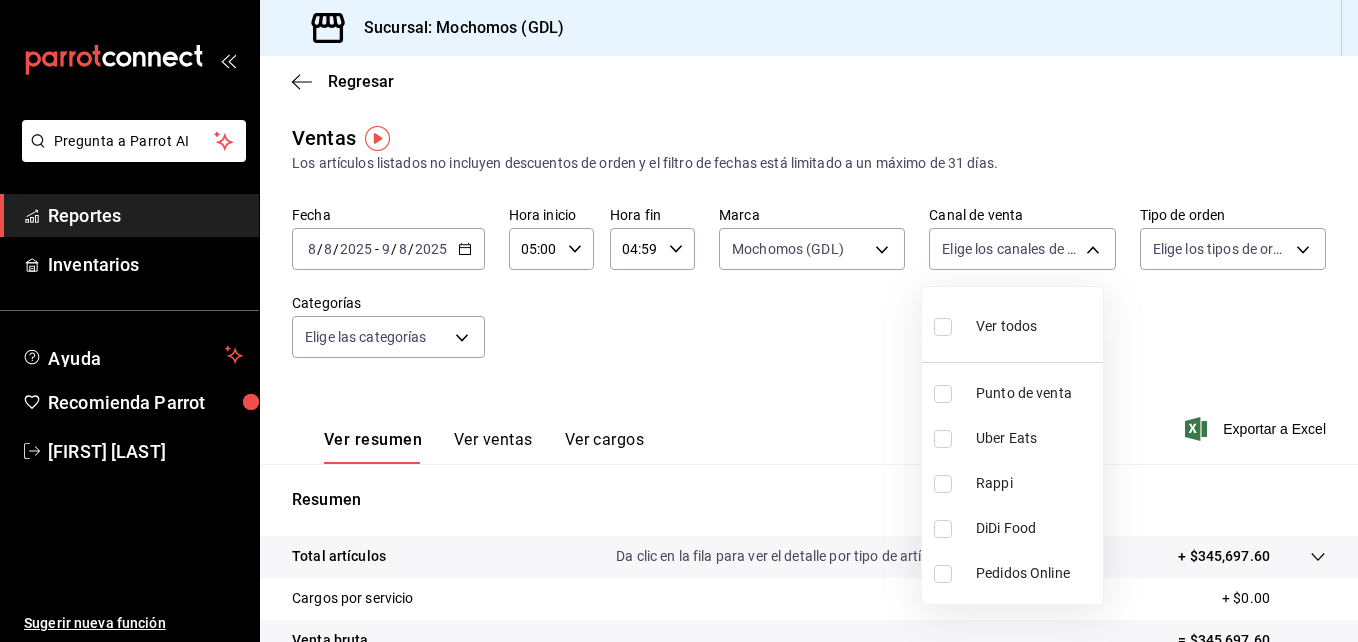 click at bounding box center [679, 321] 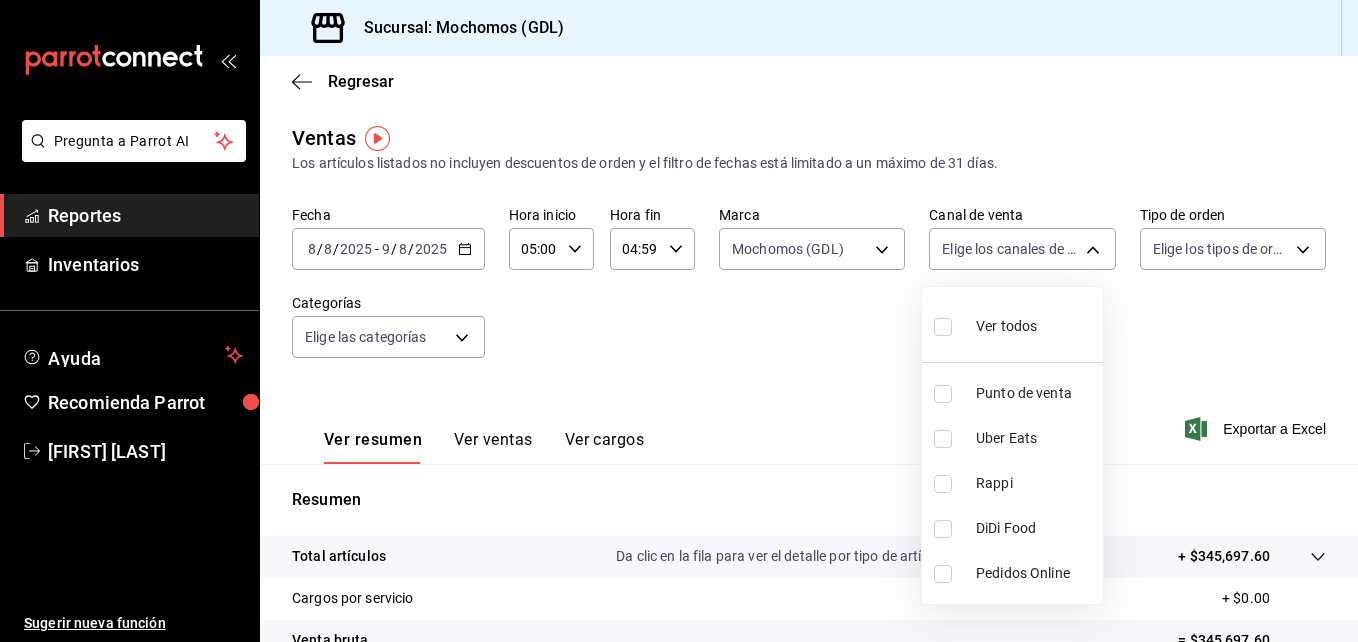 click on "Pregunta a Parrot AI Reportes   Inventarios   Ayuda Recomienda Parrot   [FIRST] [LAST]   Sugerir nueva función   Sucursal: Mochomos (GDL) Regresar Ventas Los artículos listados no incluyen descuentos de orden y el filtro de fechas está limitado a un máximo de 31 días. Fecha [DATE] [DATE] - [DATE] [DATE] Hora inicio [TIME] Hora inicio Hora fin [TIME] Hora fin Marca Mochomos (GDL) 36c25d4a-7cb0-456c-a434-e981d54830bc Canal de venta Elige los canales de venta Tipo de orden Elige los tipos de orden Categorías Elige las categorías Ver resumen Ver ventas Ver cargos Exportar a Excel Resumen Total artículos Da clic en la fila para ver el detalle por tipo de artículo + $345,697.60 Cargos por servicio + $0.00 Venta bruta = $345,697.60 Descuentos totales - $2,298.00 Certificados de regalo - $2,734.00 Venta total = $340,665.60 Impuestos - $46,988.36 Venta neta = $293,677.24 Pregunta a Parrot AI Reportes   Inventarios   Ayuda Recomienda Parrot   [FIRST] [LAST]   Sugerir nueva función   Ir a video" at bounding box center [679, 321] 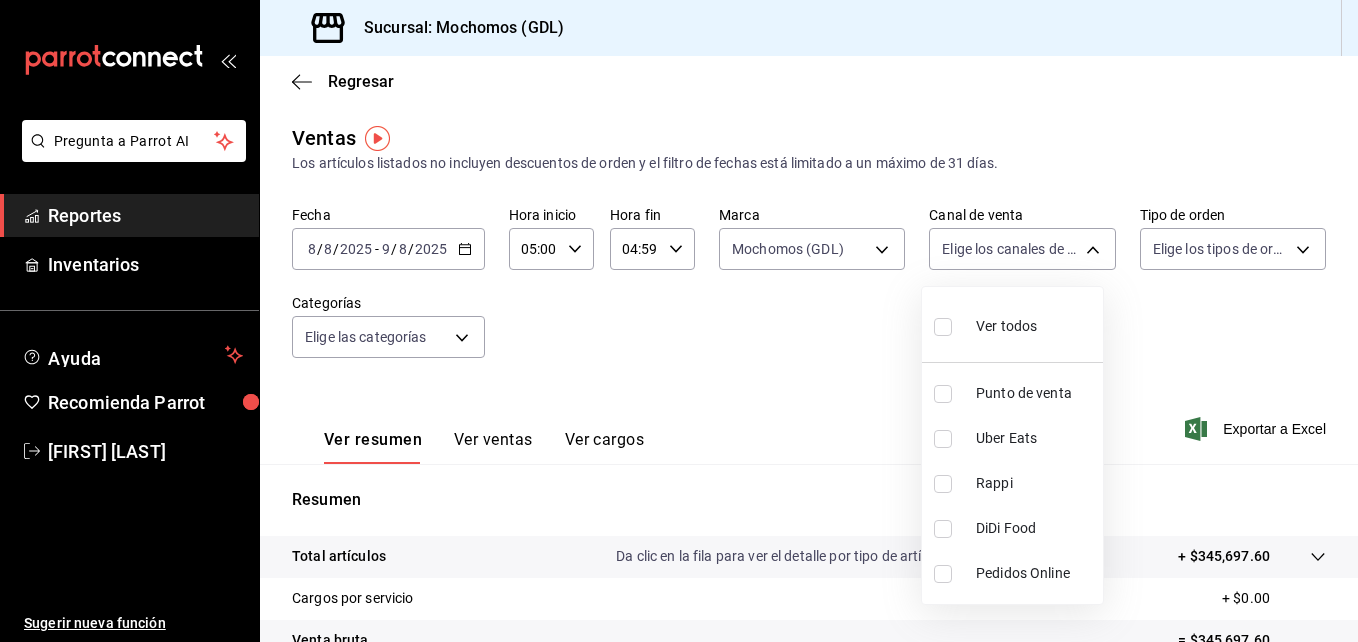 click at bounding box center [943, 327] 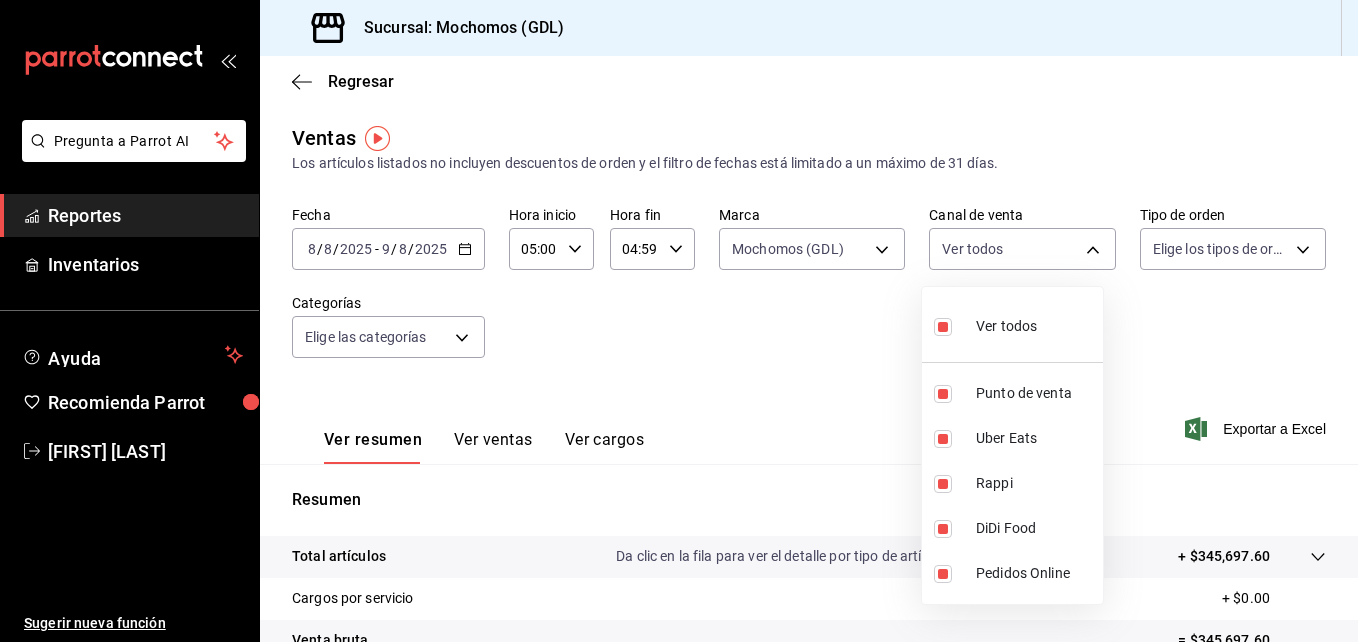 click at bounding box center (679, 321) 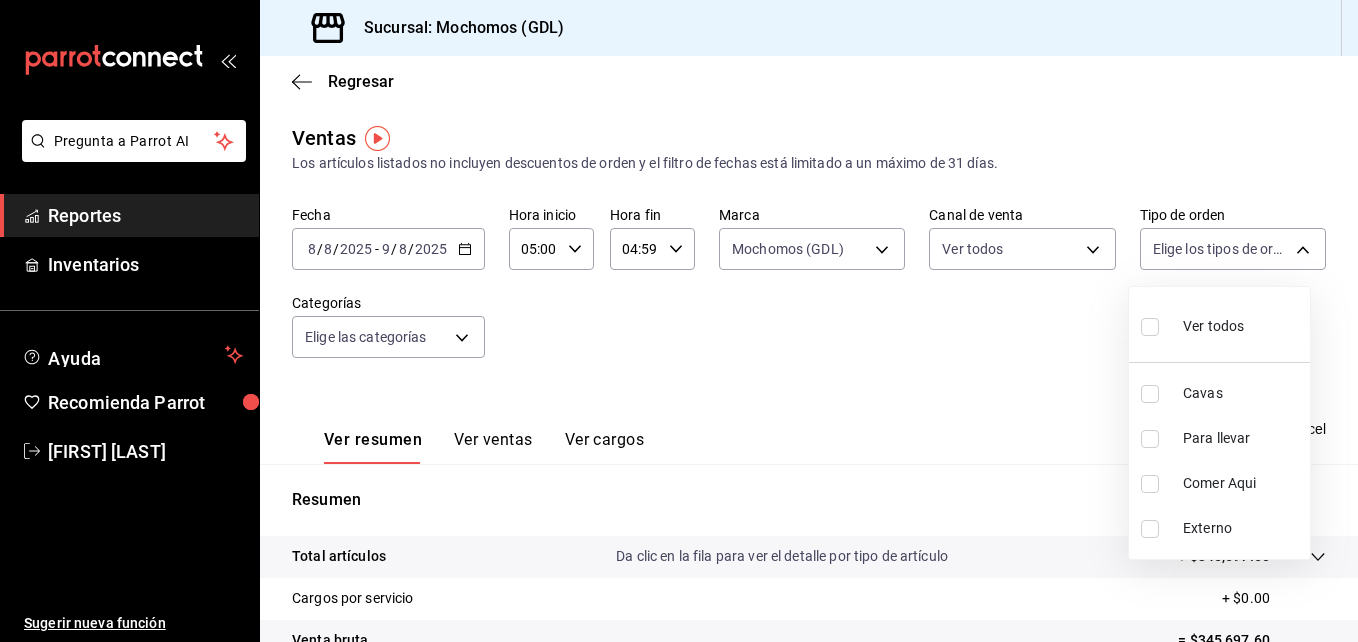 click on "Pregunta a Parrot AI Reportes   Inventarios   Ayuda Recomienda Parrot   [FIRST] [LAST]   Sugerir nueva función   Sucursal: Mochomos (GDL) Regresar Ventas Los artículos listados no incluyen descuentos de orden y el filtro de fechas está limitado a un máximo de 31 días. Fecha 2025-08-08 8 / 8 / 2025 - 2025-08-09 9 / 8 / 2025 Hora inicio 05:00 Hora inicio Hora fin 04:59 Hora fin Marca Mochomos (GDL) 36c25d4a-7cb0-456c-a434-e981d54830bc Canal de venta Ver todos PARROT,UBER_EATS,RAPPI,DIDI_FOOD,ONLINE Tipo de orden Elige los tipos de orden Categorías Elige las categorías Ver resumen Ver ventas Ver cargos Exportar a Excel Resumen Total artículos Da clic en la fila para ver el detalle por tipo de artículo + $345,697.60 Cargos por servicio + $0.00 Venta bruta = $345,697.60 Descuentos totales - $2,298.00 Certificados de regalo - $2,734.00 Venta total = $340,665.60 Impuestos - $46,988.36 Venta neta = $293,677.24 Pregunta a Parrot AI Reportes   Inventarios   Ayuda Recomienda Parrot   [FIRST] [LAST]     Ir a video" at bounding box center (679, 321) 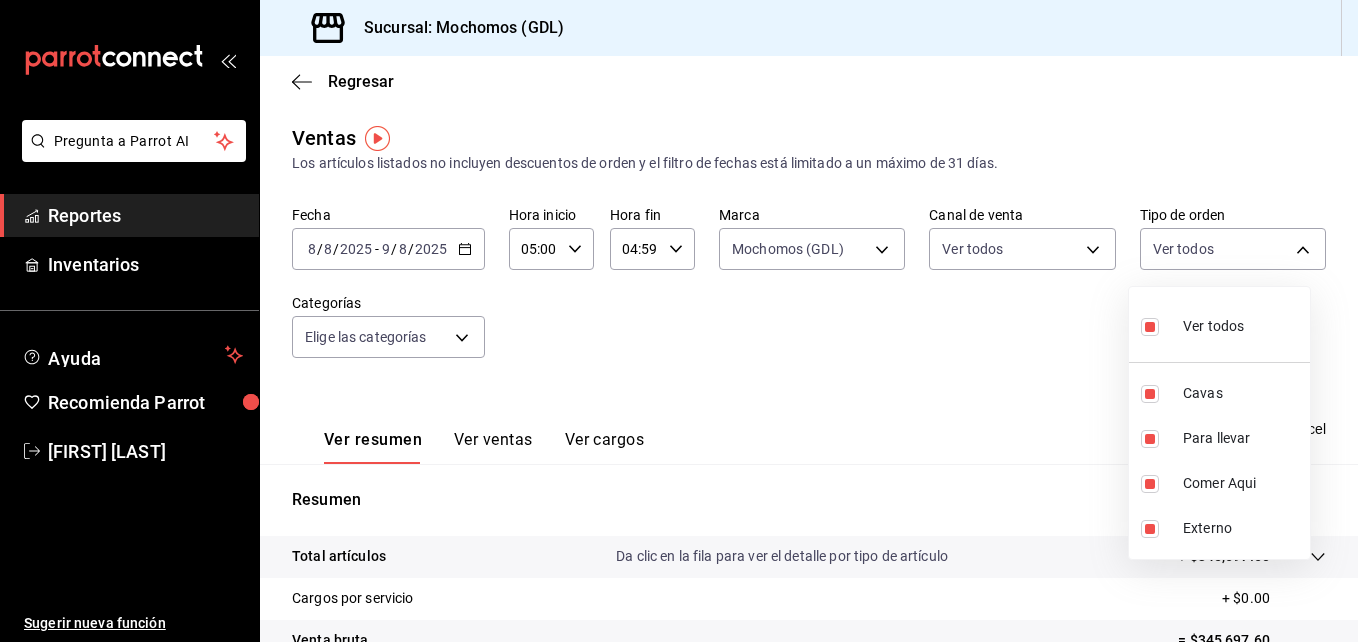 click at bounding box center [679, 321] 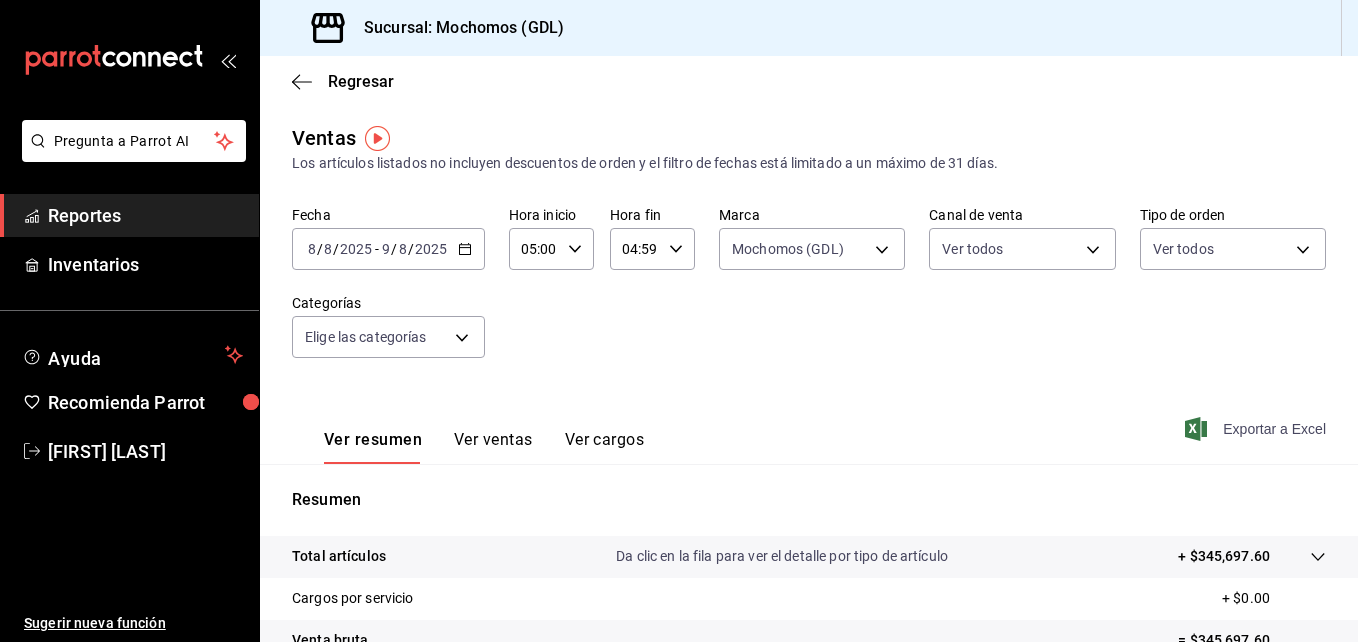 click on "Exportar a Excel" at bounding box center [1257, 429] 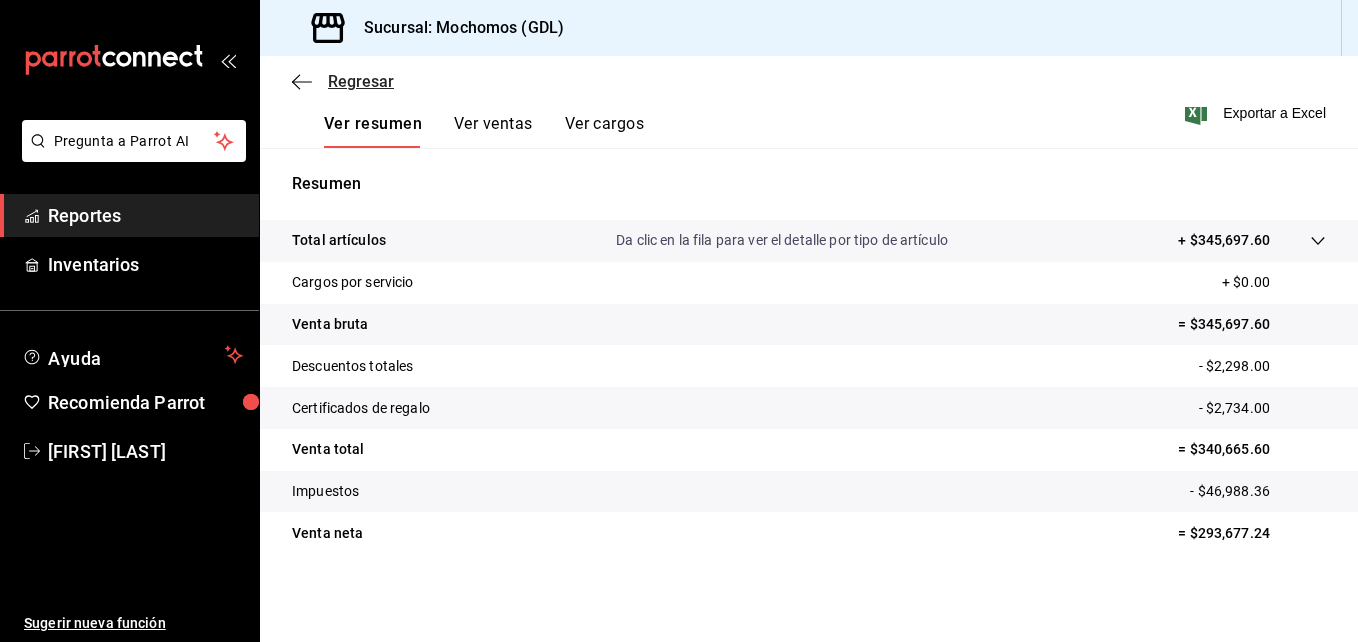 click 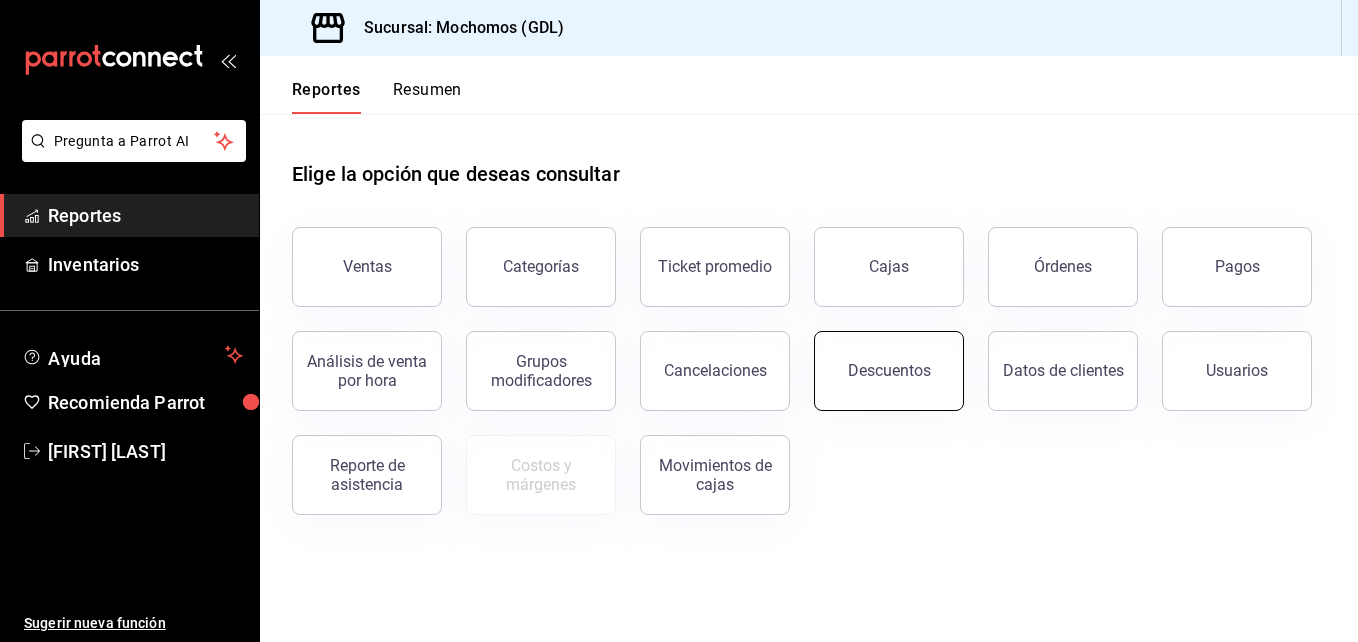 click on "Descuentos" at bounding box center (889, 371) 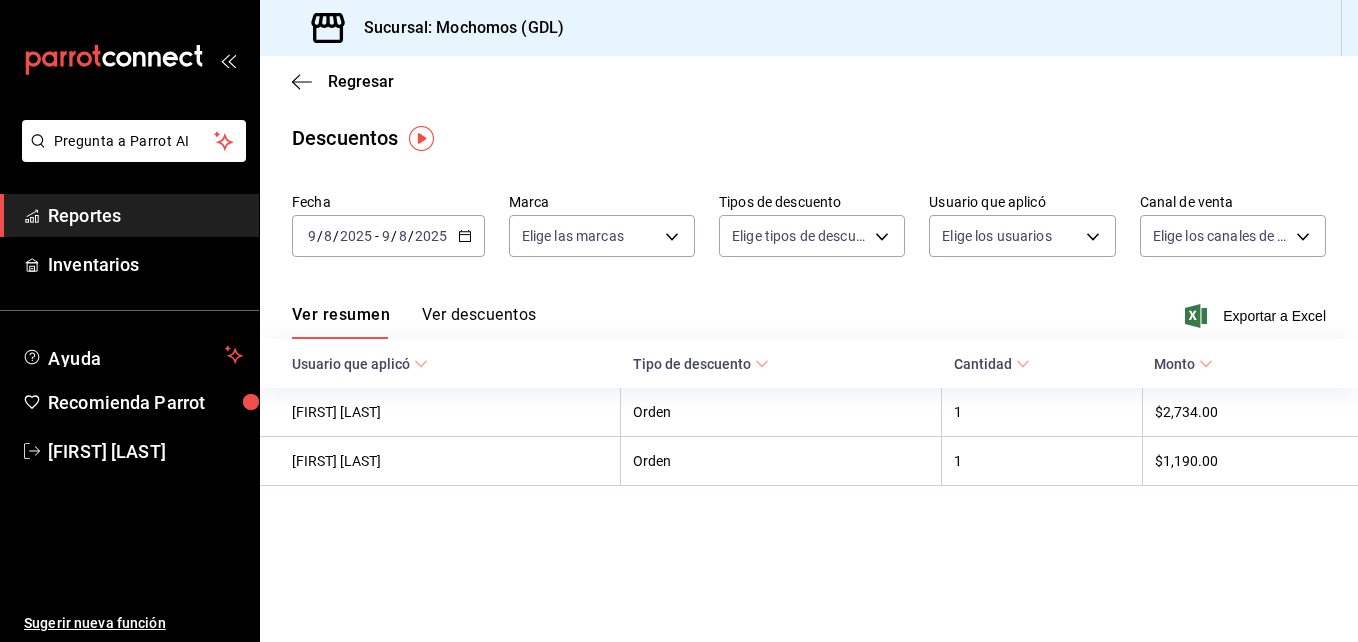 click 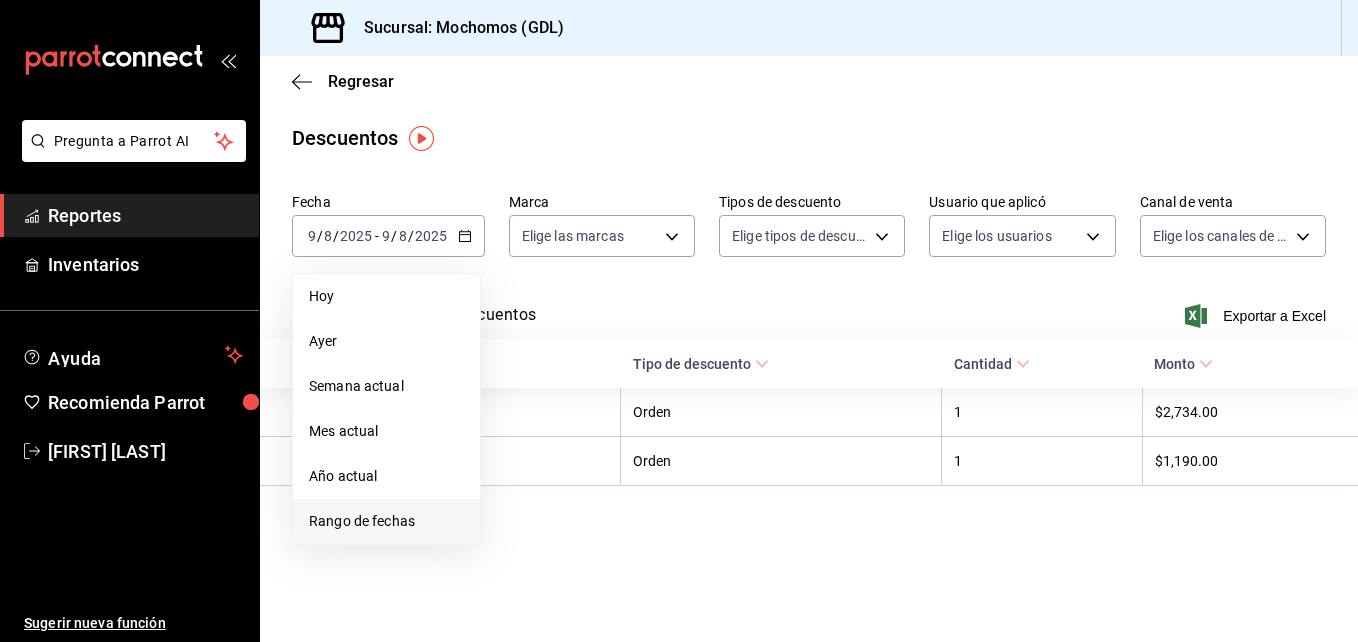 click on "Rango de fechas" at bounding box center [386, 521] 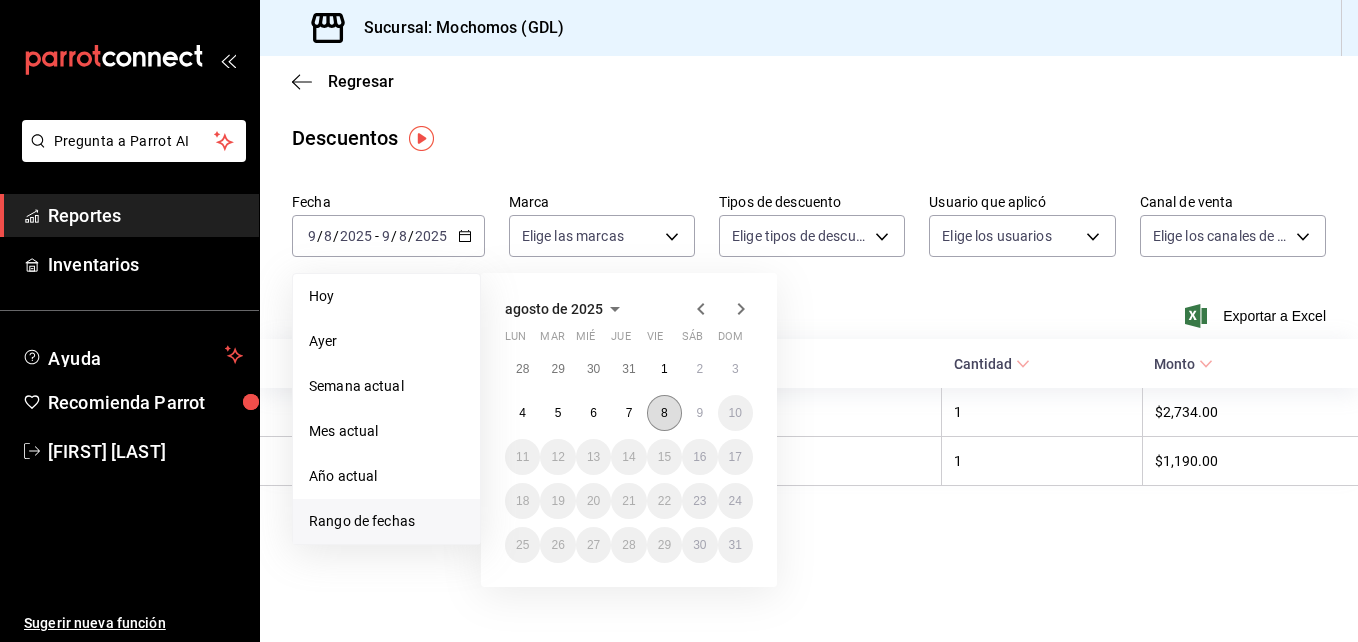 click on "8" at bounding box center (664, 413) 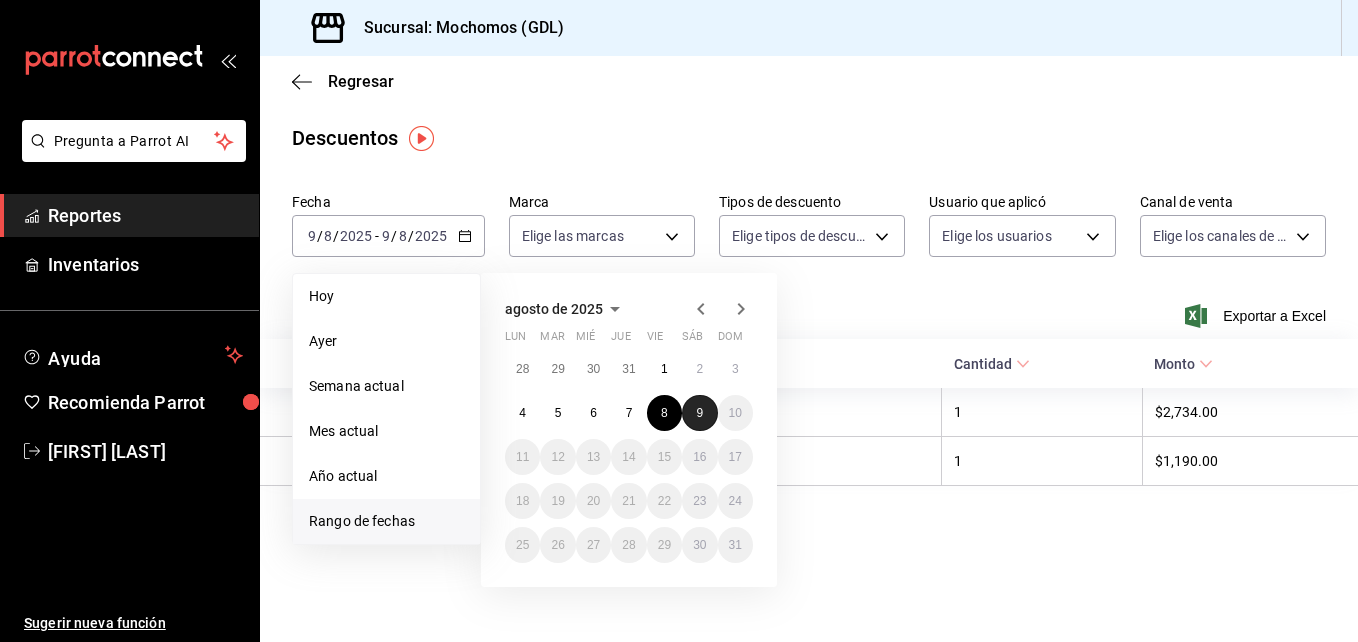 click on "9" at bounding box center [699, 413] 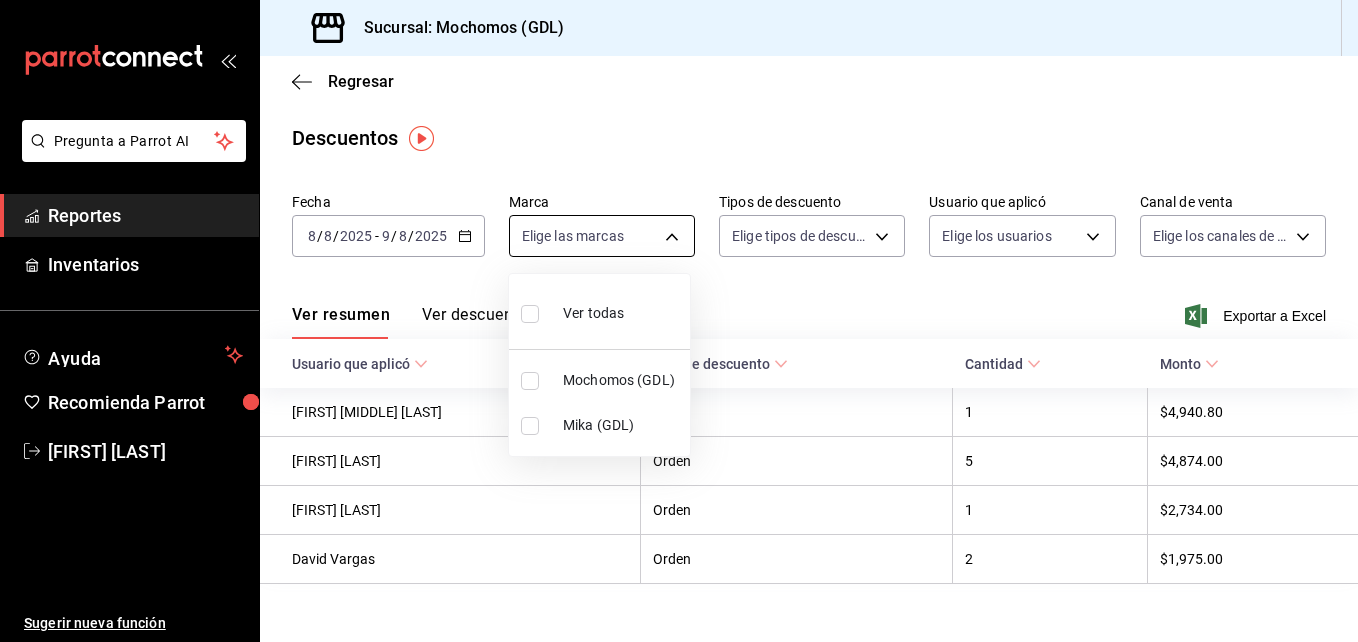 click on "Pregunta a Parrot AI Reportes   Inventarios   Ayuda Recomienda Parrot   [FIRST] [LAST]   Sugerir nueva función   Sucursal: Mochomos (GDL) Regresar Descuentos Fecha 2025-08-08 8 / 8 / 2025 - 2025-08-09 9 / 8 / 2025 Marca Elige las marcas Tipos de descuento Elige tipos de descuento Usuario que aplicó Elige los usuarios Canal de venta Elige los canales de venta Ver resumen Ver descuentos Exportar a Excel Usuario que aplicó Tipo de descuento Cantidad Monto [FIRST] [LAST] Orden 1 $4,940.80 [FIRST] [LAST] Orden 5 $4,874.00 [FIRST] [LAST] Orden 1 $2,734.00 [FIRST] [LAST] Orden 2 $1,975.00 Pregunta a Parrot AI Reportes   Inventarios   Ayuda Recomienda Parrot   [FIRST] [LAST]   Sugerir nueva función   GANA 1 MES GRATIS EN TU SUSCRIPCIÓN AQUÍ ¿Recuerdas cómo empezó tu restaurante?
Hoy puedes ayudar a un colega a tener el mismo cambio que tú viviste.
Recomienda Parrot directamente desde tu Portal Administrador.
Es fácil y rápido.
🎁 Por cada restaurante que se una, ganas 1 mes gratis. Ver video tutorial" at bounding box center (679, 321) 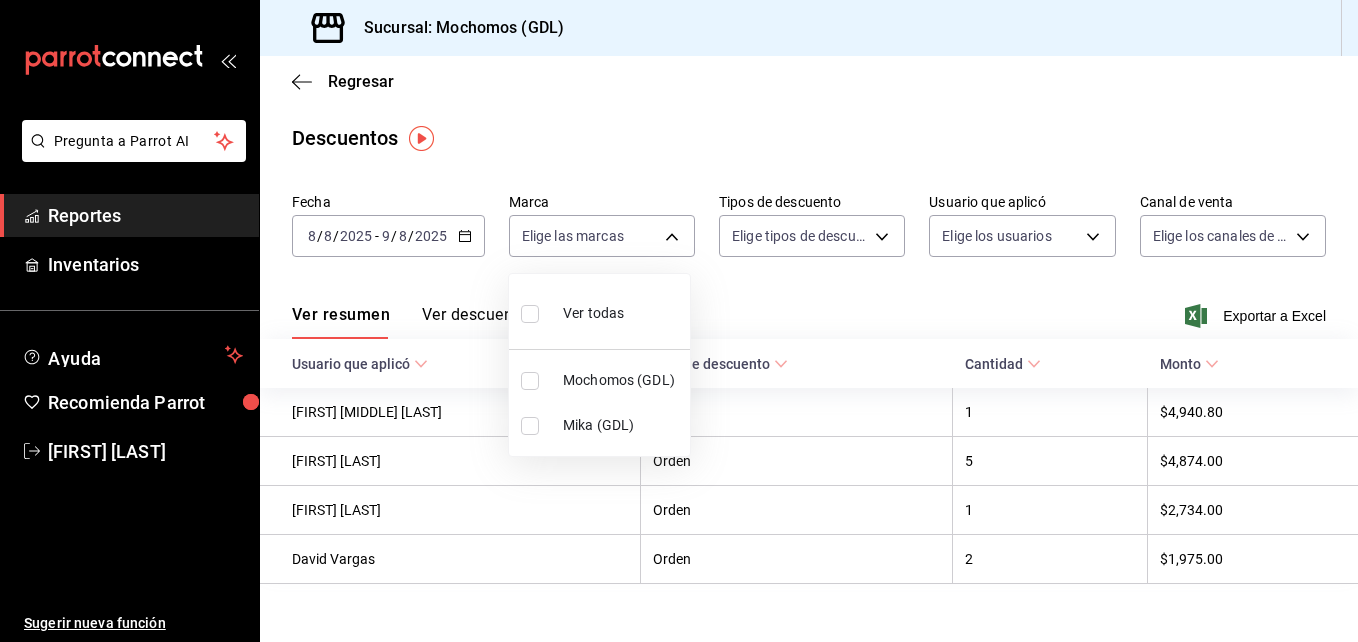 click at bounding box center (530, 381) 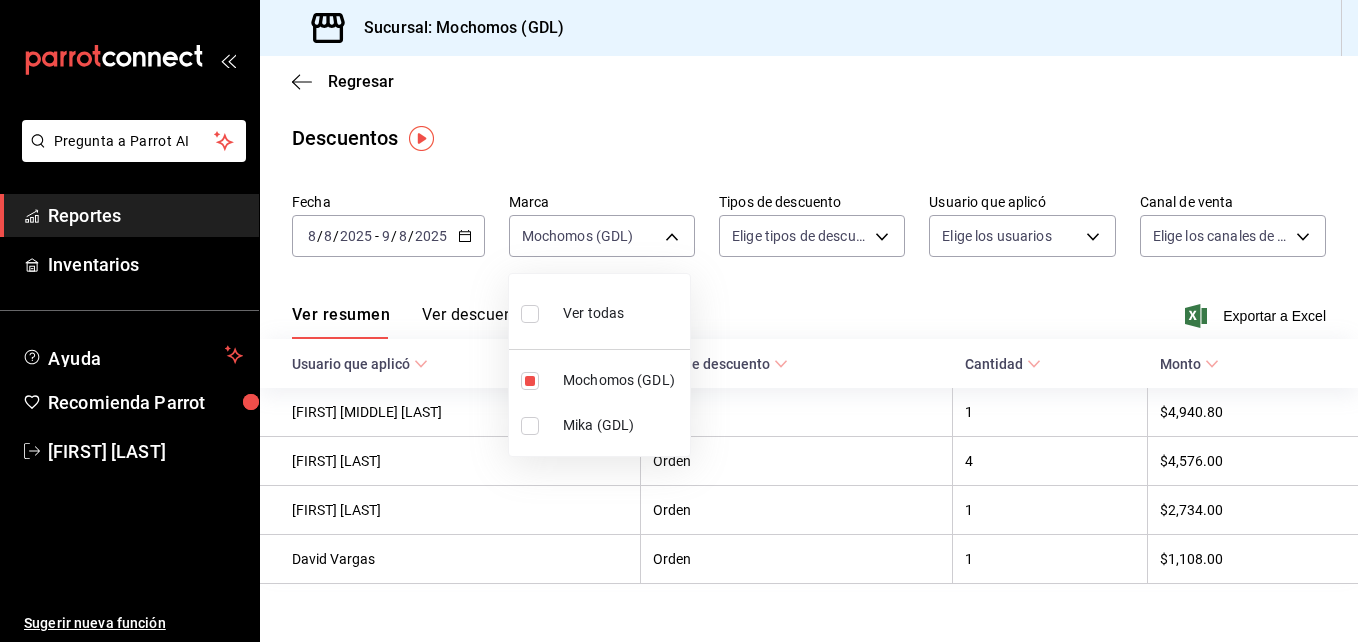 click at bounding box center (679, 321) 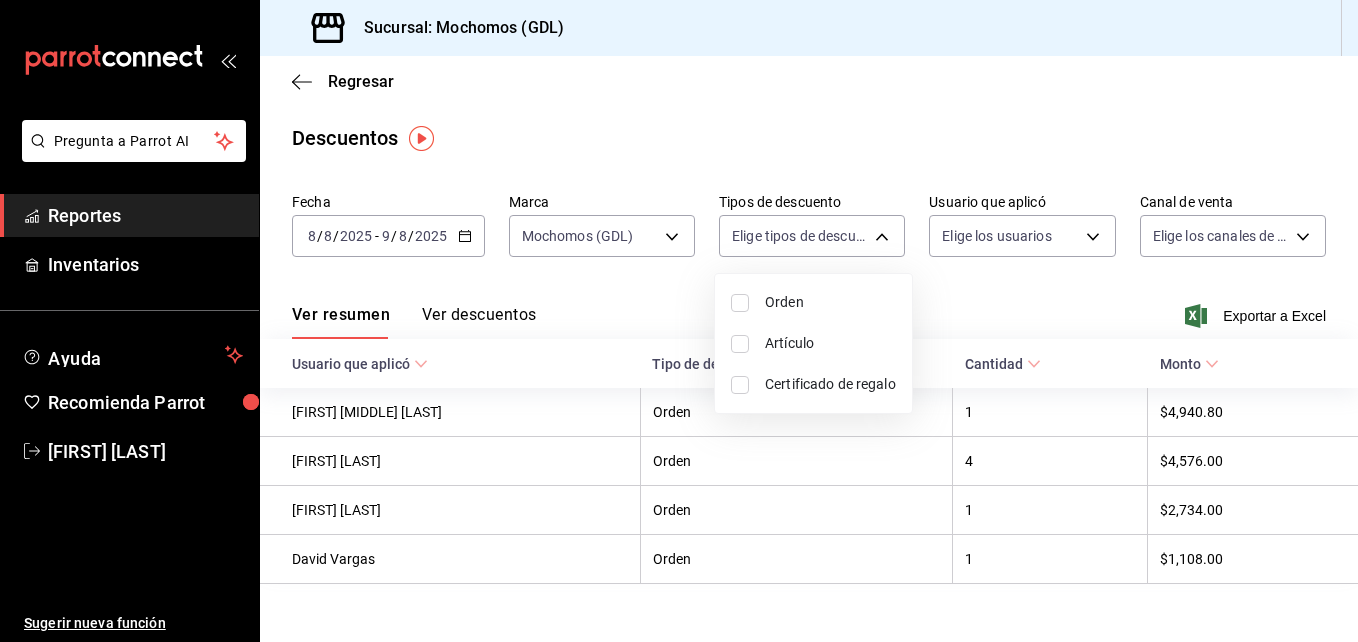 click on "Pregunta a Parrot AI Reportes   Inventarios   Ayuda Recomienda Parrot   [FIRST] [LAST]   Sugerir nueva función   Sucursal: Mochomos (GDL) Regresar Descuentos Fecha 2025-08-08 8 / 8 / 2025 - 2025-08-09 9 / 8 / 2025 Marca Mochomos (GDL) 36c25d4a-7cb0-456c-a434-e981d54830bc Tipos de descuento Elige tipos de descuento Usuario que aplicó Elige los usuarios Canal de venta Elige los canales de venta Ver resumen Ver descuentos Exportar a Excel Usuario que aplicó Tipo de descuento Cantidad Monto [FIRST] [LAST] Orden 1 $4,940.80 [FIRST] [LAST] Orden 4 $4,576.00 [FIRST] [LAST] Orden 1 $2,734.00 [FIRST] [LAST] Orden 1 $1,108.00 Pregunta a Parrot AI Reportes   Inventarios   Ayuda Recomienda Parrot   [FIRST] [LAST]   Sugerir nueva función   GANA 1 MES GRATIS EN TU SUSCRIPCIÓN AQUÍ Ver video tutorial Ir a video Visitar centro de ayuda (81) 2046 6363 soporte@parrotsoftware.io Visitar centro de ayuda (81) 2046 6363 soporte@parrotsoftware.io Orden Artículo Certificado de regalo" at bounding box center (679, 321) 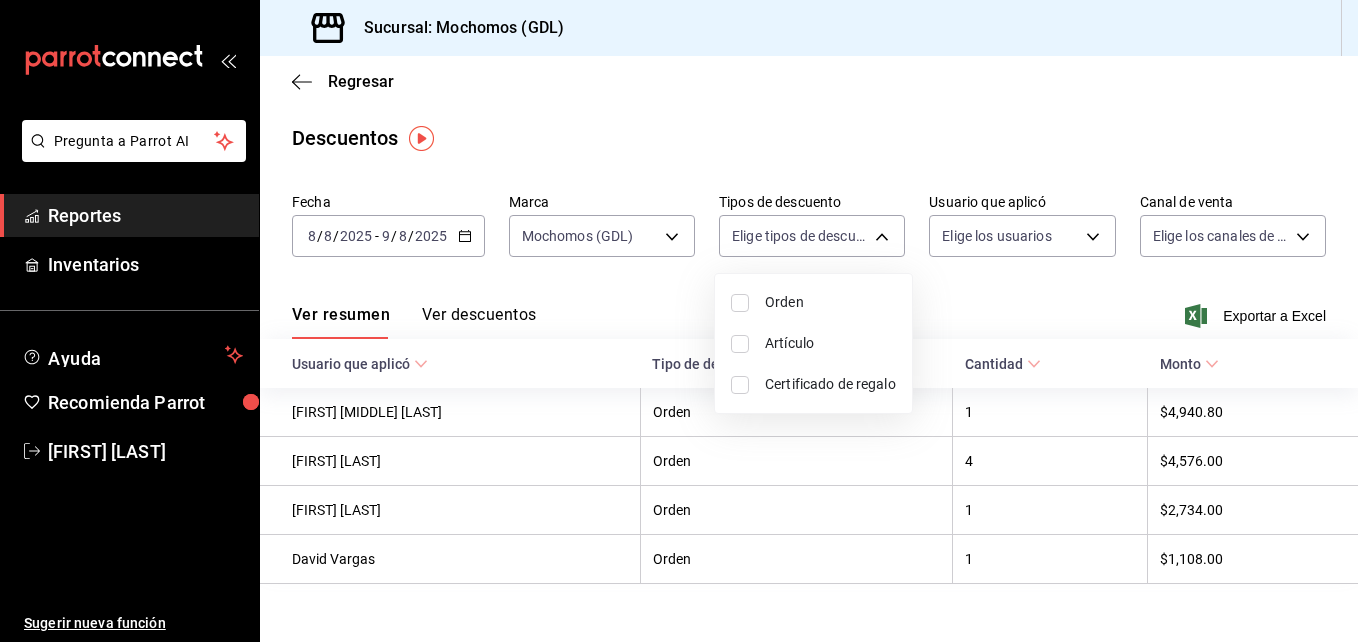 click at bounding box center [740, 303] 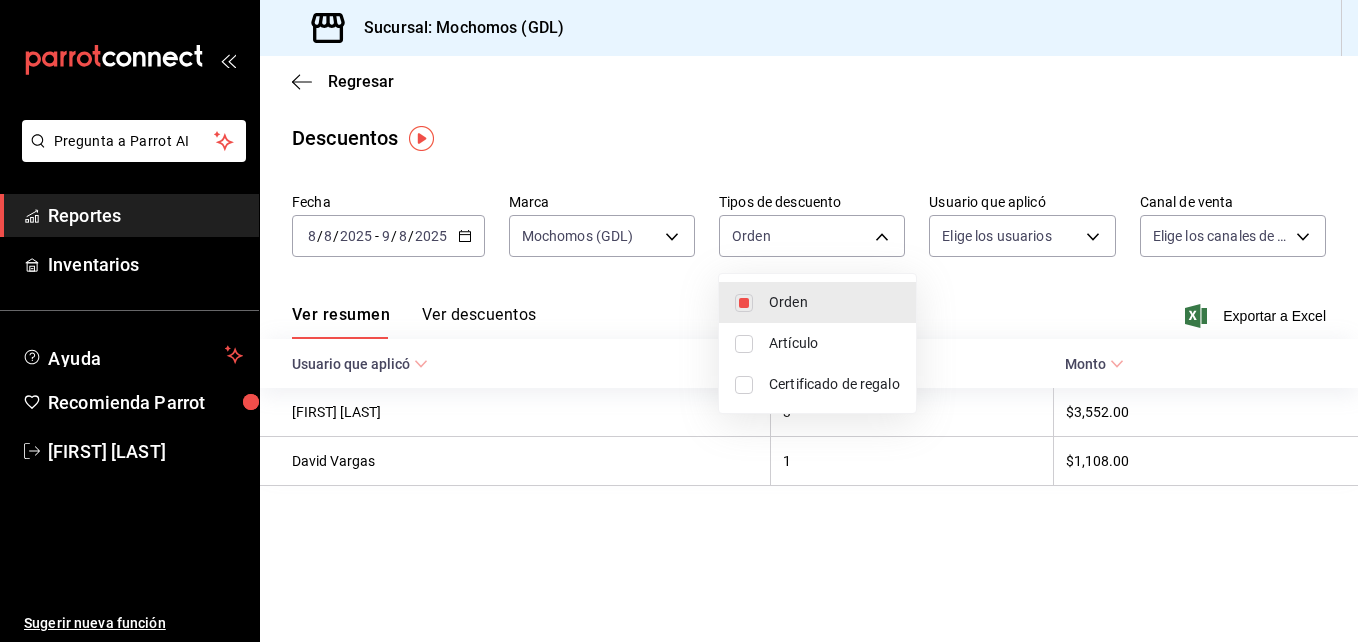 click at bounding box center [744, 344] 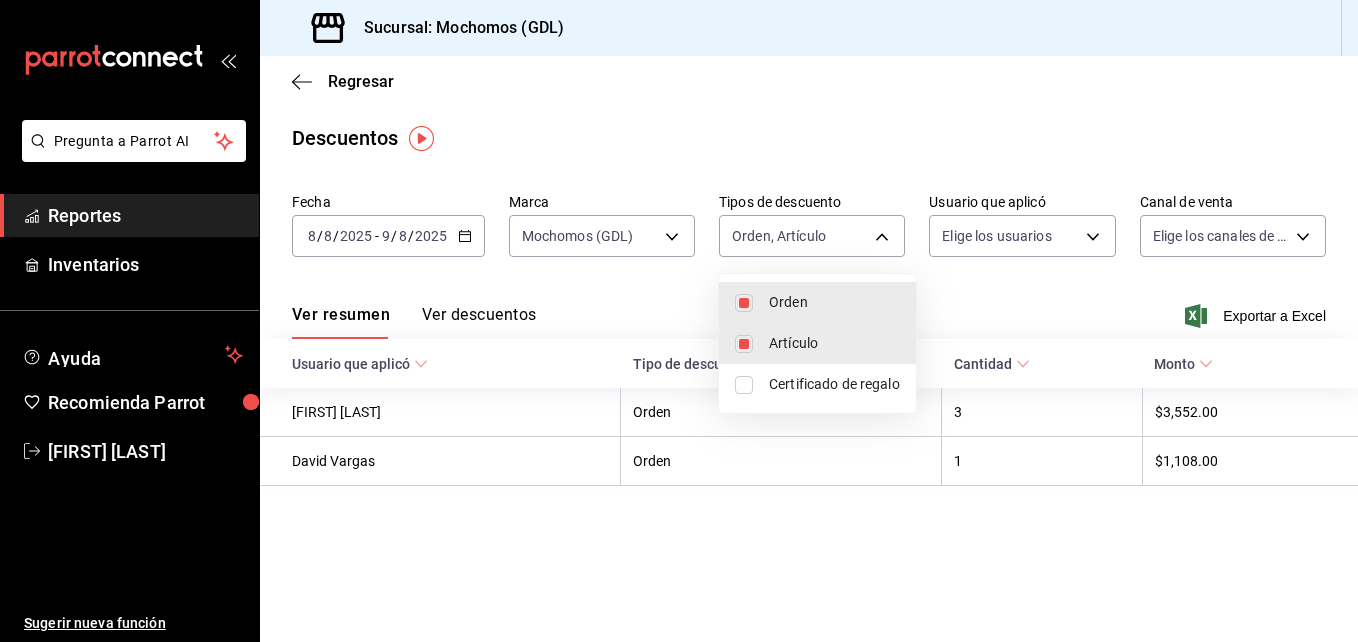 click at bounding box center [744, 385] 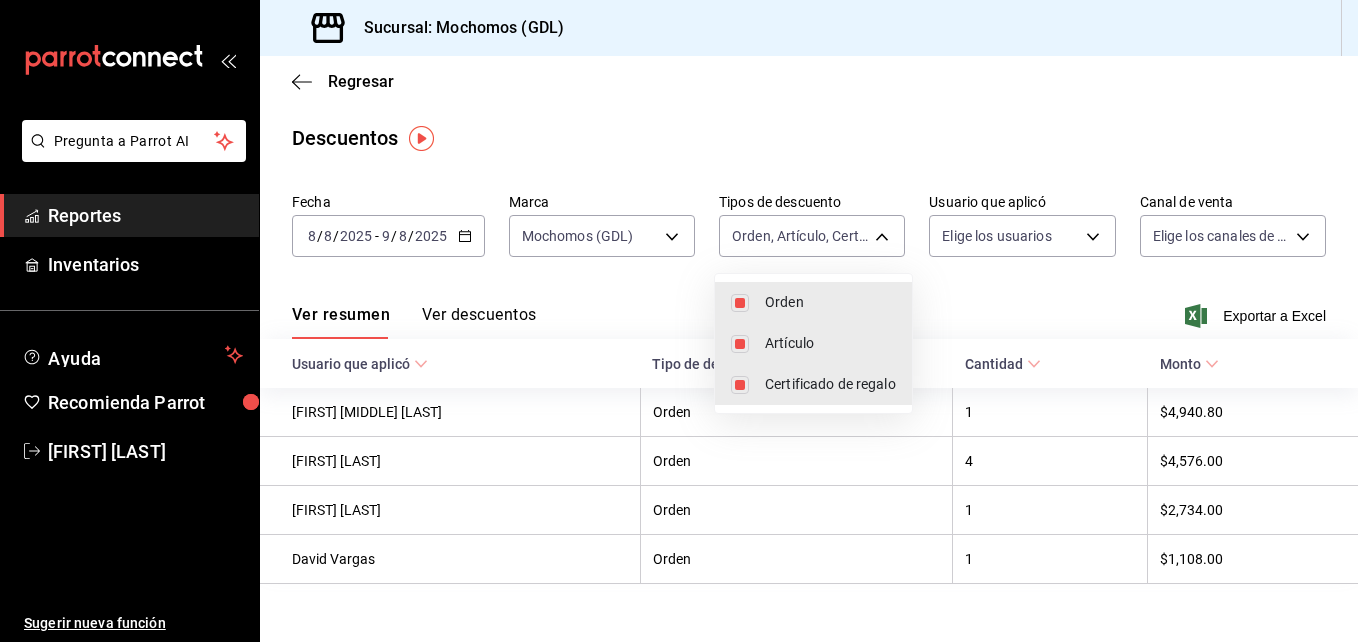 click at bounding box center [679, 321] 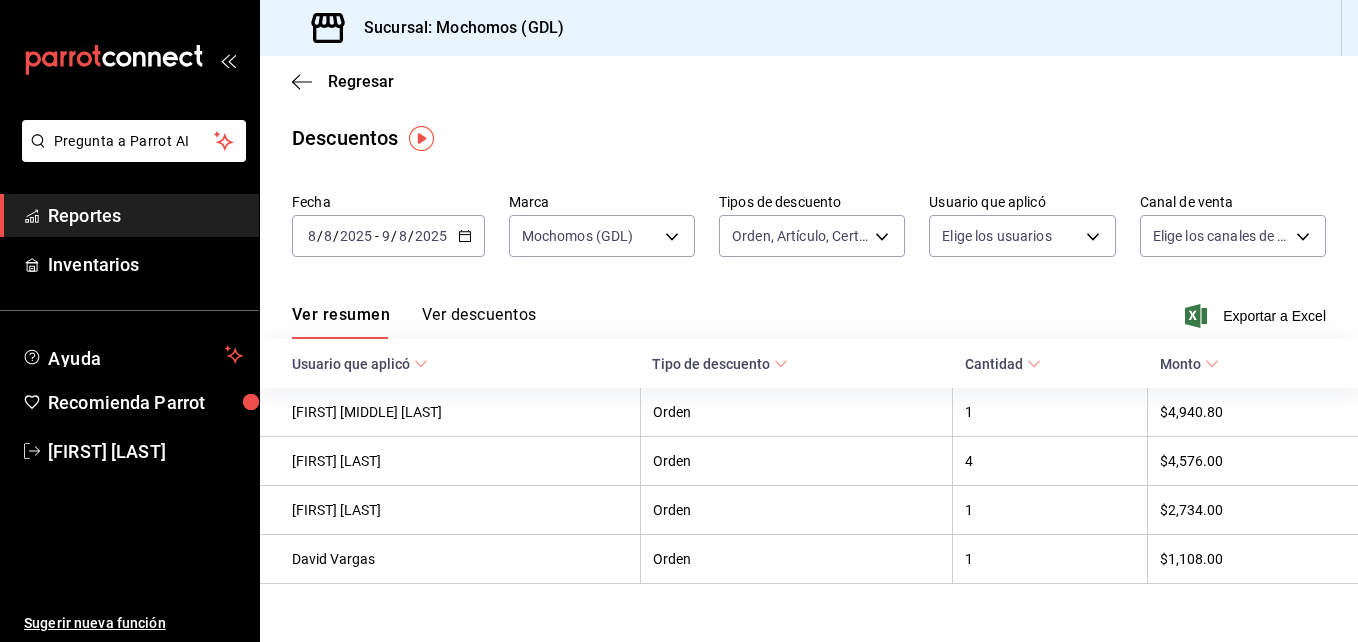click on "Pregunta a Parrot AI Reportes   Inventarios   Ayuda Recomienda Parrot   [FIRST] [LAST]   Sugerir nueva función   GANA 1 MES GRATIS EN TU SUSCRIPCIÓN AQUÍ Ver video tutorial Ir a video Visitar centro de ayuda (555) 555-5555 soporte@parrotsoftware.io Visitar centro de ayuda (555) 555-5555 soporte@parrotsoftware.io" at bounding box center (679, 321) 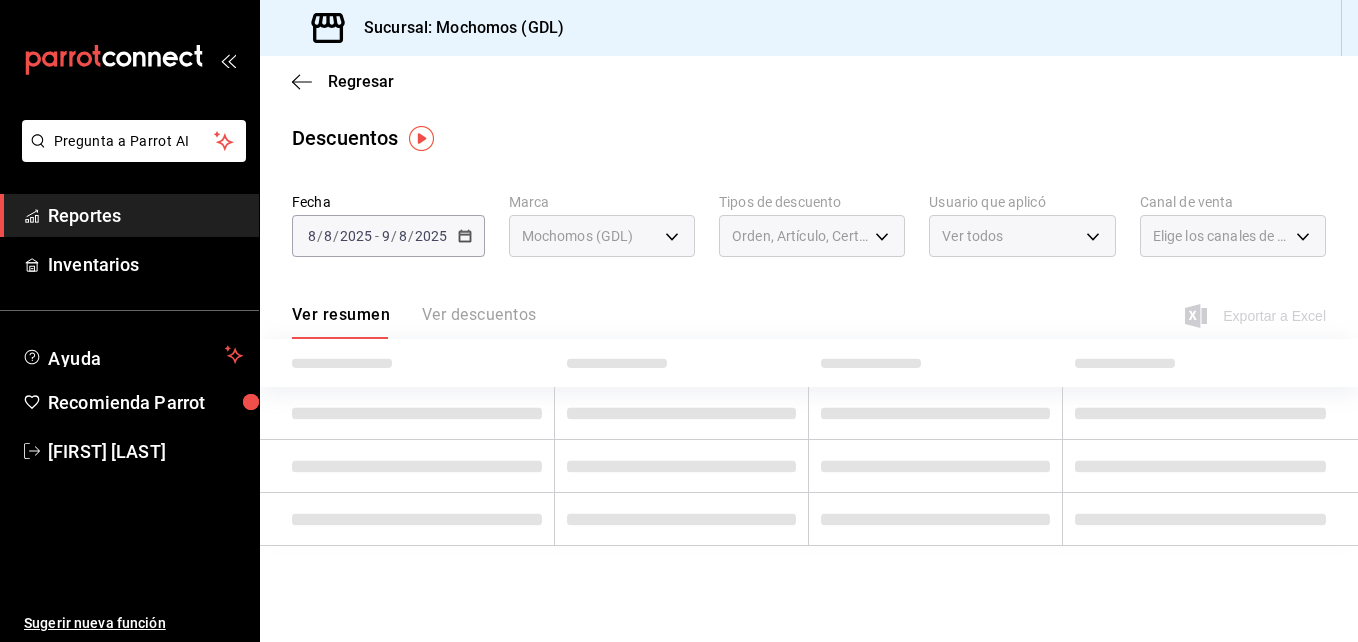 type on "[UUID]" 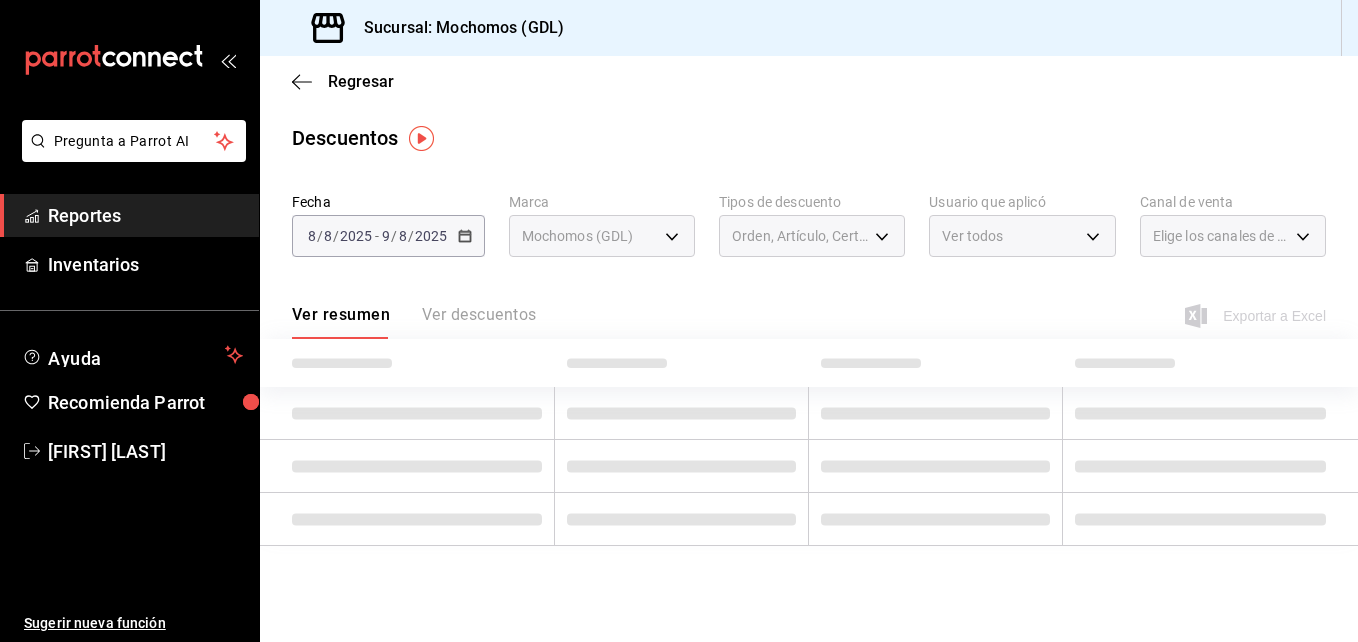click at bounding box center [679, 321] 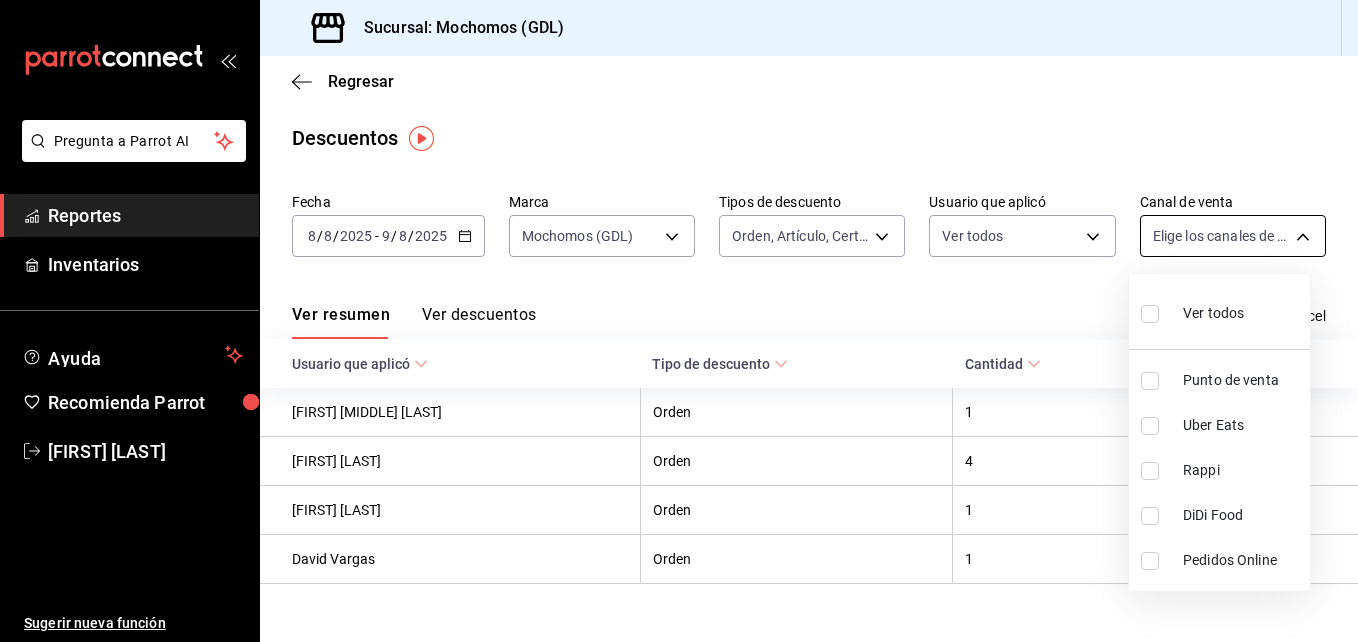 click on "Pregunta a Parrot AI Reportes   Inventarios   Ayuda Recomienda Parrot   [FIRST] [LAST]   Sugerir nueva función   Sucursal: Mochomos (GDL) Regresar Descuentos Fecha 2025-08-08 8 / 8 / 2025 - 2025-08-09 9 / 8 / 2025 Marca Mochomos (GDL) 36c25d4a-7cb0-456c-a434-e981d54830bc Tipos de descuento Orden, Artículo, Certificado de regalo ORDER,ORDER_ITEM,CARD_REWARD Usuario que aplicó Ver todos Canal de venta Elige los canales de venta Ver resumen Ver descuentos Exportar a Excel Usuario que aplicó Tipo de descuento Cantidad Monto [FIRST] [LAST] Orden 1 $4,940.80 [FIRST] [LAST] Orden 4 $4,576.00 [FIRST] [LAST] Orden 1 $2,734.00 [FIRST] [LAST] Orden 1 $1,108.00 Pregunta a Parrot AI Reportes   Inventarios   Ayuda Recomienda Parrot   [FIRST] [LAST]   Sugerir nueva función   GANA 1 MES GRATIS EN TU SUSCRIPCIÓN AQUÍ Ver video tutorial Ir a video Visitar centro de ayuda (81) 2046 6363 soporte@parrotsoftware.io Visitar centro de ayuda (81) 2046 6363 soporte@parrotsoftware.io Ver todos Punto de venta Uber Eats Rappi" at bounding box center (679, 321) 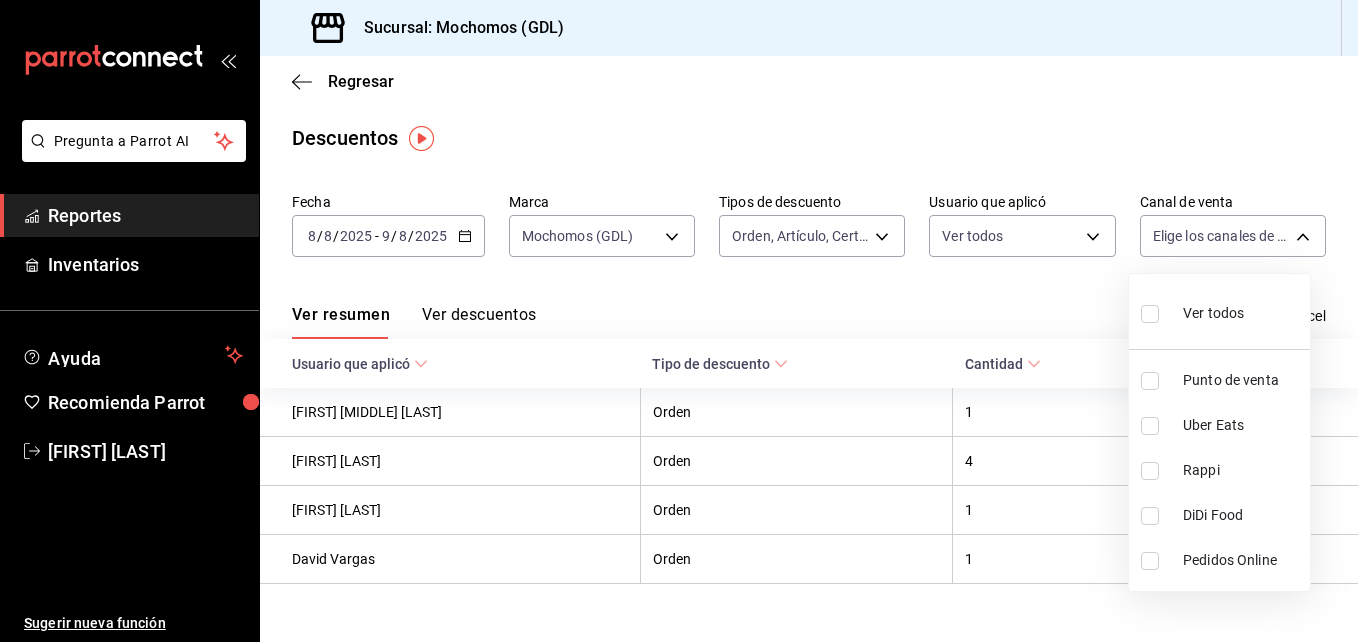 click at bounding box center (1150, 314) 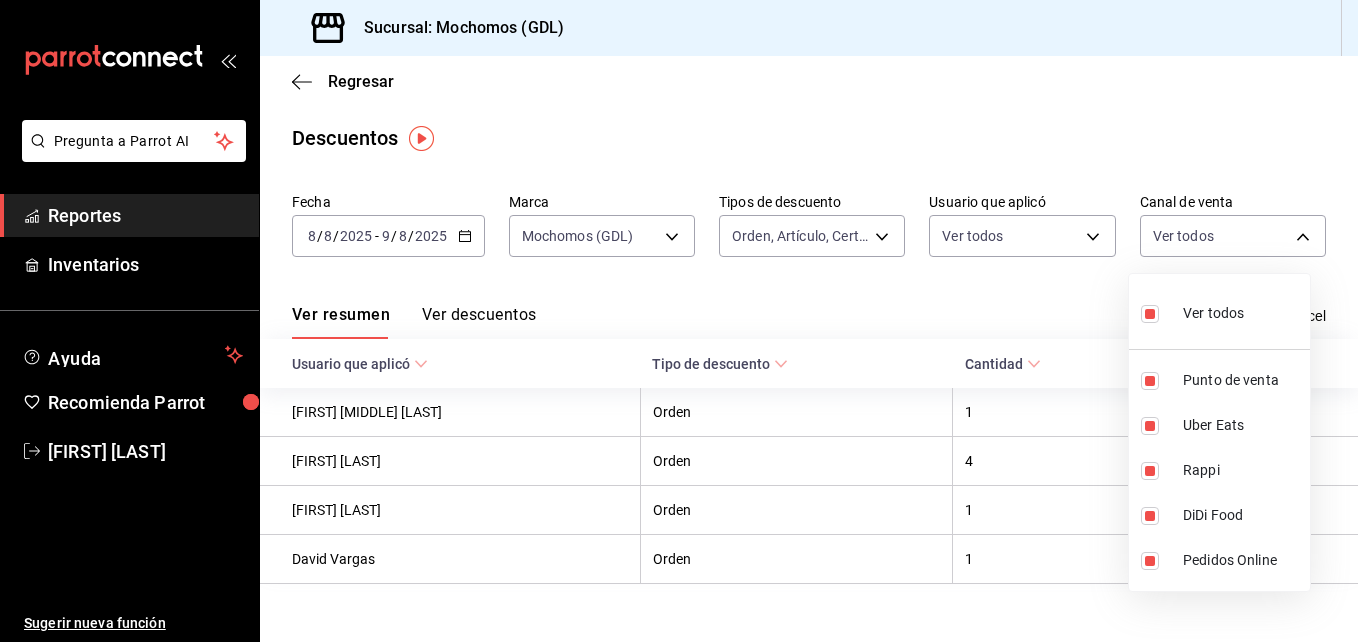 click at bounding box center (679, 321) 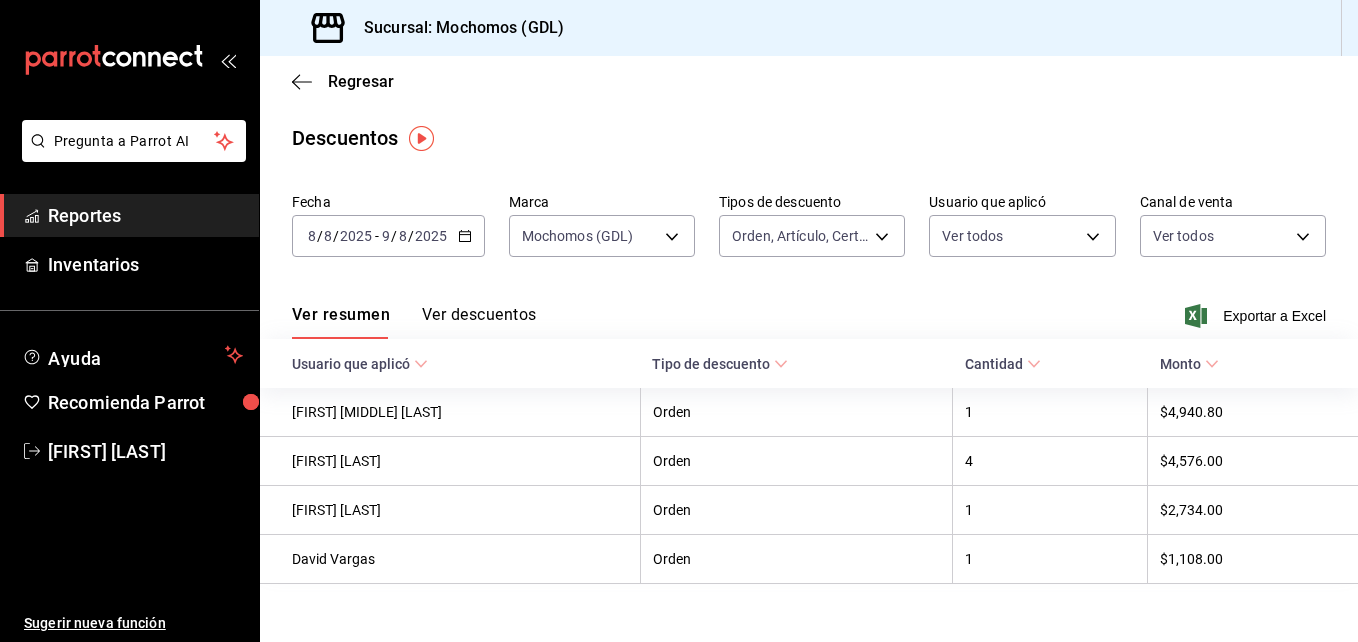 click on "Descuentos" at bounding box center [809, 138] 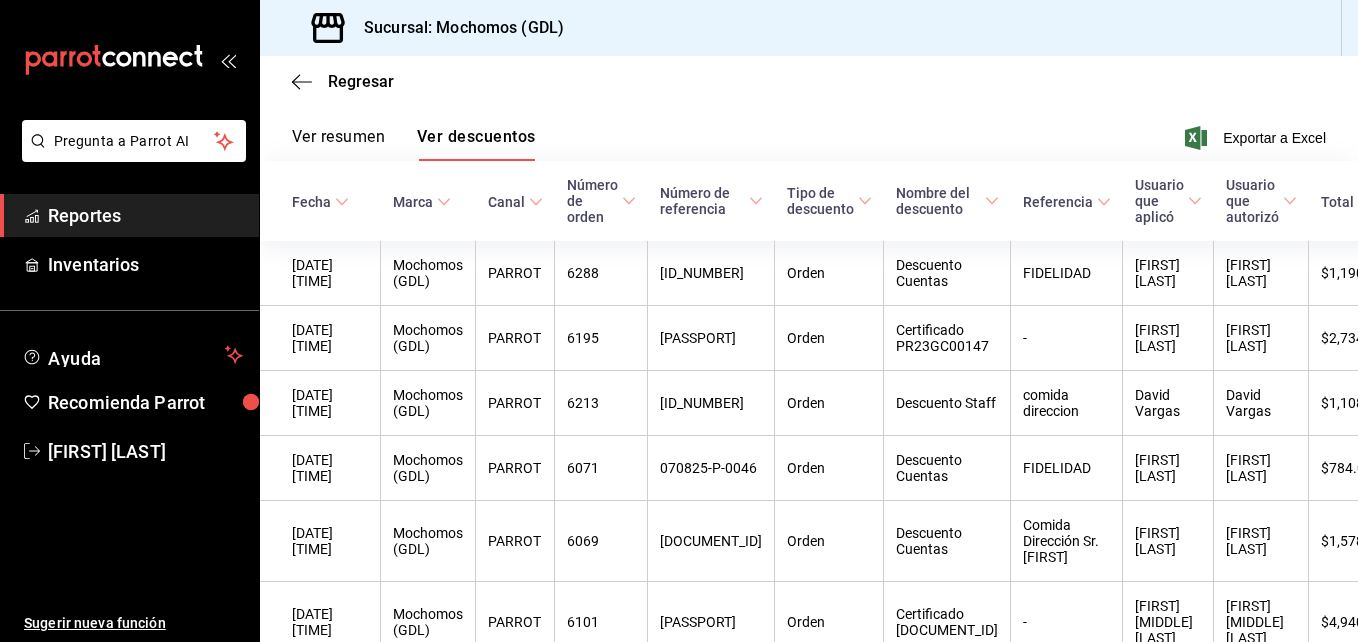 scroll, scrollTop: 247, scrollLeft: 0, axis: vertical 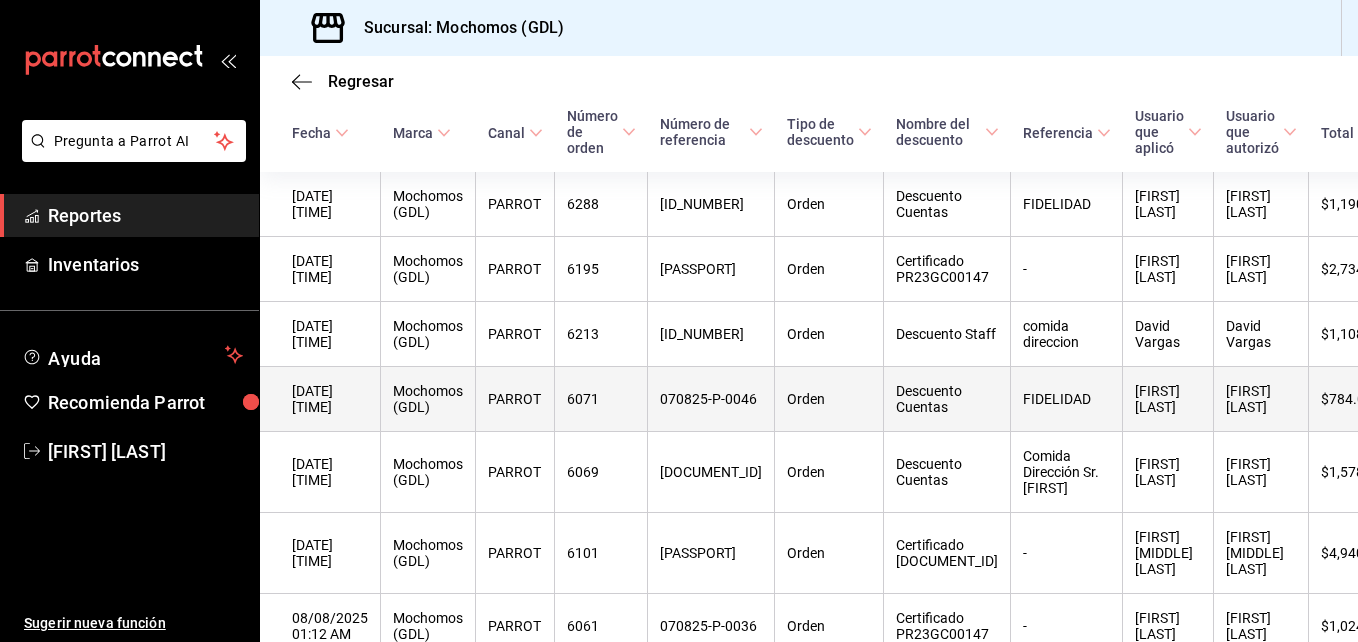 click on "Orden" at bounding box center [829, 399] 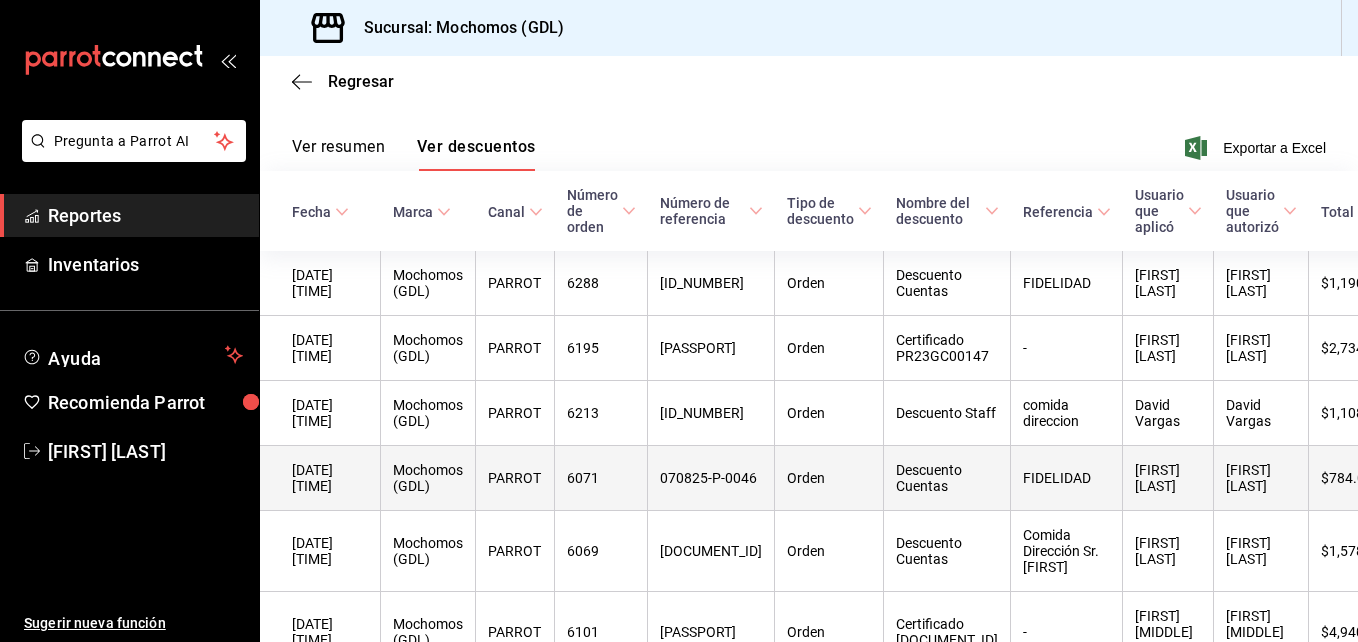 scroll, scrollTop: 166, scrollLeft: 0, axis: vertical 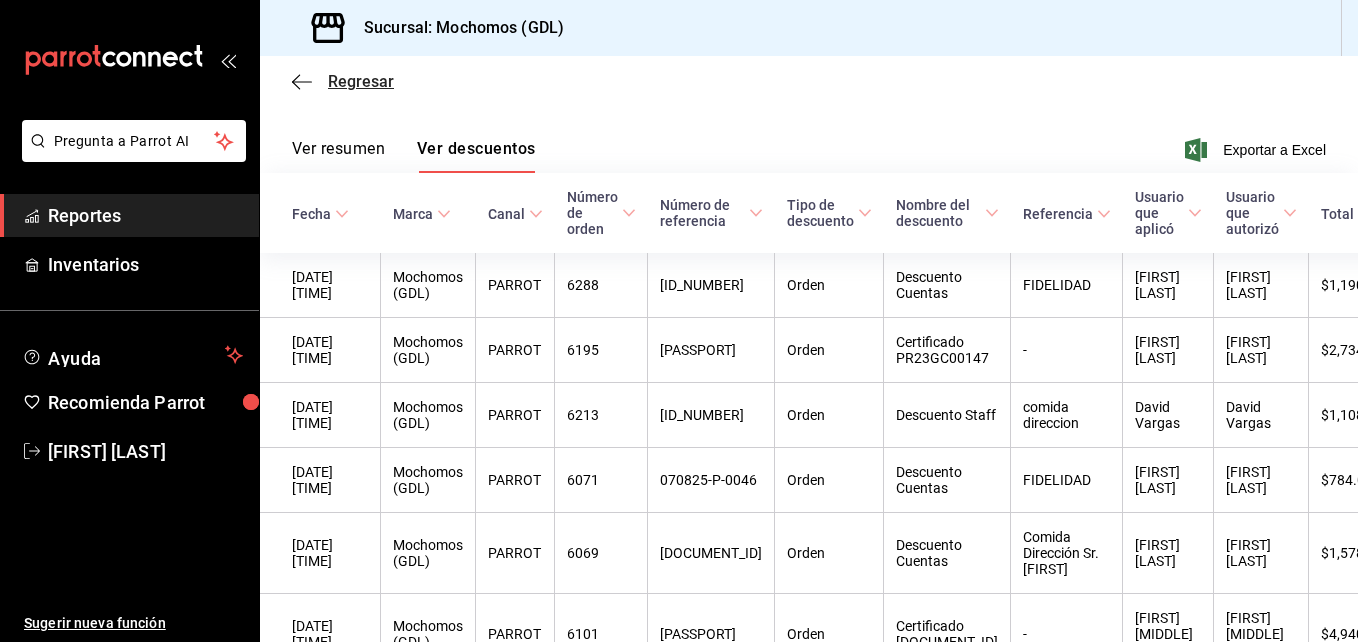 click 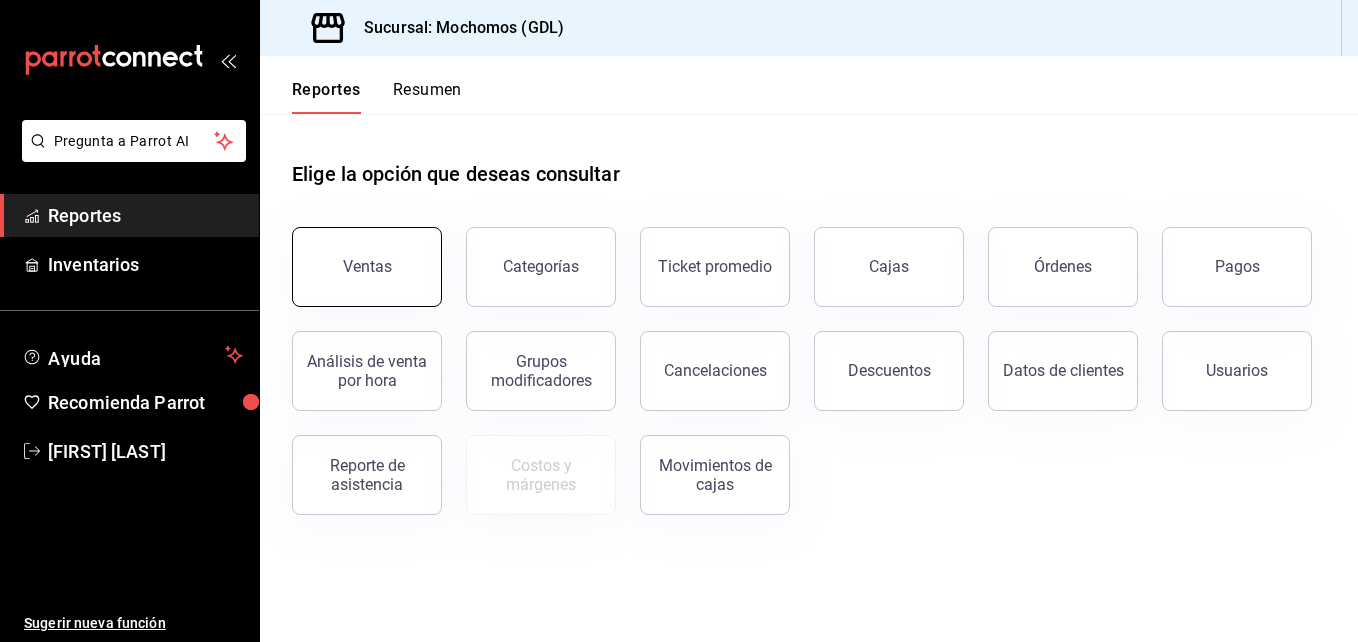 click on "Ventas" at bounding box center (367, 267) 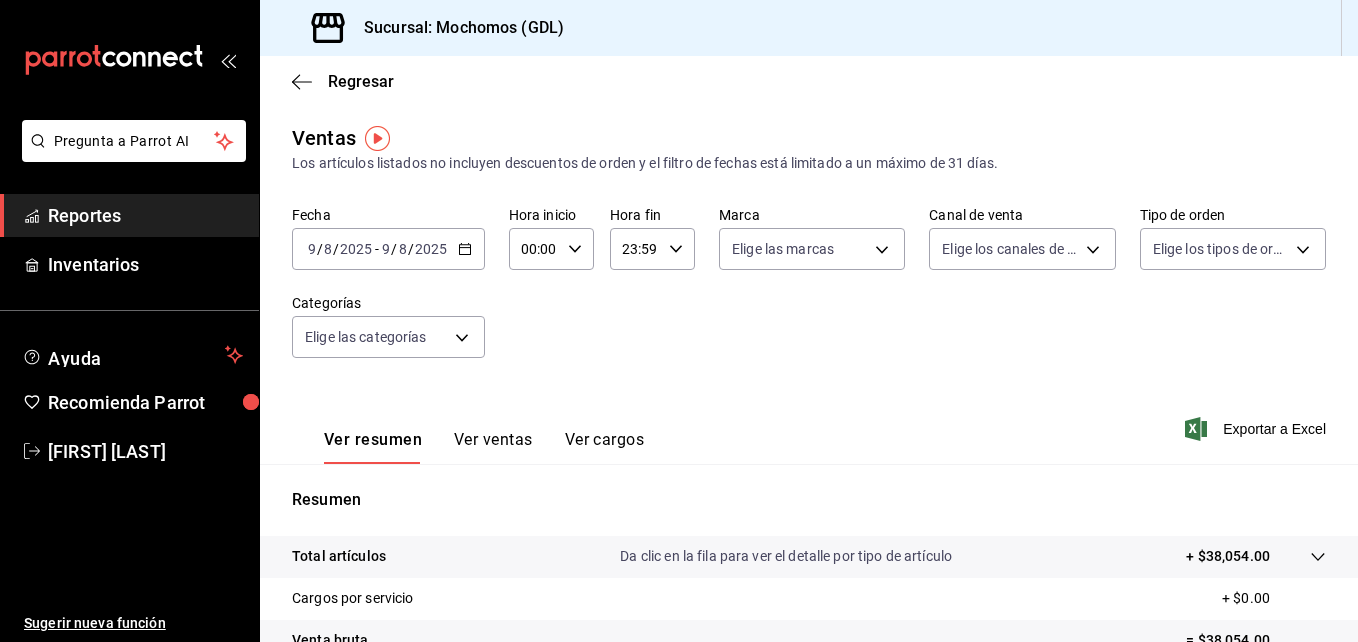 click on "2025" at bounding box center [356, 249] 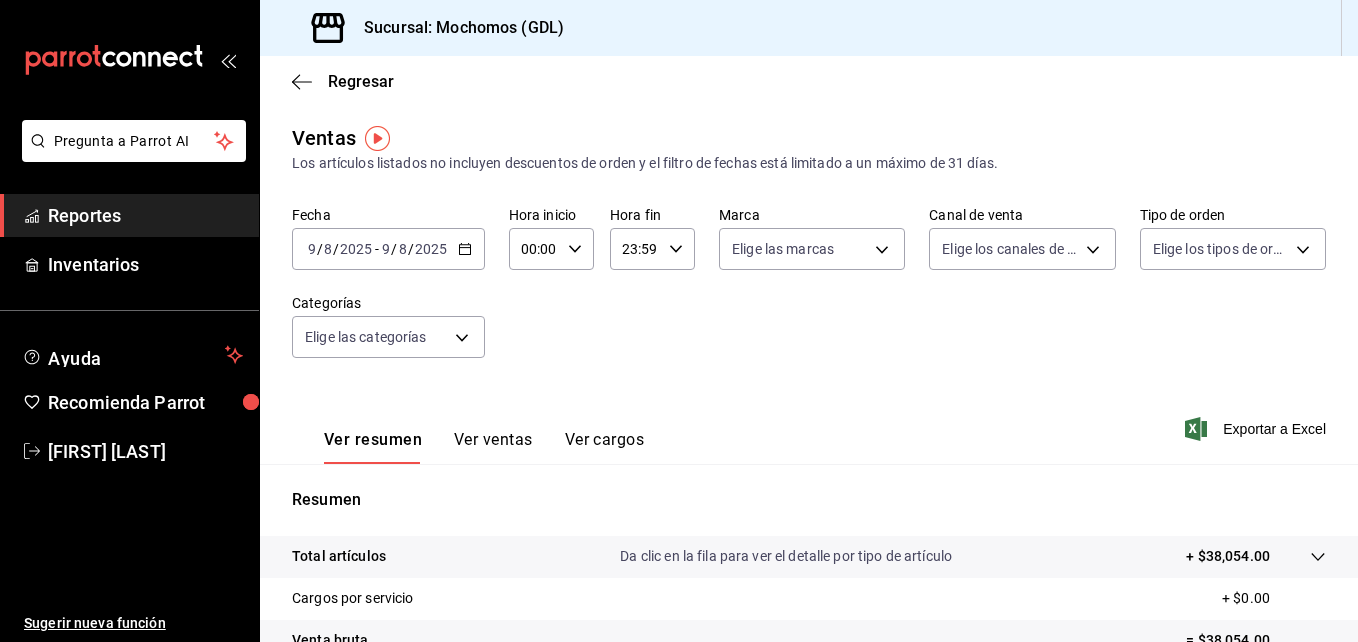 click 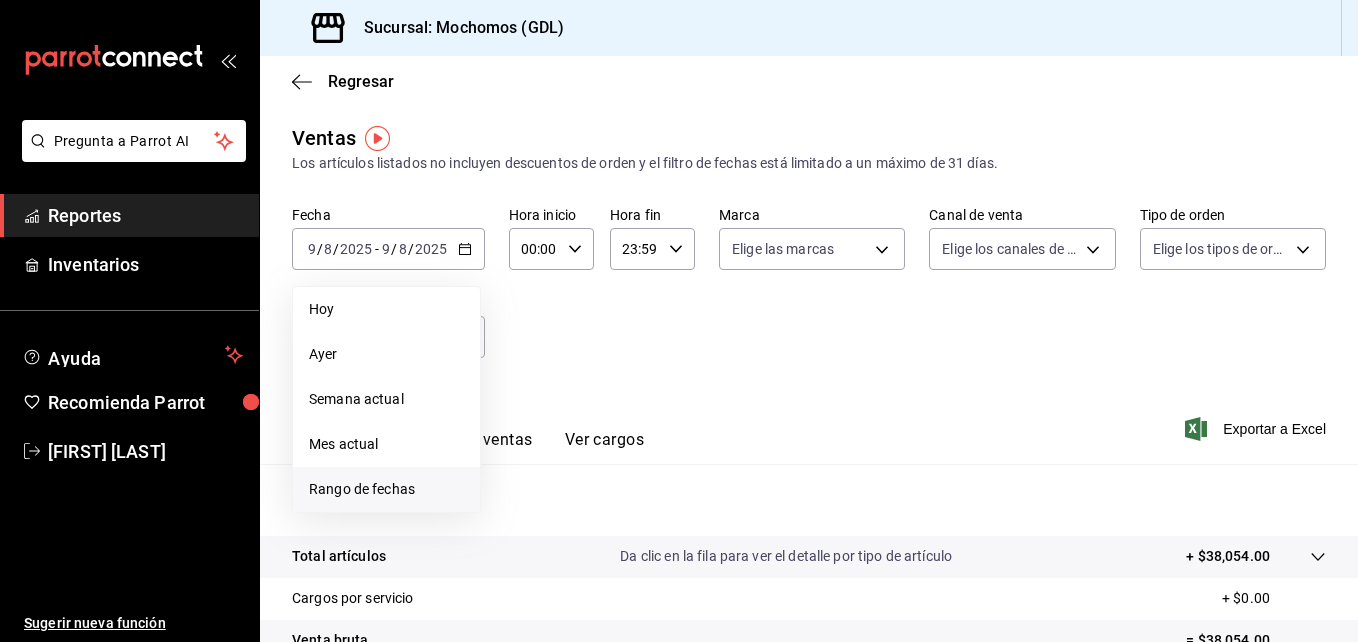 click on "Rango de fechas" at bounding box center [386, 489] 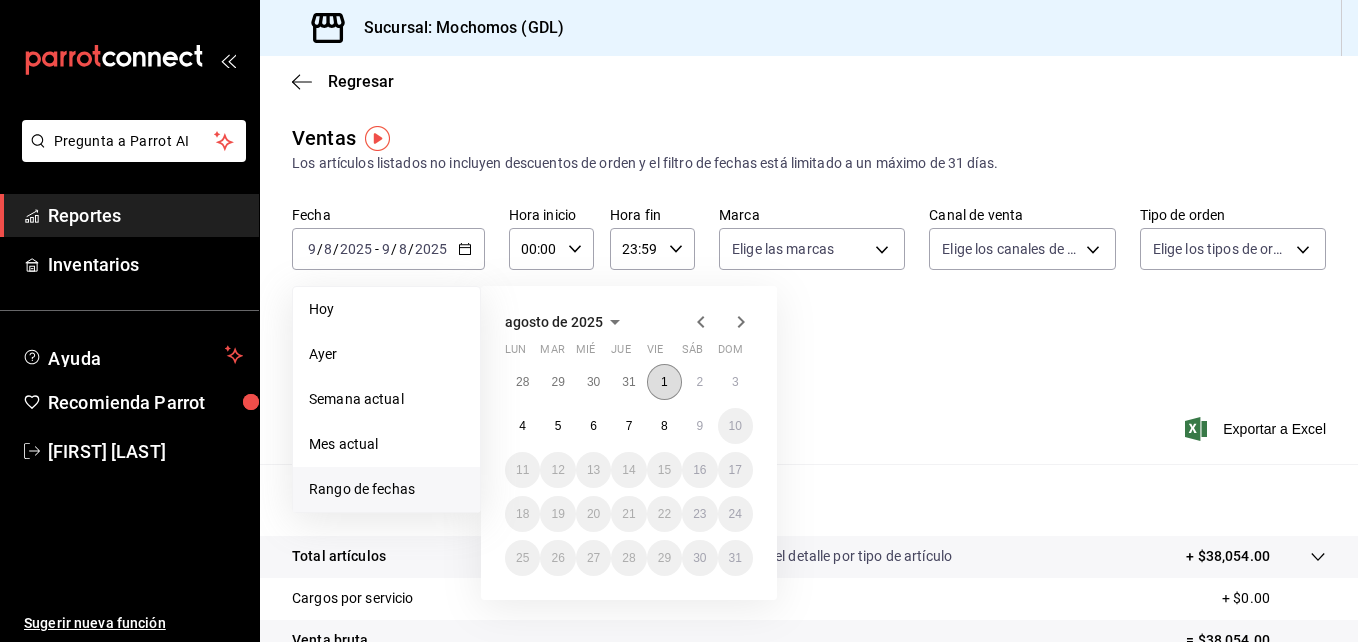 click on "1" at bounding box center (664, 382) 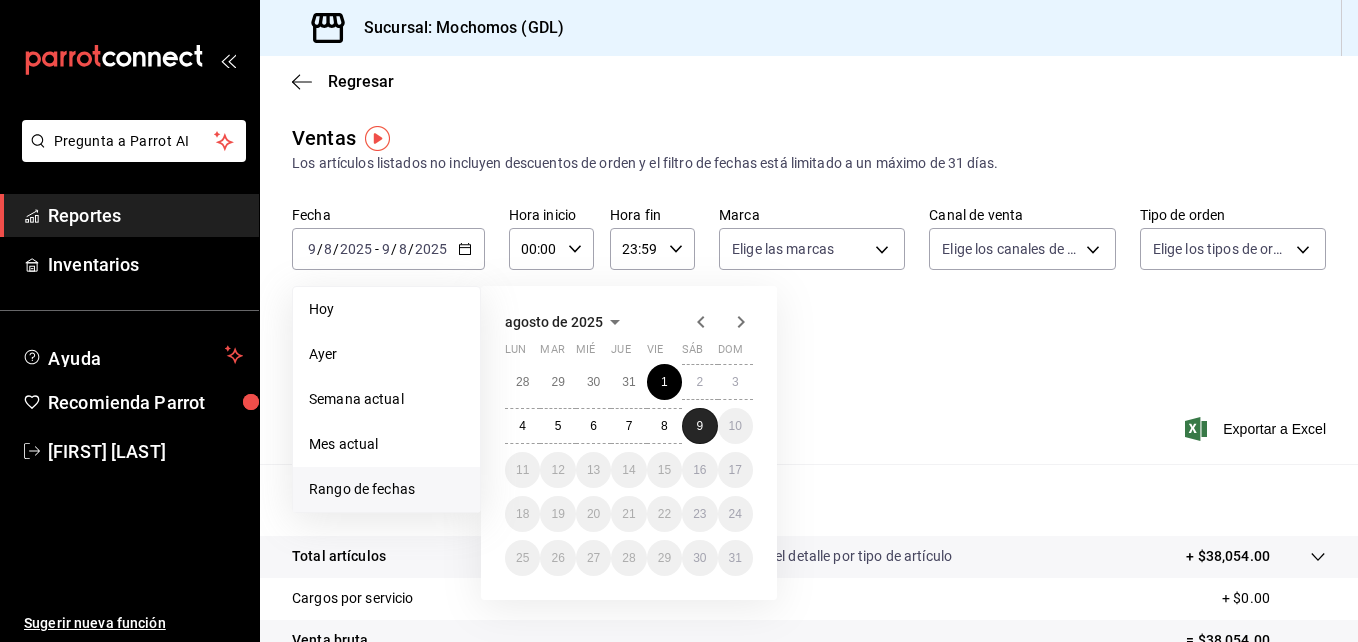 click on "9" at bounding box center [699, 426] 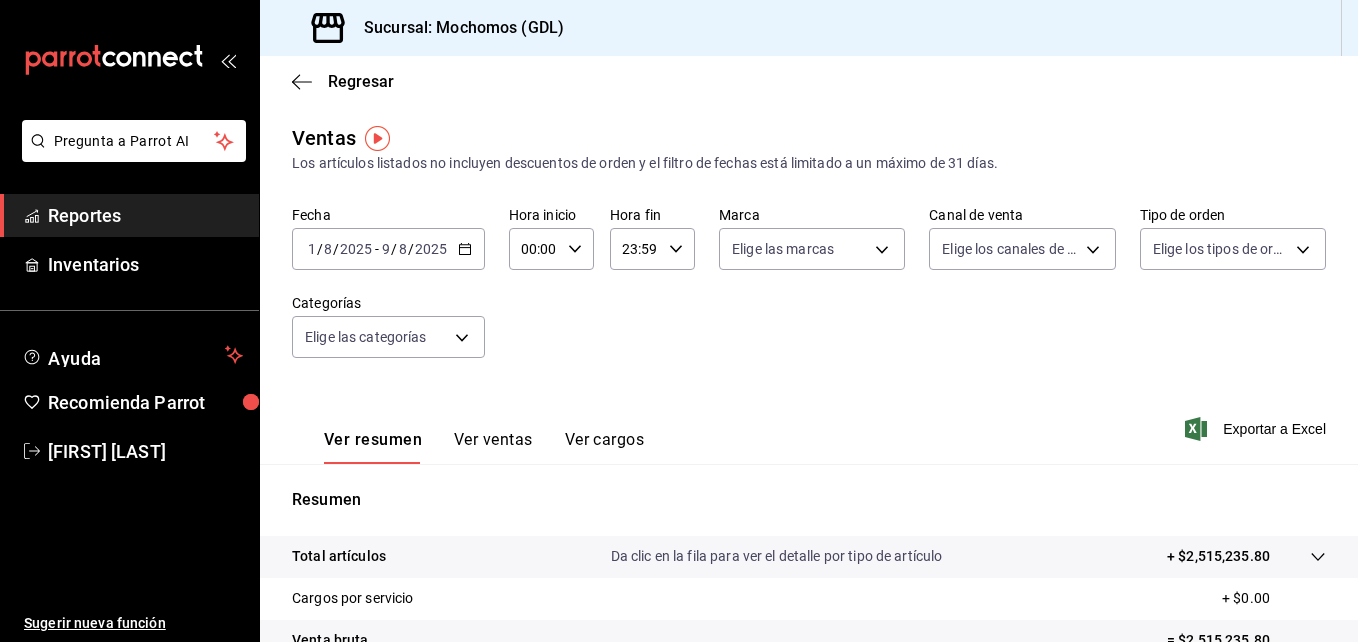 click on "00:00 Hora inicio" at bounding box center [551, 249] 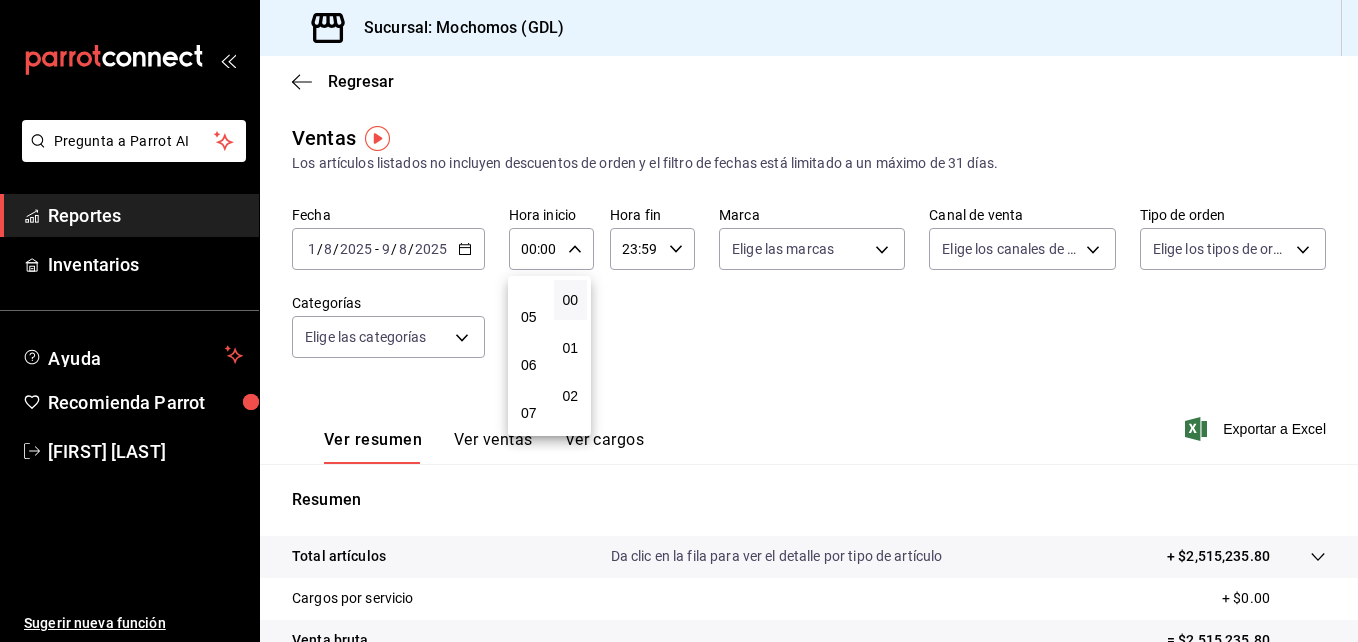 scroll, scrollTop: 224, scrollLeft: 0, axis: vertical 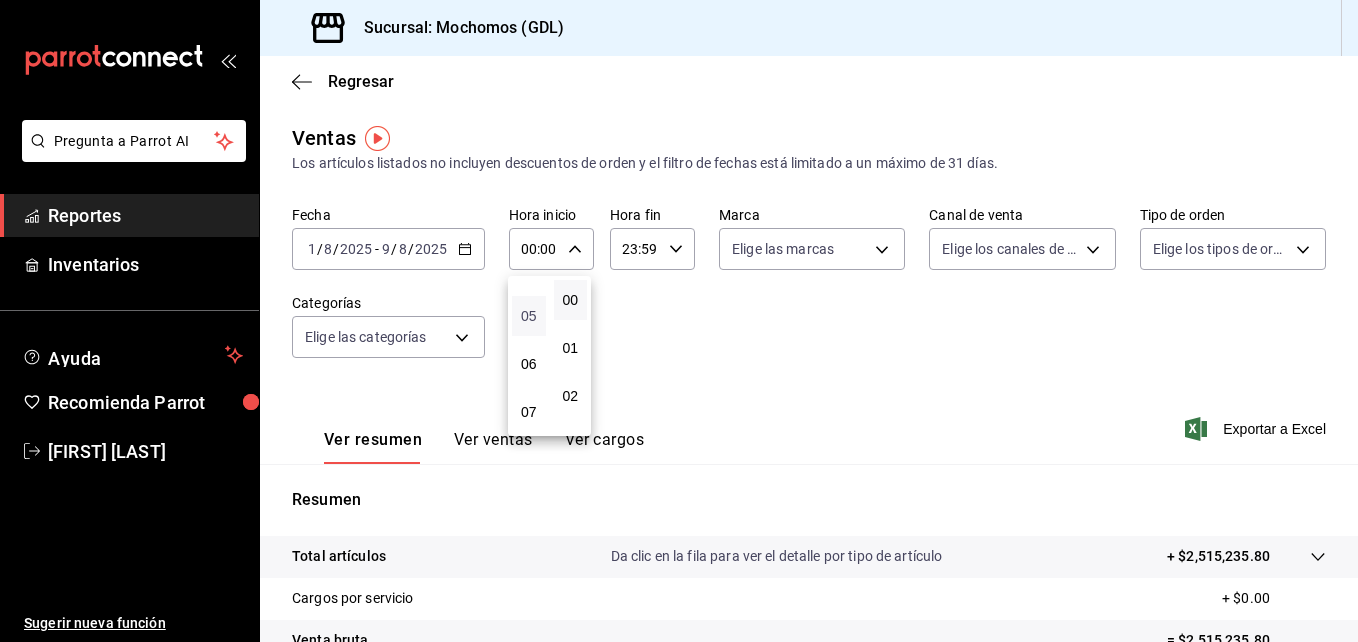 click on "05" at bounding box center [529, 316] 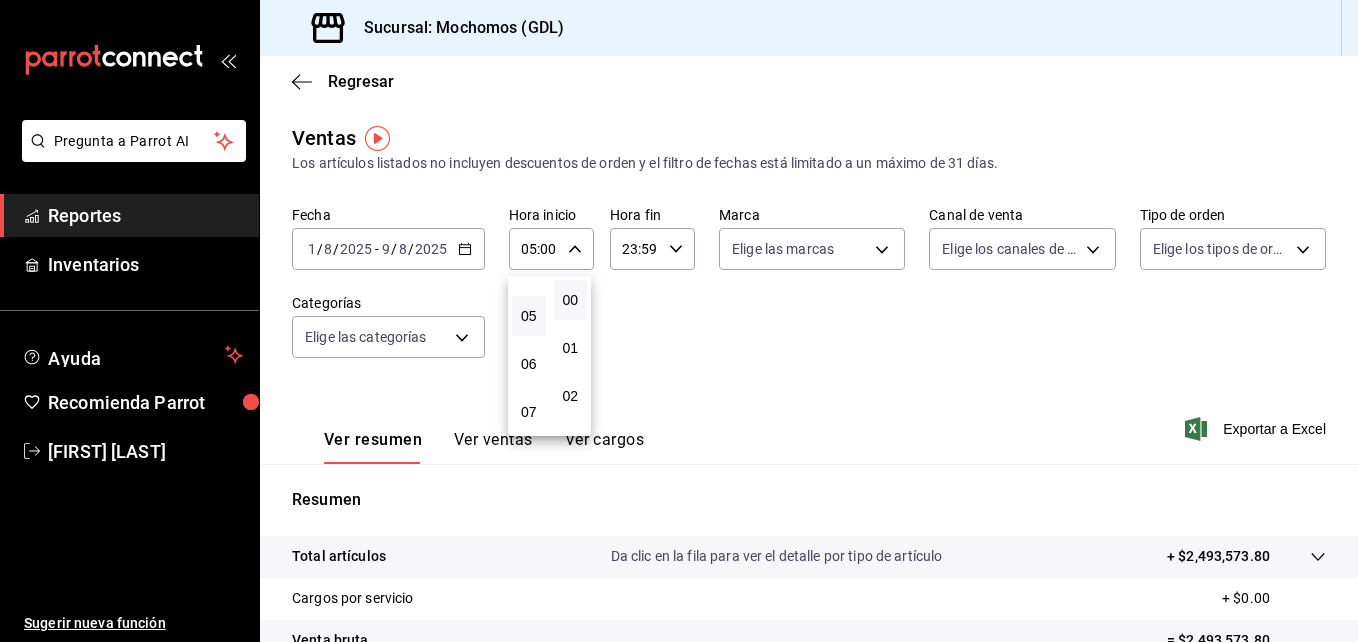 click at bounding box center [679, 321] 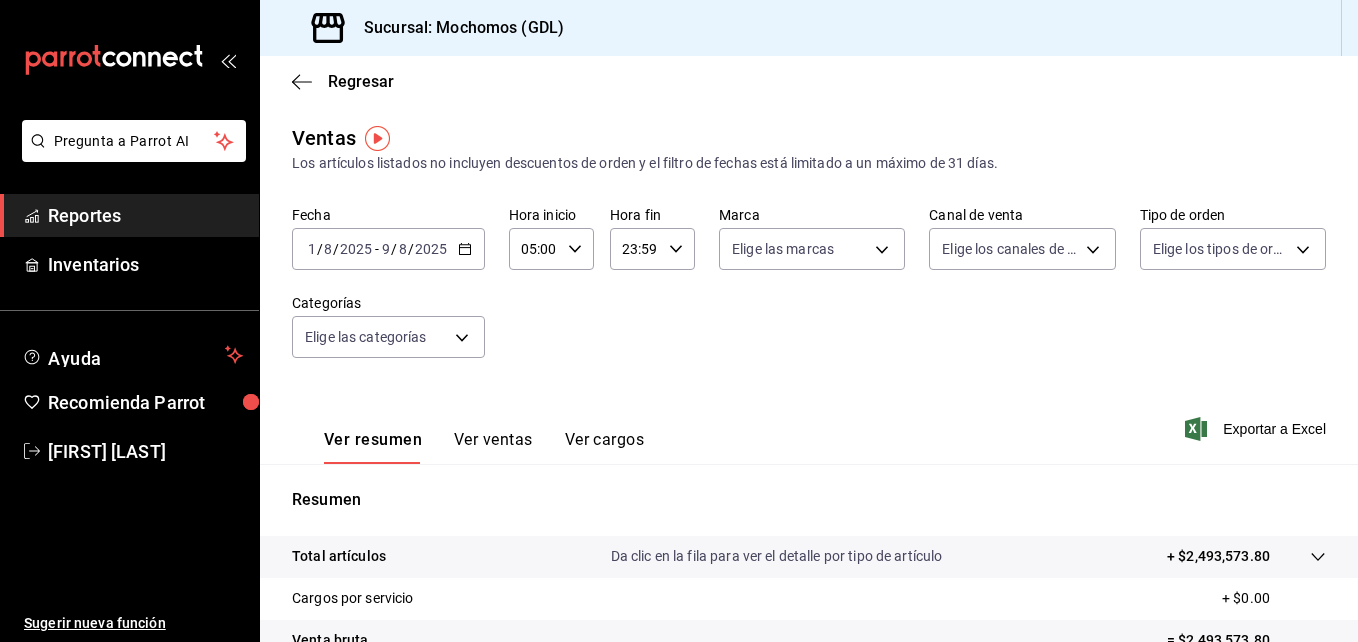 click 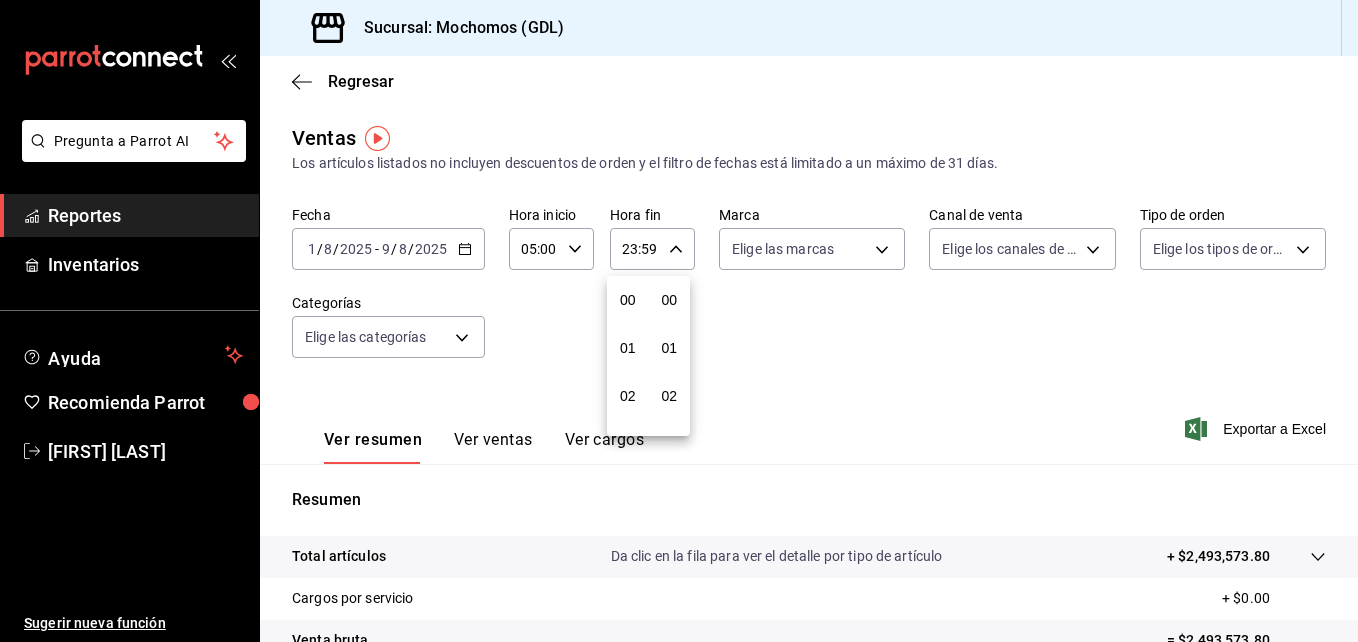 scroll, scrollTop: 992, scrollLeft: 0, axis: vertical 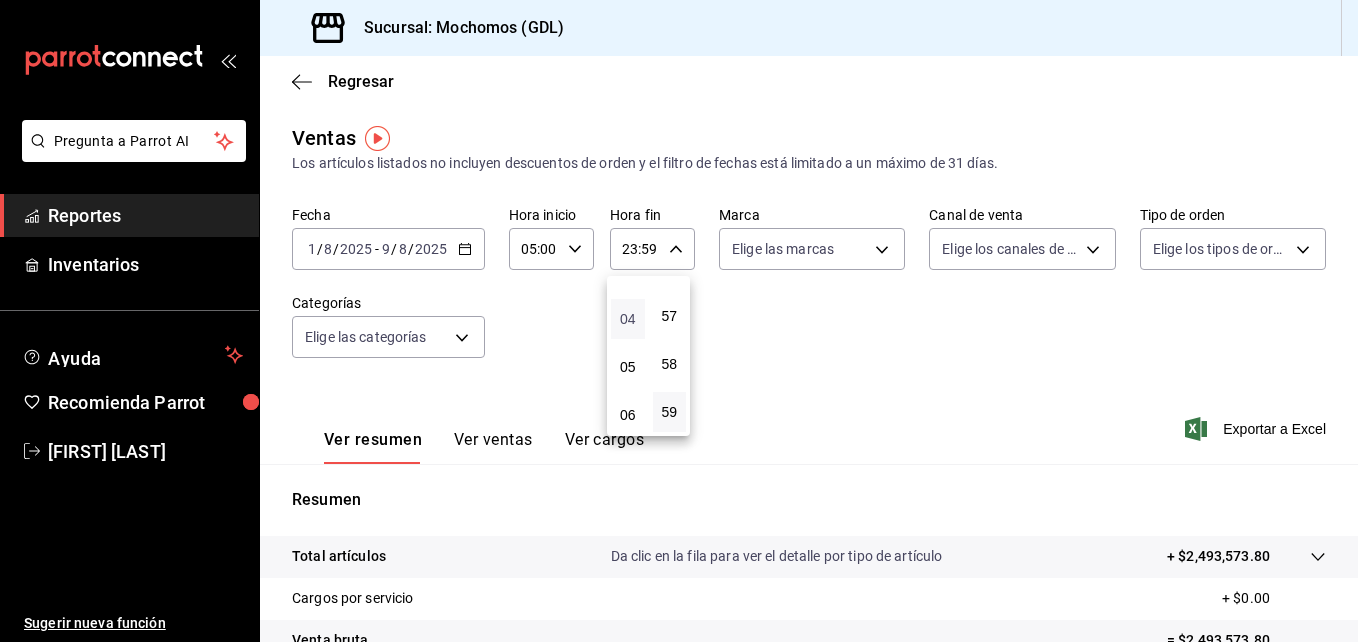 click on "04" at bounding box center [628, 319] 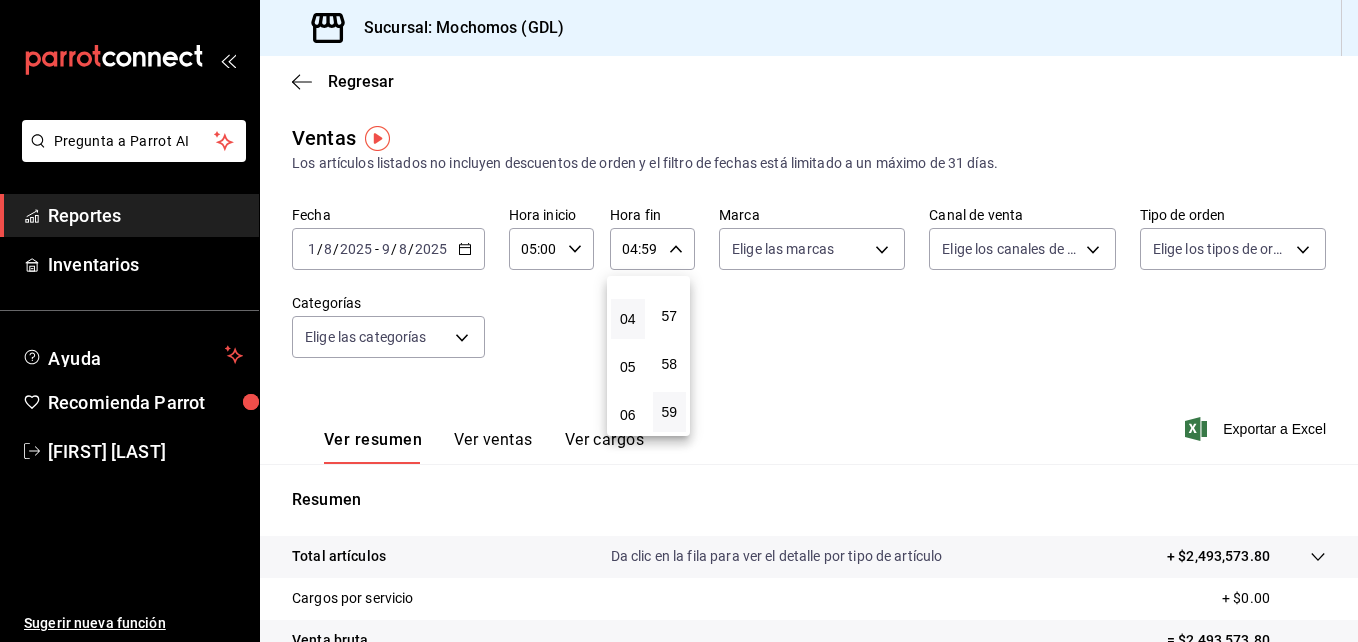 click at bounding box center [679, 321] 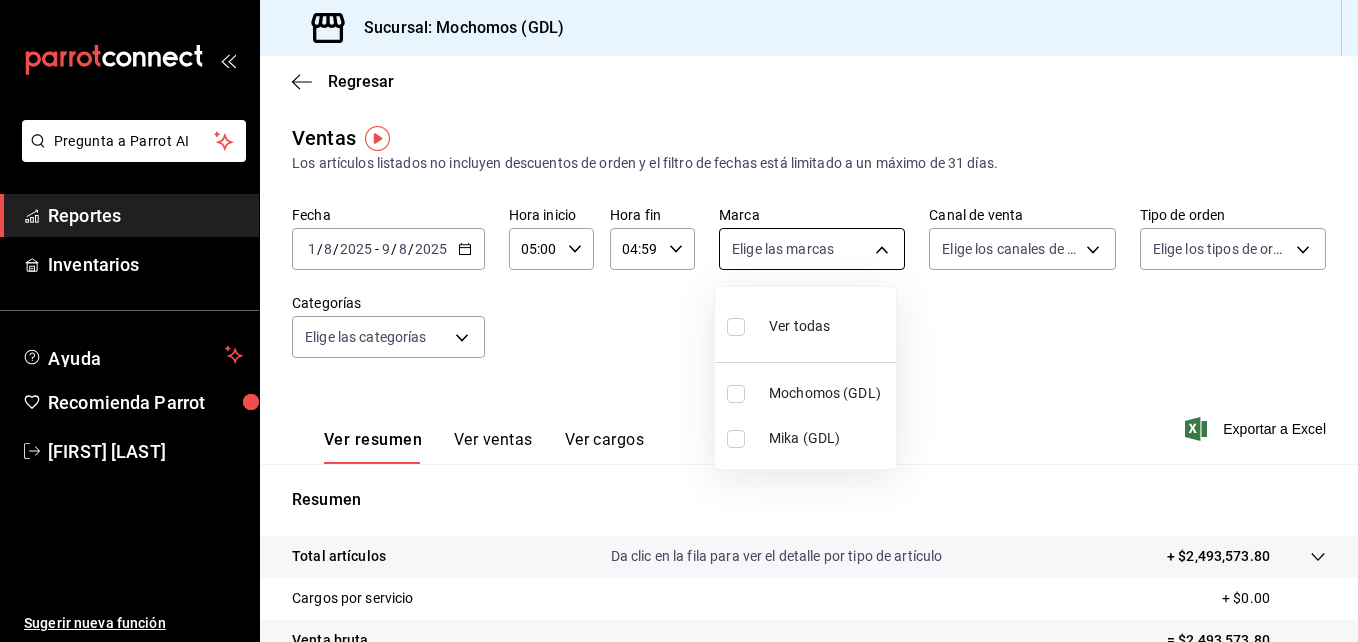 click on "Pregunta a Parrot AI Reportes   Inventarios   Ayuda Recomienda Parrot   [FIRST] [LAST]   Sugerir nueva función   Sucursal: Mochomos (GDL) Regresar Ventas Los artículos listados no incluyen descuentos de orden y el filtro de fechas está limitado a un máximo de 31 días. Fecha 2025-08-01 1 / 8 / 2025 - 2025-08-09 9 / 8 / 2025 Hora inicio 05:00 Hora inicio Hora fin 04:59 Hora fin Marca Elige las marcas Canal de venta Elige los canales de venta Tipo de orden Elige los tipos de orden Categorías Elige las categorías Ver resumen Ver ventas Ver cargos Exportar a Excel Resumen Total artículos Da clic en la fila para ver el detalle por tipo de artículo + $2,493,573.80 Cargos por servicio + $0.00 Venta bruta = $2,493,573.80 Descuentos totales - $10,311.80 Certificados de regalo - $24,358.80 Venta total = $2,458,903.20 Impuestos - $339,159.06 Venta neta = $2,119,744.14 Pregunta a Parrot AI Reportes   Inventarios   Ayuda Recomienda Parrot   [FIRST] [LAST]   Sugerir nueva función   Ver video tutorial Ir a video" at bounding box center (679, 321) 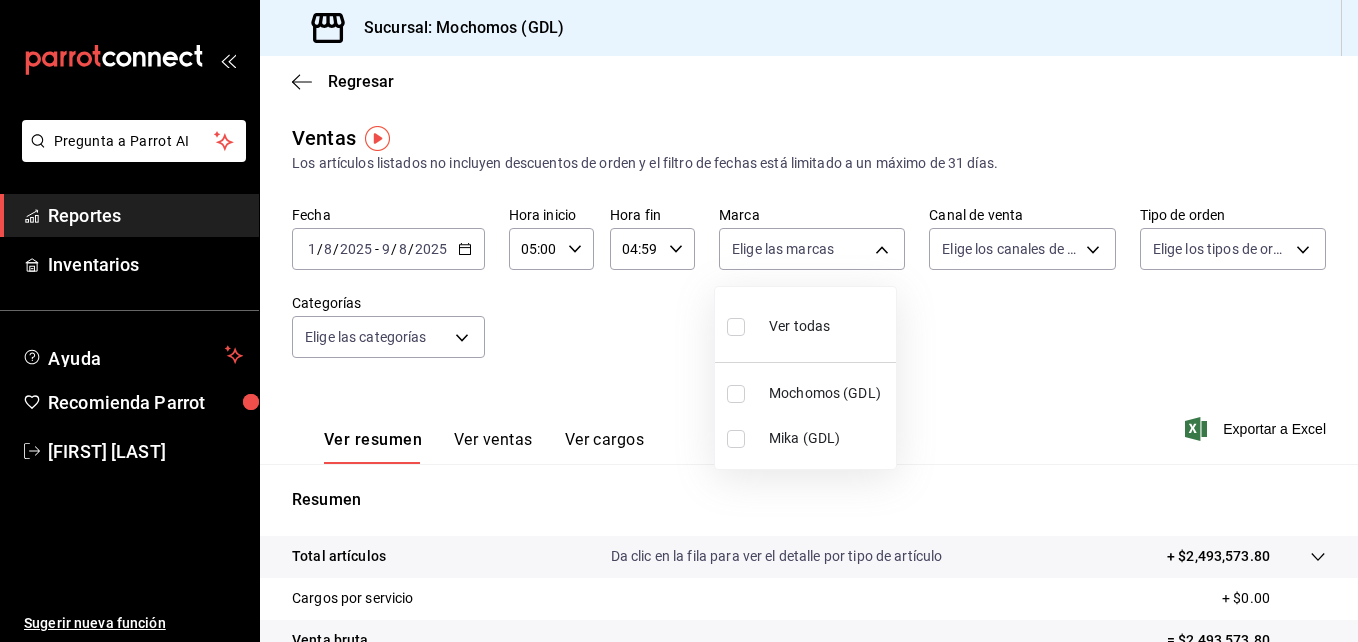 click at bounding box center [736, 327] 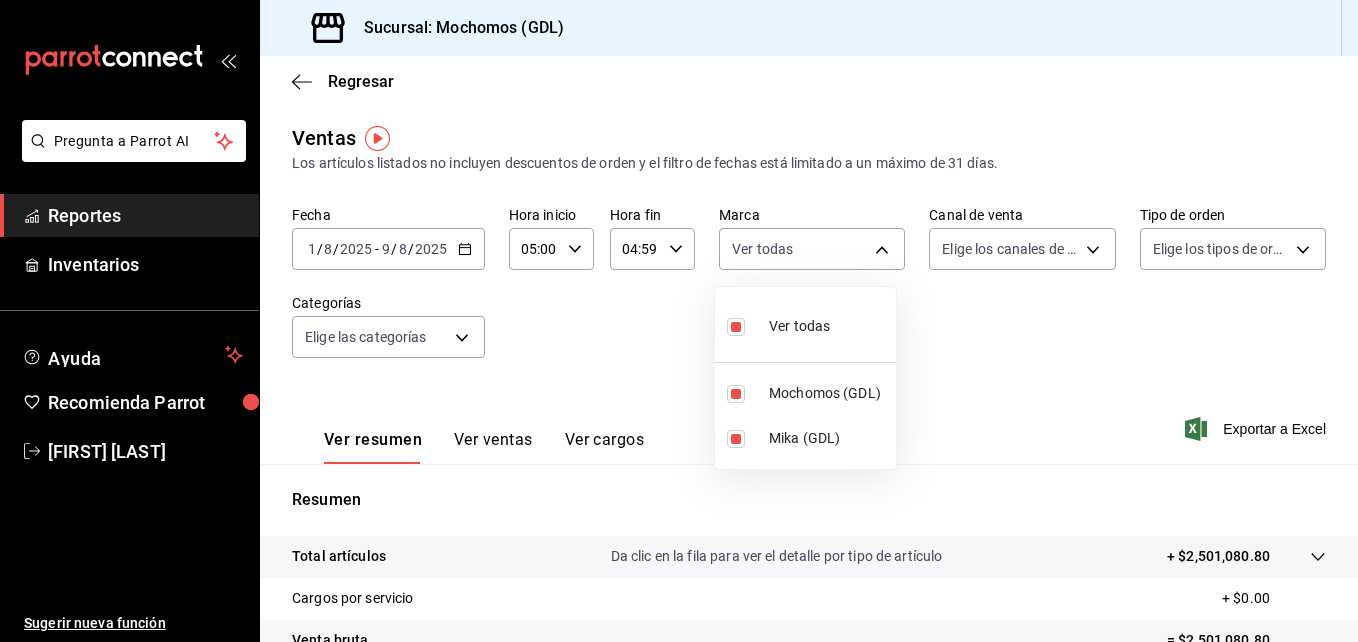 click at bounding box center [679, 321] 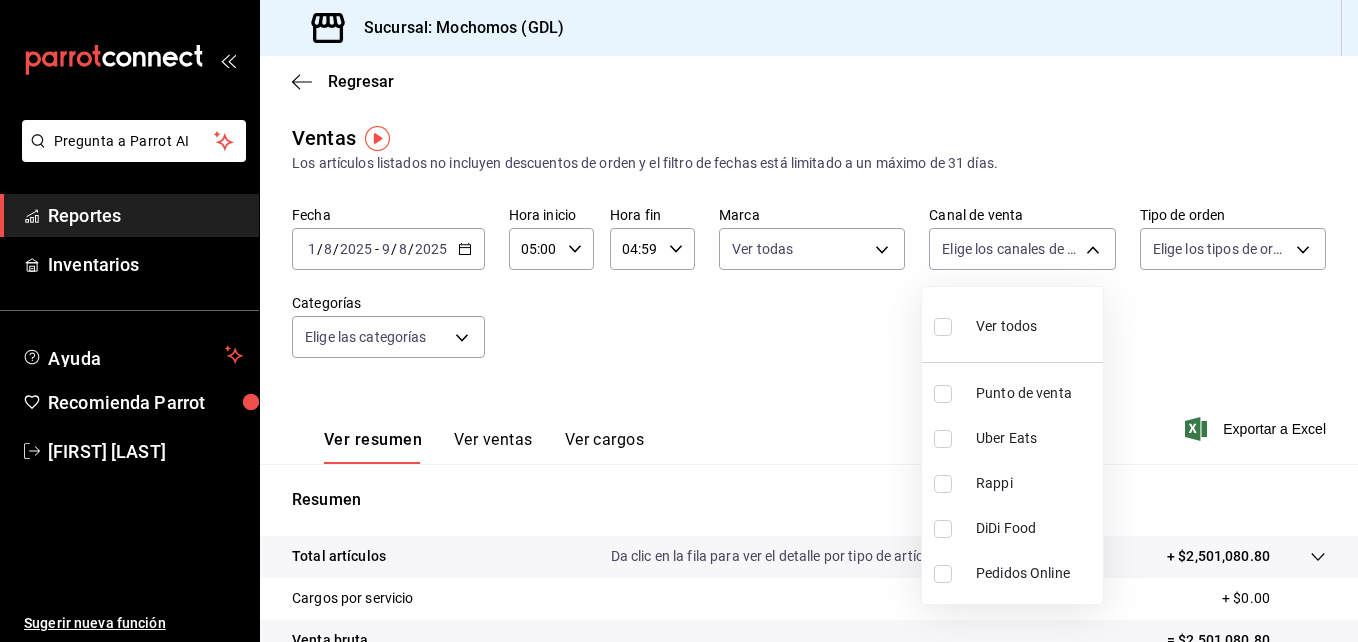 click on "Pregunta a Parrot AI Reportes   Inventarios   Ayuda Recomienda Parrot   [FIRST] [LAST]   Sugerir nueva función   Sucursal: Mochomos (GDL) Regresar Ventas Los artículos listados no incluyen descuentos de orden y el filtro de fechas está limitado a un máximo de 31 días. Fecha 2025-08-01 1 / 8 / 2025 - 2025-08-09 9 / 8 / 2025 Hora inicio 05:00 Hora inicio Hora fin 04:59 Hora fin Marca Ver todas 36c25d4a-7cb0-456c-a434-e981d54830bc,9cac9703-0c5a-4d8b-addd-5b6b571d65b9 Canal de venta Elige los canales de venta Tipo de orden Elige los tipos de orden Categorías Elige las categorías Ver resumen Ver ventas Ver cargos Exportar a Excel Resumen Total artículos Da clic en la fila para ver el detalle por tipo de artículo + $2,501,080.80 Cargos por servicio + $0.00 Venta bruta = $2,501,080.80 Descuentos totales - $10,311.80 Certificados de regalo - $24,358.80 Venta total = $2,466,410.20 Impuestos - $340,194.51 Venta neta = $2,126,215.69 Pregunta a Parrot AI Reportes   Inventarios   Ayuda Recomienda Parrot" at bounding box center (679, 321) 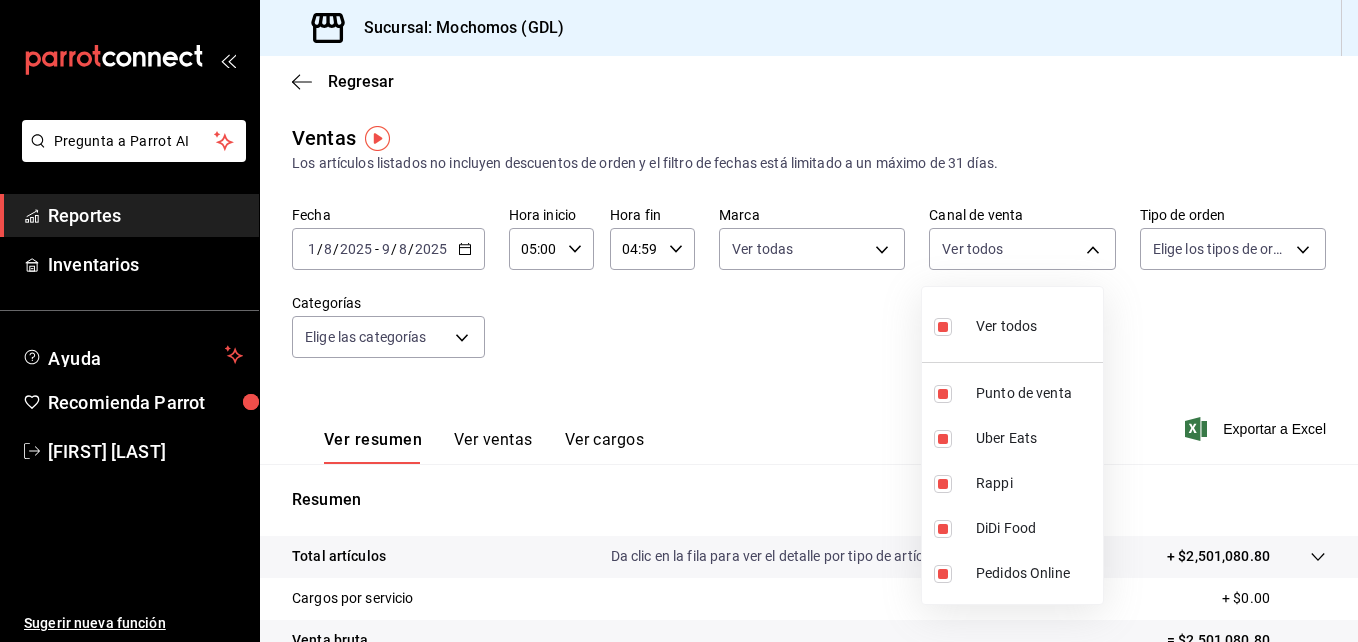 click at bounding box center [679, 321] 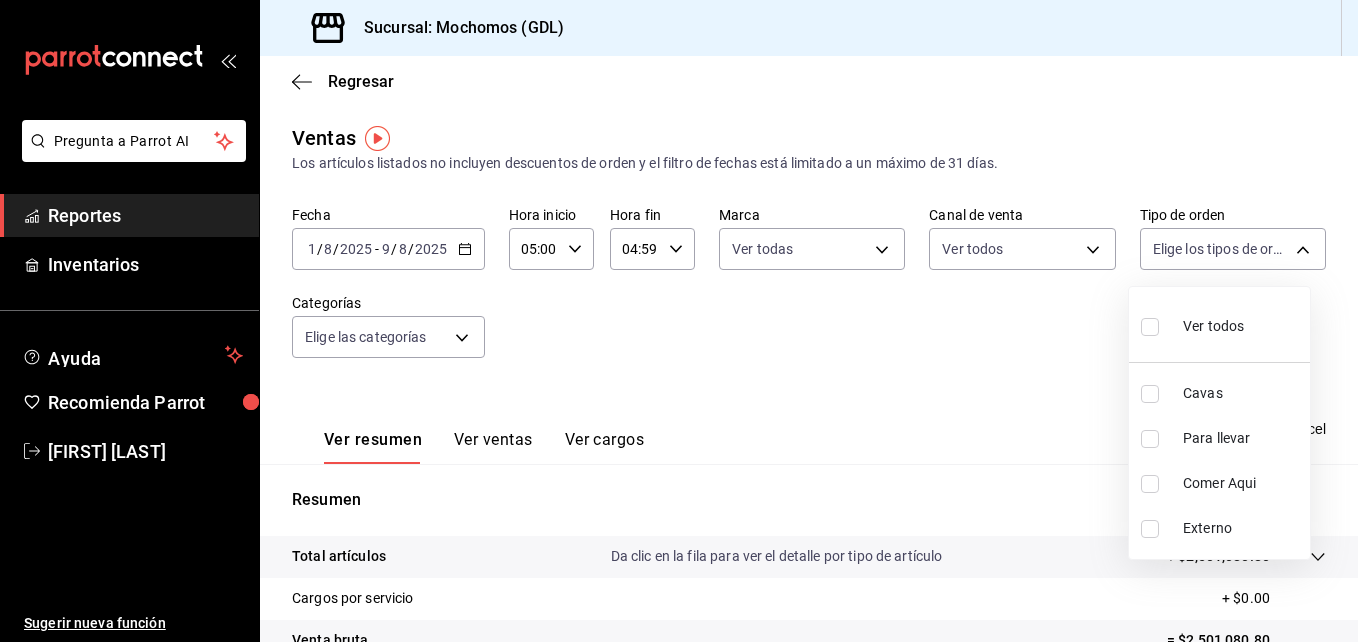 click on "Pregunta a Parrot AI Reportes   Inventarios   Ayuda Recomienda Parrot   [FIRST] [LAST]   Sugerir nueva función   Sucursal: Mochomos (GDL) Regresar Ventas Los artículos listados no incluyen descuentos de orden y el filtro de fechas está limitado a un máximo de 31 días. Fecha [DATE] [DATE] - [DATE] [DATE] Hora inicio [TIME] Hora inicio Hora fin [TIME] Hora fin Marca Ver todas 36c25d4a-7cb0-456c-a434-e981d54830bc,9cac9703-0c5a-4d8b-addd-5b6b571d65b9 Canal de venta Ver todos PARROT,UBER_EATS,RAPPI,DIDI_FOOD,ONLINE Tipo de orden Elige los tipos de orden Categorías Elige las categorías Ver resumen Ver ventas Ver cargos Exportar a Excel Resumen Total artículos Da clic en la fila para ver el detalle por tipo de artículo + $2,501,080.80 Cargos por servicio + $0.00 Venta bruta = $2,501,080.80 Descuentos totales - $10,311.80 Certificados de regalo - $24,358.80 Venta total = $2,466,410.20 Impuestos - $340,194.51 Venta neta = $2,126,215.69 Pregunta a Parrot AI Reportes   Inventarios   Ayuda" at bounding box center (679, 321) 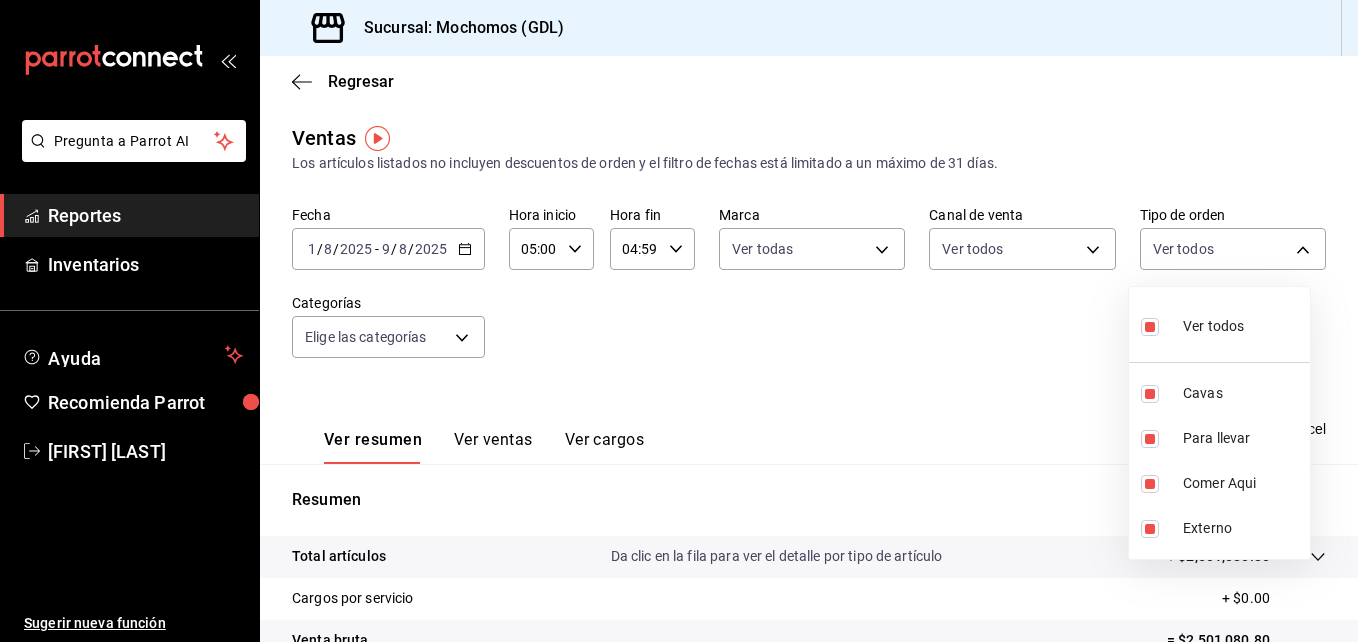 click at bounding box center [679, 321] 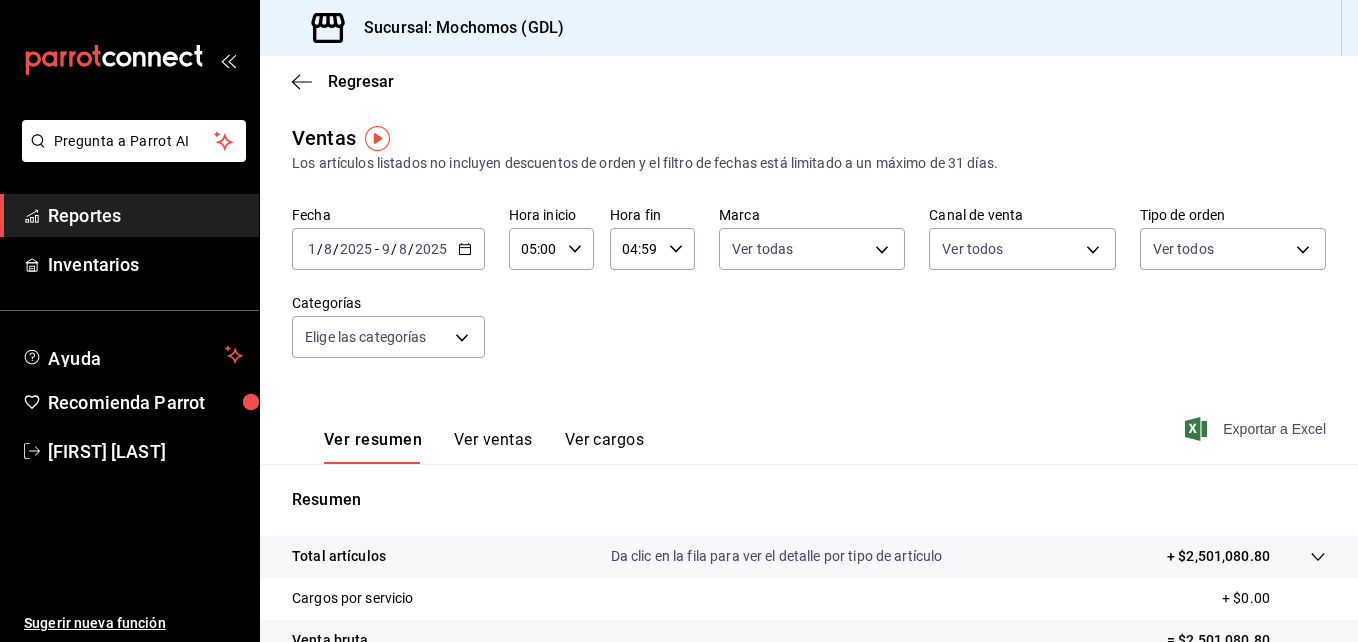 click on "Exportar a Excel" at bounding box center [1257, 429] 